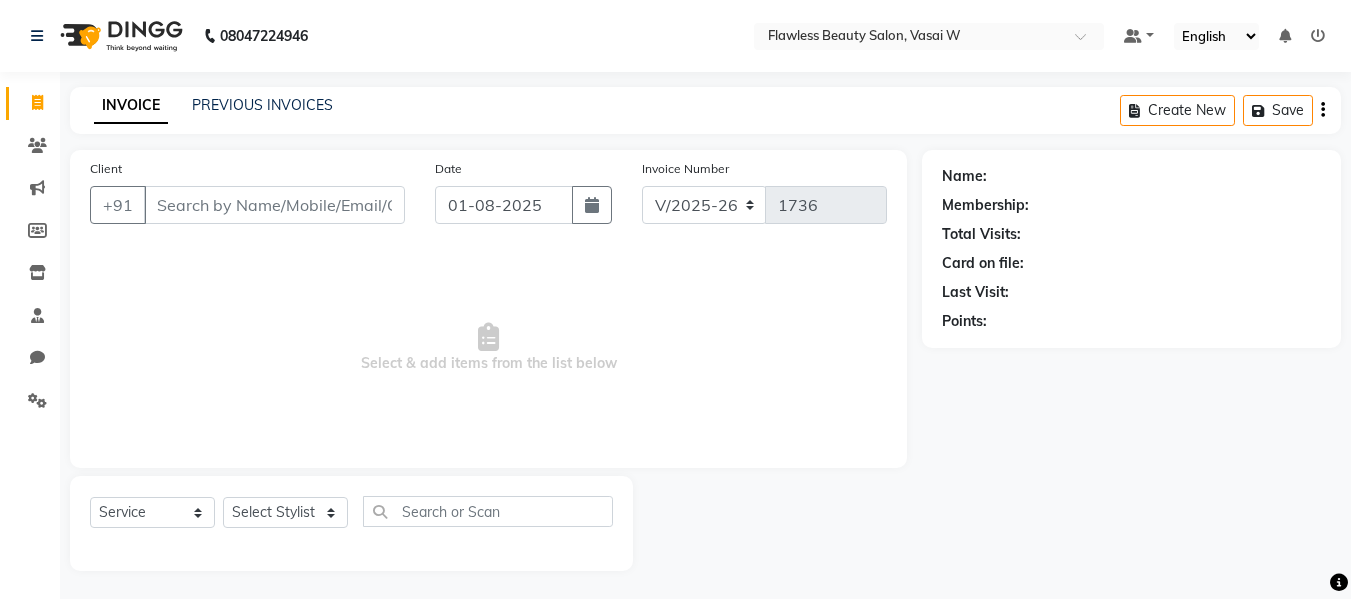 select on "8090" 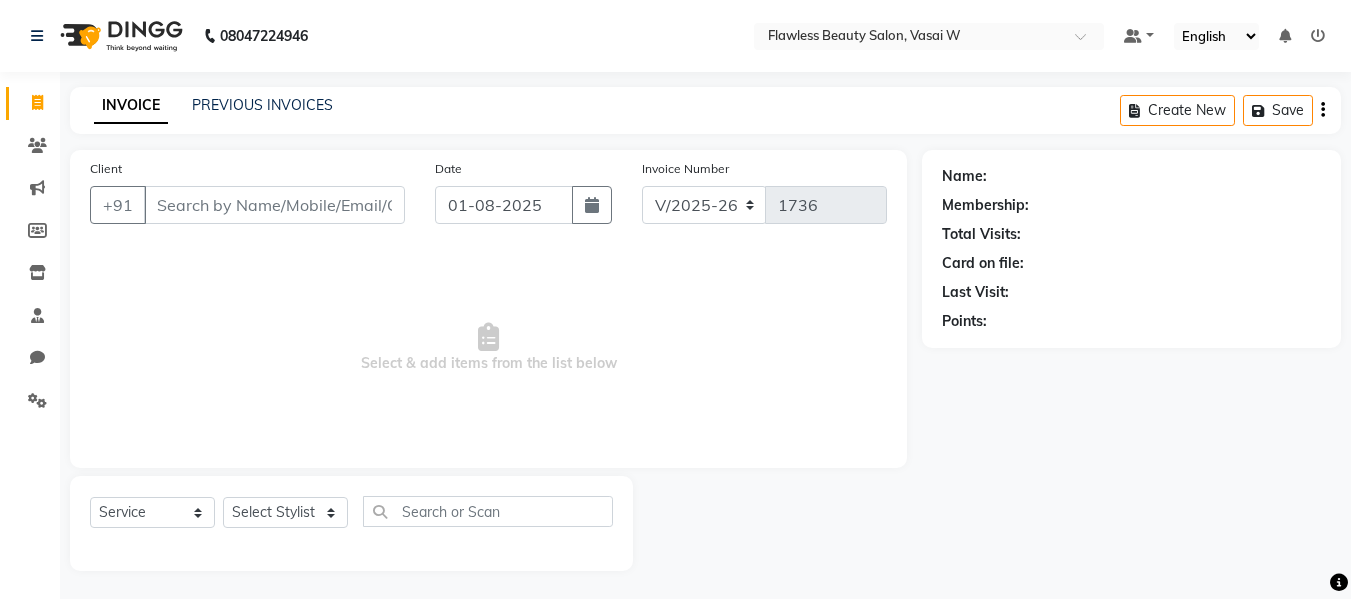 scroll, scrollTop: 2, scrollLeft: 0, axis: vertical 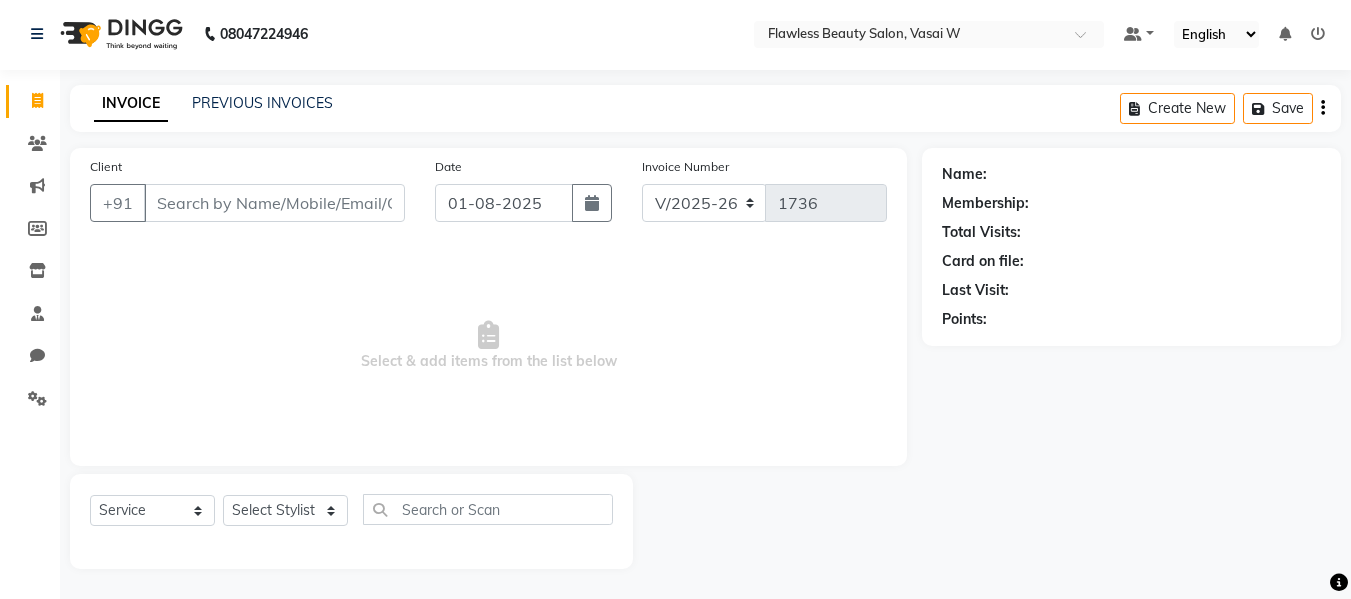 click on "Client" at bounding box center (274, 203) 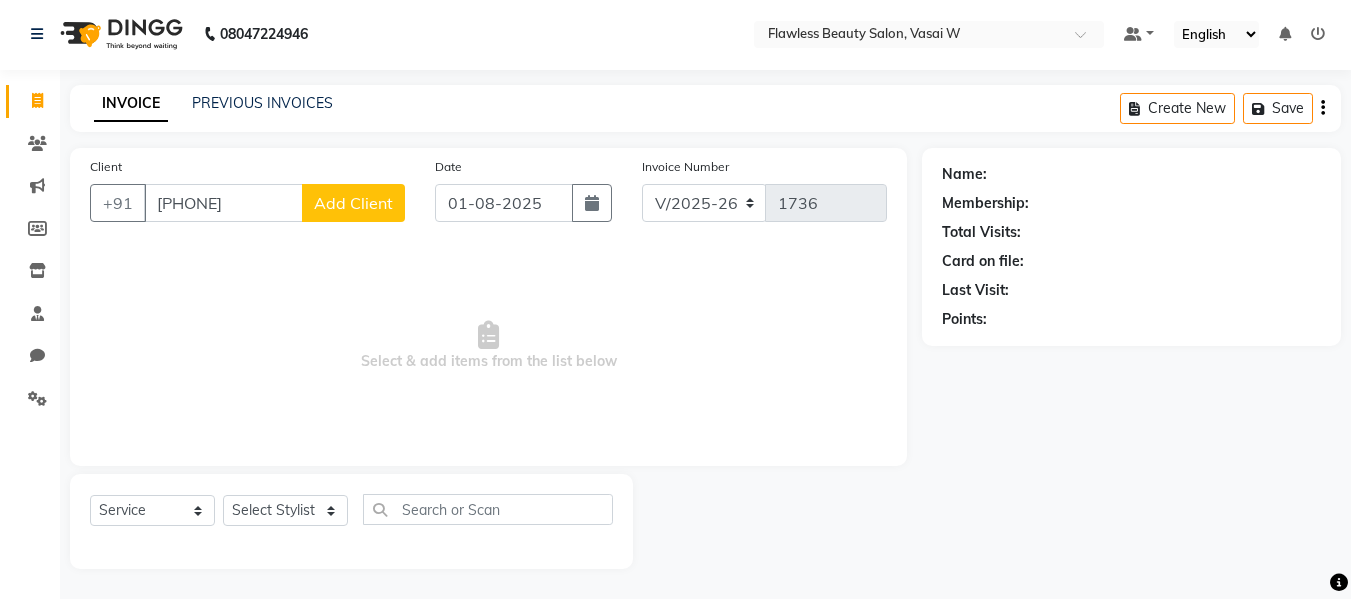 type on "[PHONE]" 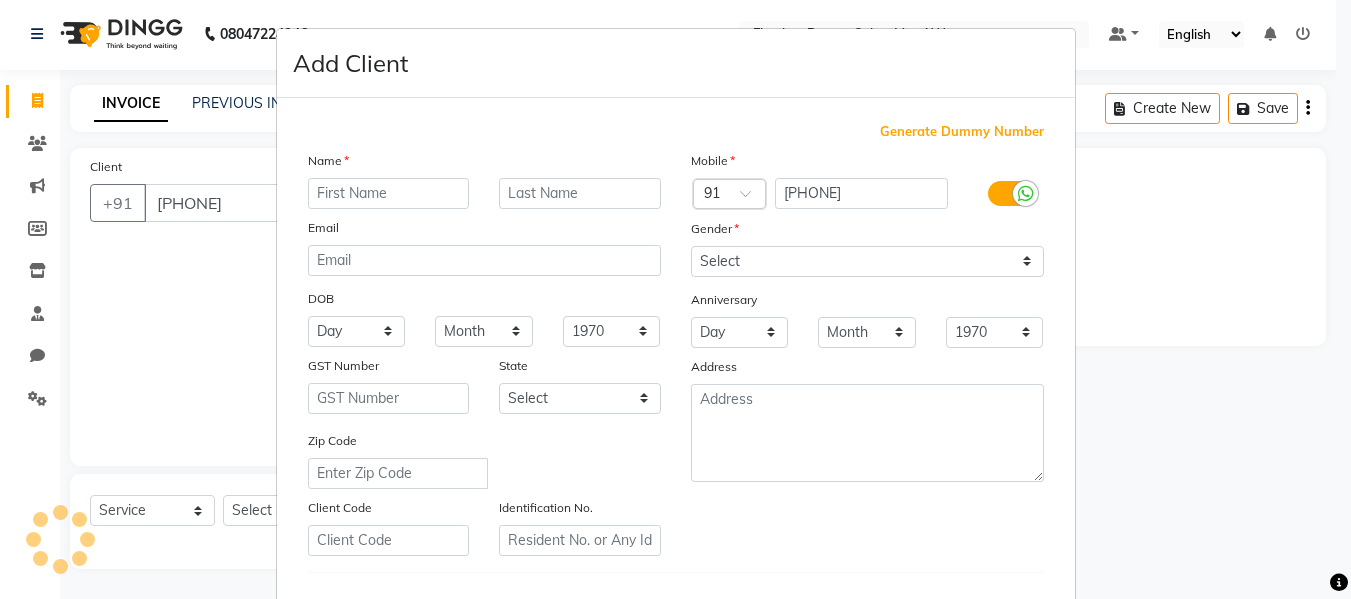 click on "Name Email DOB Day 01 02 03 04 05 06 07 08 09 10 11 12 13 14 15 16 17 18 19 20 21 22 23 24 25 26 27 28 29 30 31 Month January February March April May June July August September October November December 1940 1941 1942 1943 1944 1945 1946 1947 1948 1949 1950 1951 1952 1953 1954 1955 1956 1957 1958 1959 1960 1961 1962 1963 1964 1965 1966 1967 1968 1969 1970 1971 1972 1973 1974 1975 1976 1977 1978 1979 1980 1981 1982 1983 1984 1985 1986 1987 1988 1989 1990 1991 1992 1993 1994 1995 1996 1997 1998 1999 2000 2001 2002 2003 2004 2005 2006 2007 2008 2009 2010 2011 2012 2013 2014 2015 2016 2017 2018 2019 2020 2021 2022 2023 2024 GST Number State Select Andaman and Nicobar Islands Andhra Pradesh Arunachal Pradesh Assam Bihar Chandigarh Chhattisgarh Dadra and Nagar Haveli Daman and Diu Delhi Goa Gujarat Haryana Himachal Pradesh Jammu and Kashmir Jharkhand Karnataka Kerala Lakshadweep Madhya Pradesh Maharashtra Manipur Meghalaya Mizoram Nagaland Odisha Pondicherry Punjab Rajasthan Sikkim Tamil Nadu Telangana Tripura" at bounding box center [484, 353] 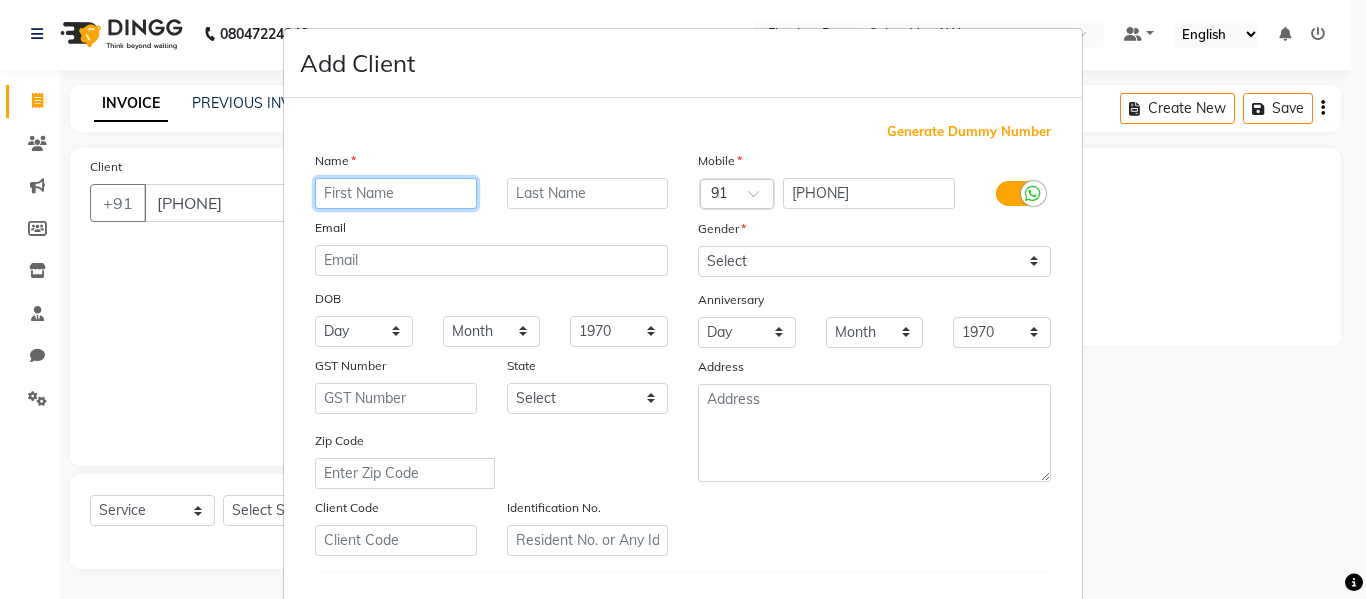 click at bounding box center [396, 193] 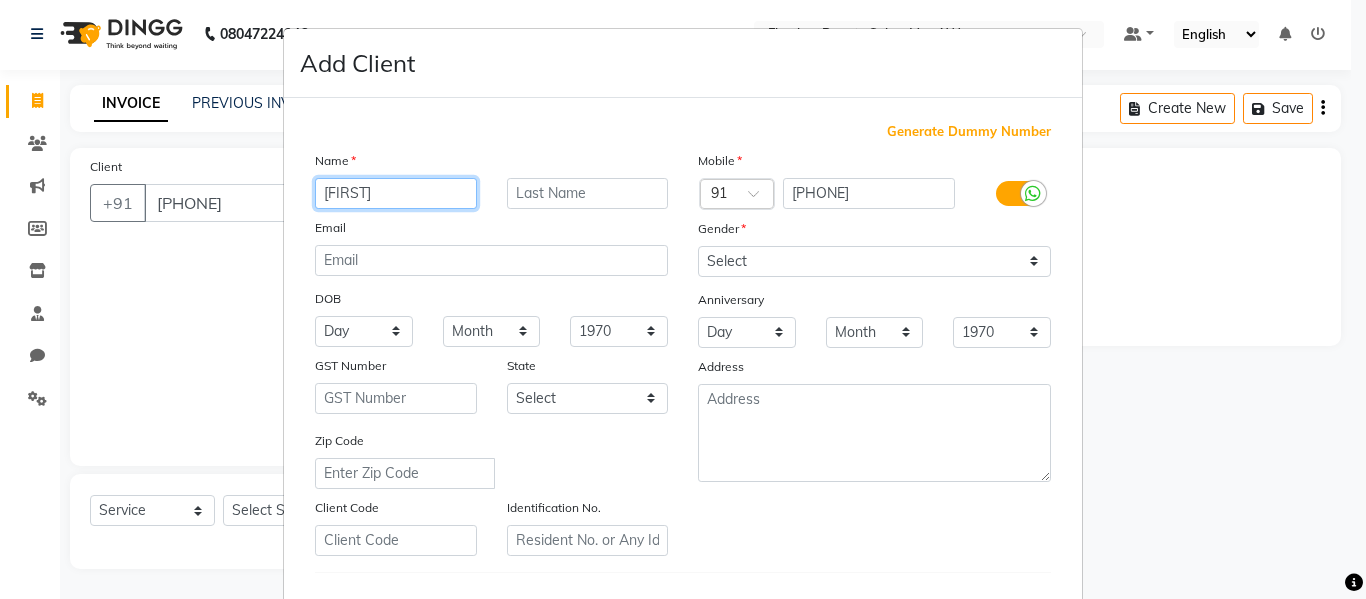 type on "[FIRST]" 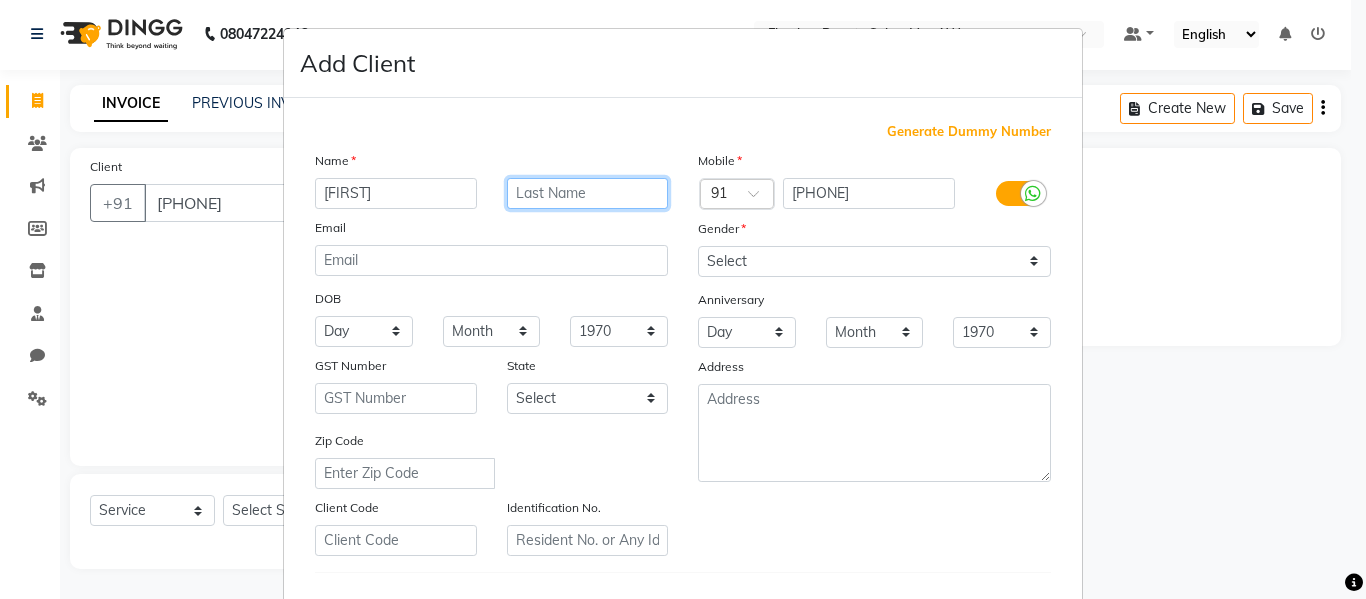 click at bounding box center [588, 193] 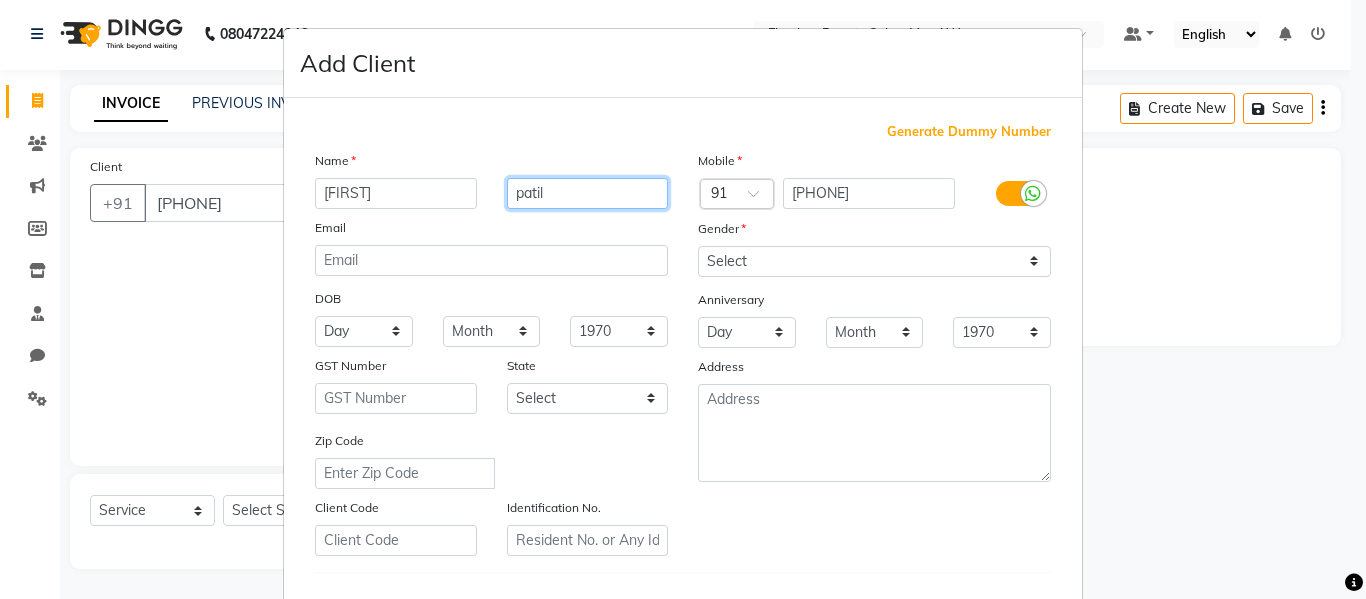 type on "patil" 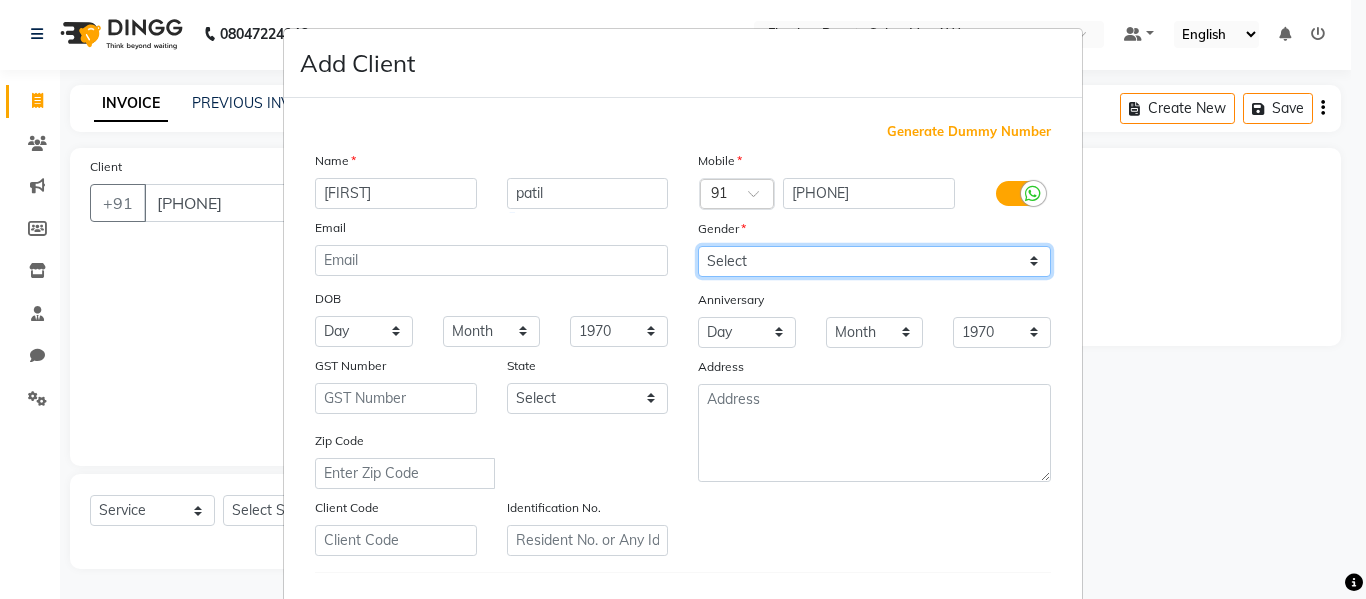 click on "Select Male Female Other Prefer Not To Say" at bounding box center [874, 261] 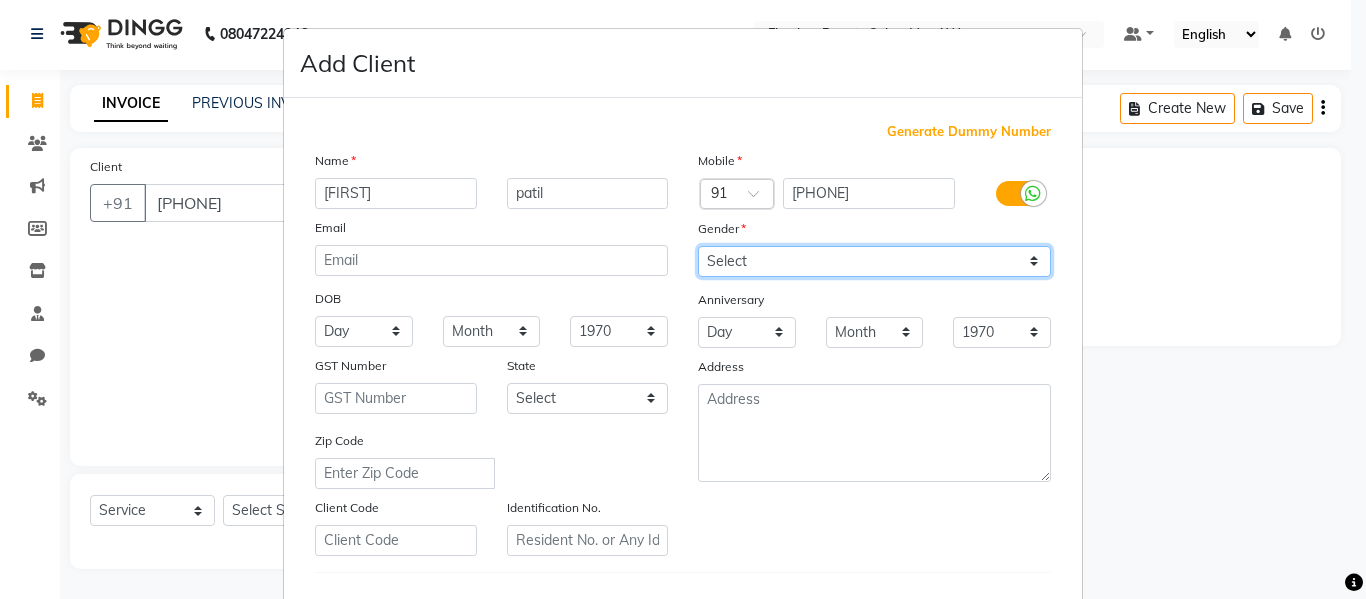 select on "female" 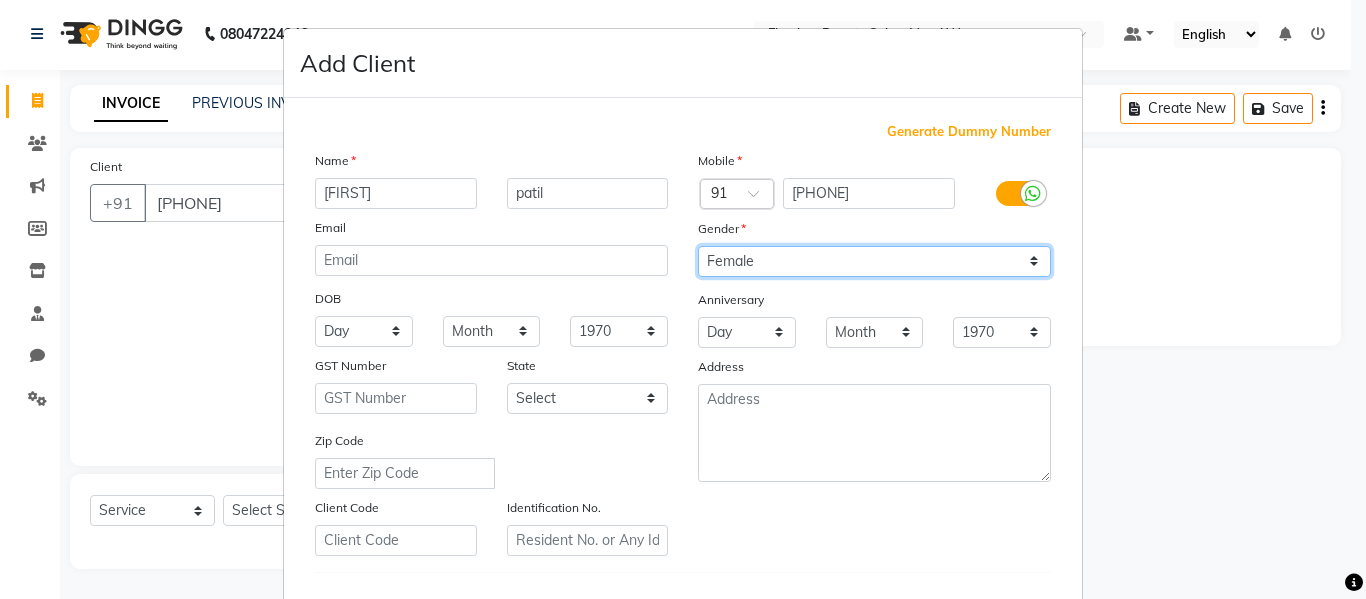 click on "Select Male Female Other Prefer Not To Say" at bounding box center (874, 261) 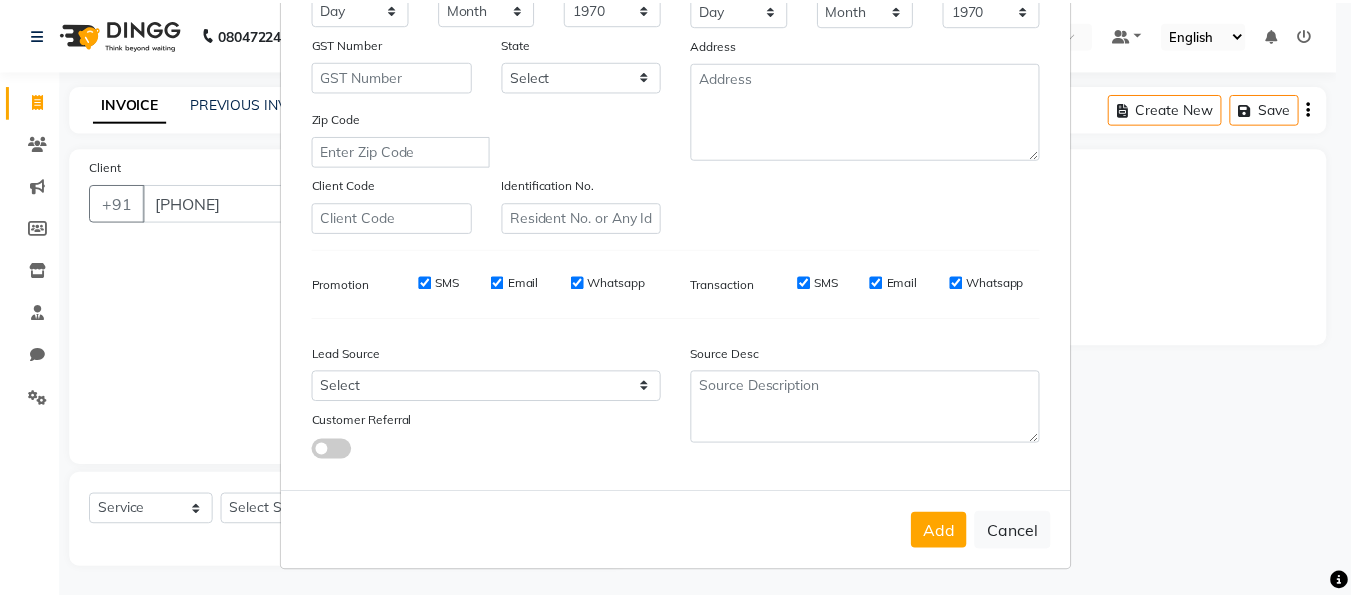 scroll, scrollTop: 324, scrollLeft: 0, axis: vertical 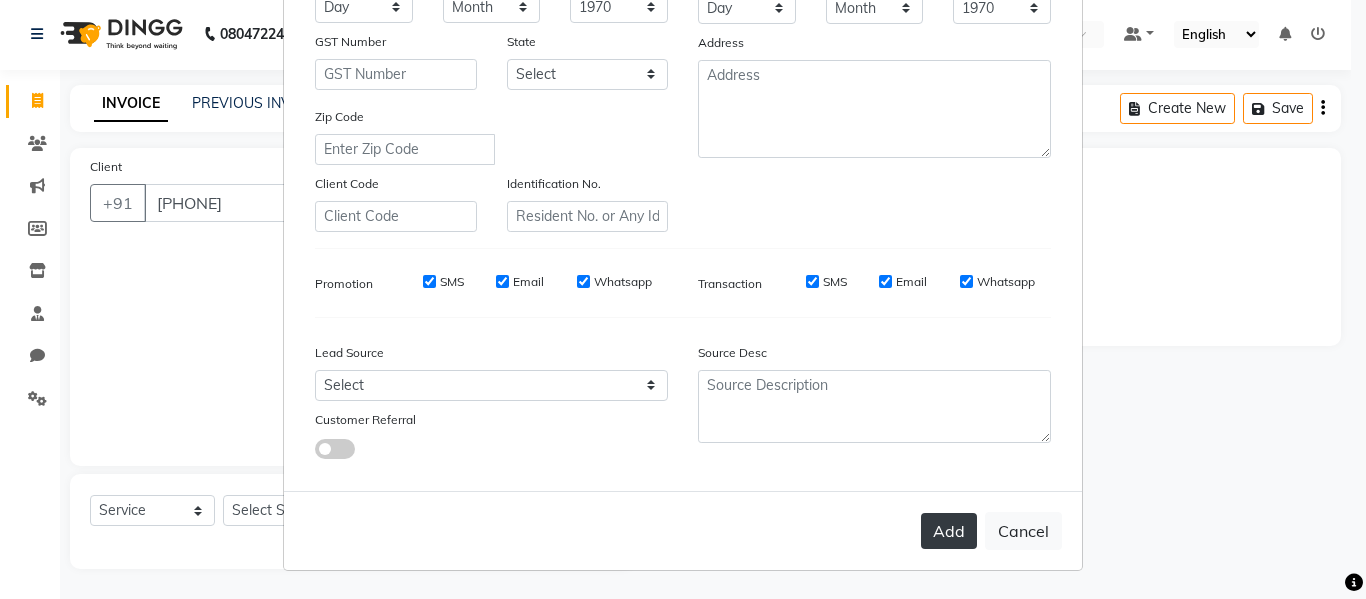click on "Add" at bounding box center [949, 531] 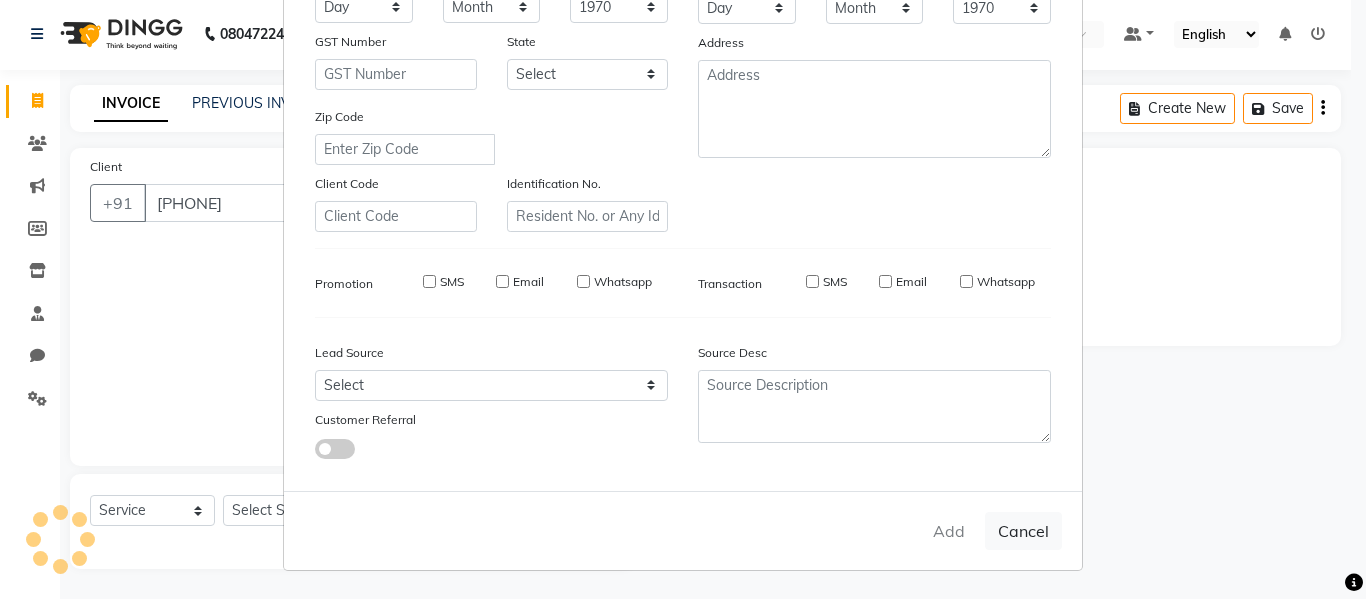 type on "84******40" 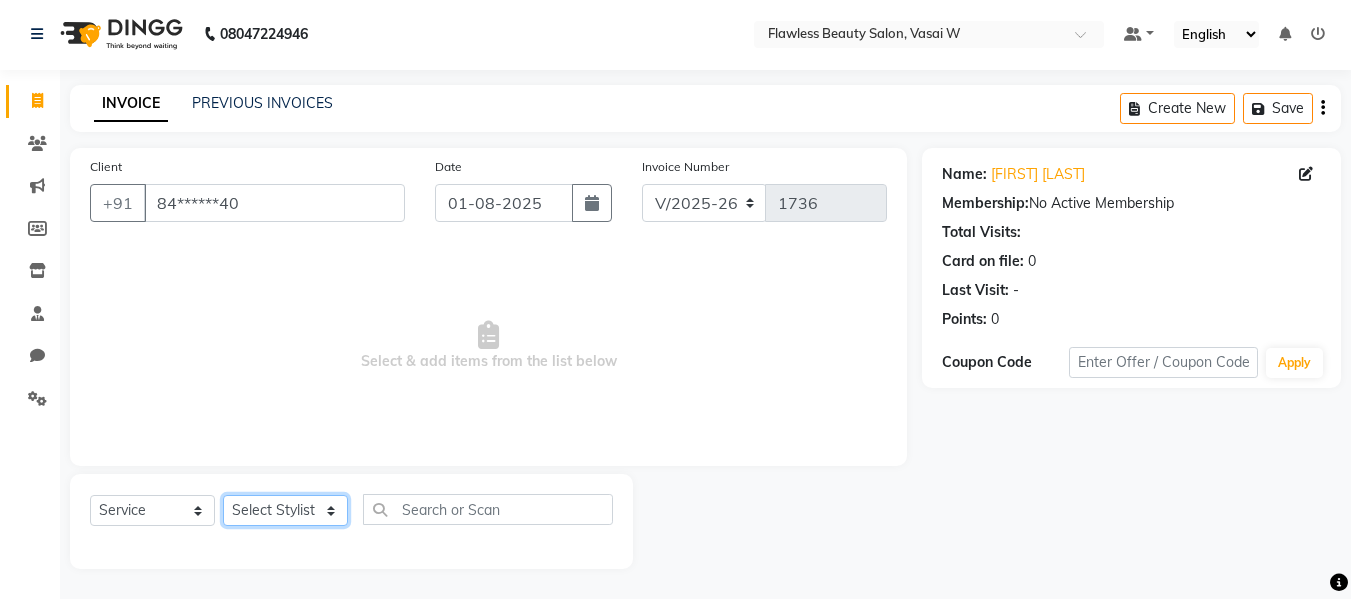 click on "Select Stylist [FIRST] [LAST]  [FIRST]  [LAST] [FIRST] [LAST] [FIRST] [LAST] [FIRST] [LAST] [FIRST] [LAST] [FIRST] [LAST] [FIRST] [LAST]" 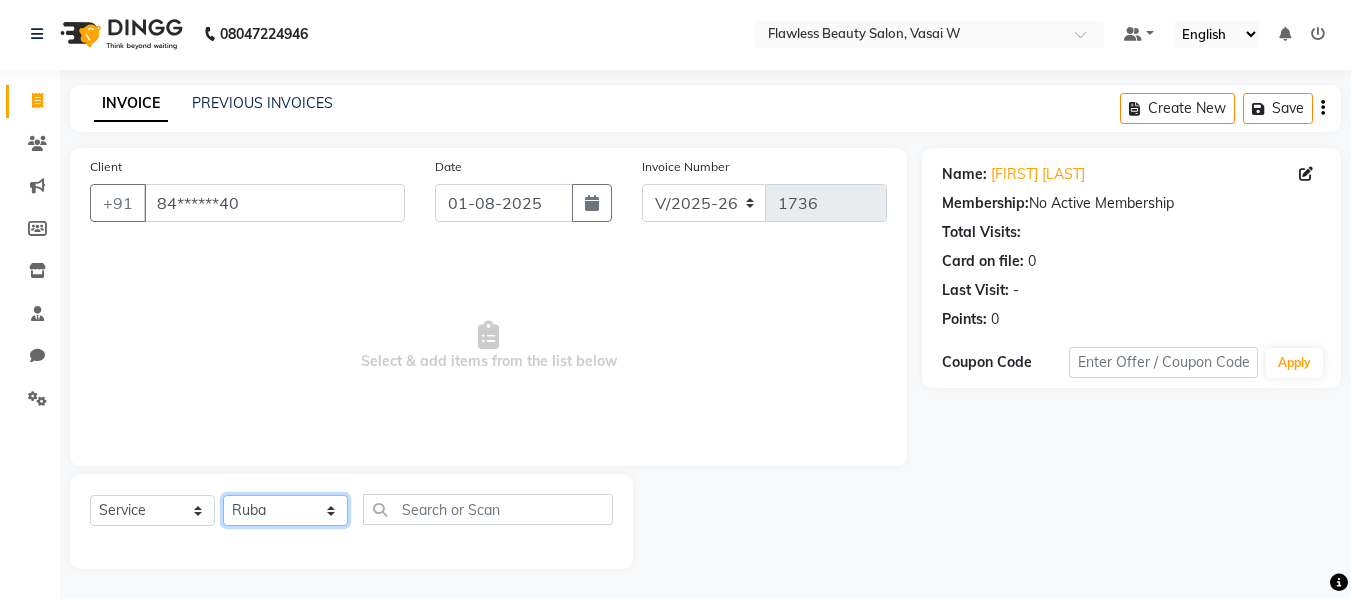 click on "Select Stylist [FIRST] [LAST]  [FIRST]  [LAST] [FIRST] [LAST] [FIRST] [LAST] [FIRST] [LAST] [FIRST] [LAST] [FIRST] [LAST] [FIRST] [LAST]" 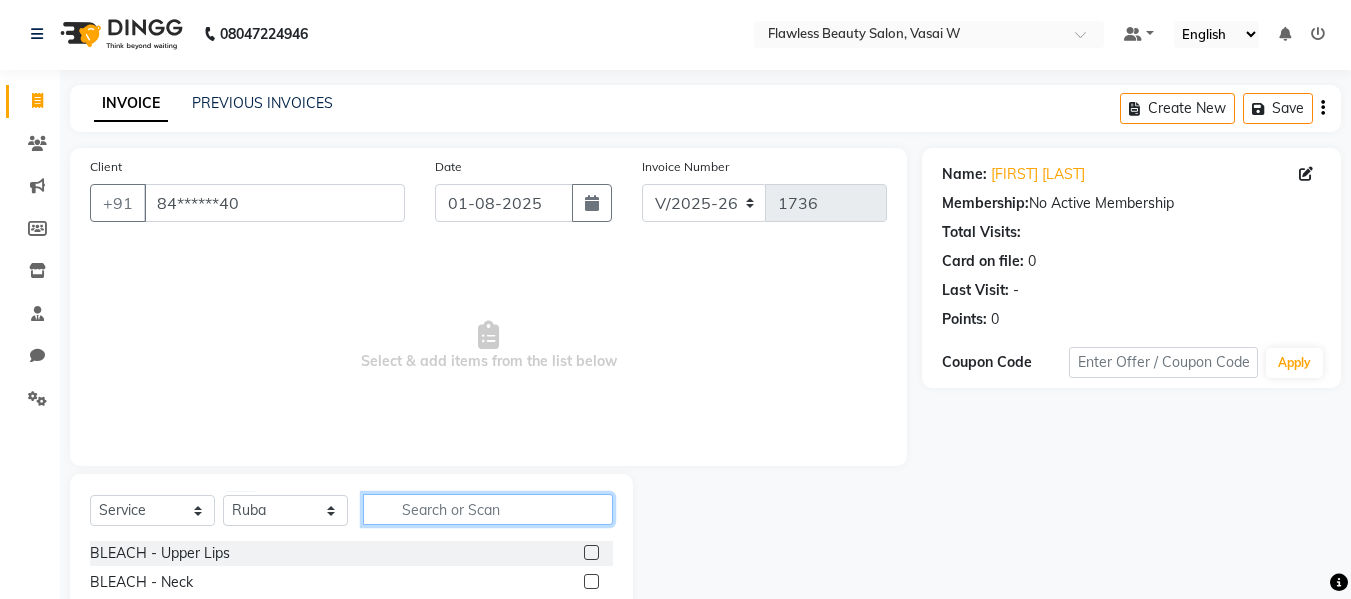 click 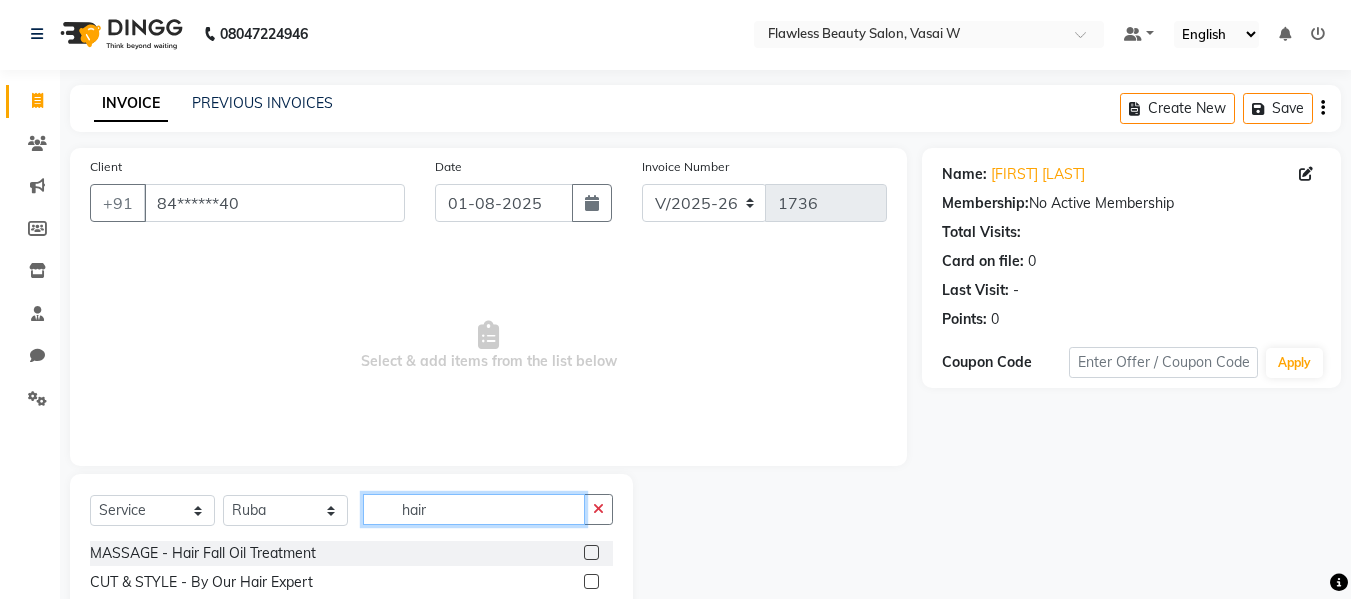 type on "hair" 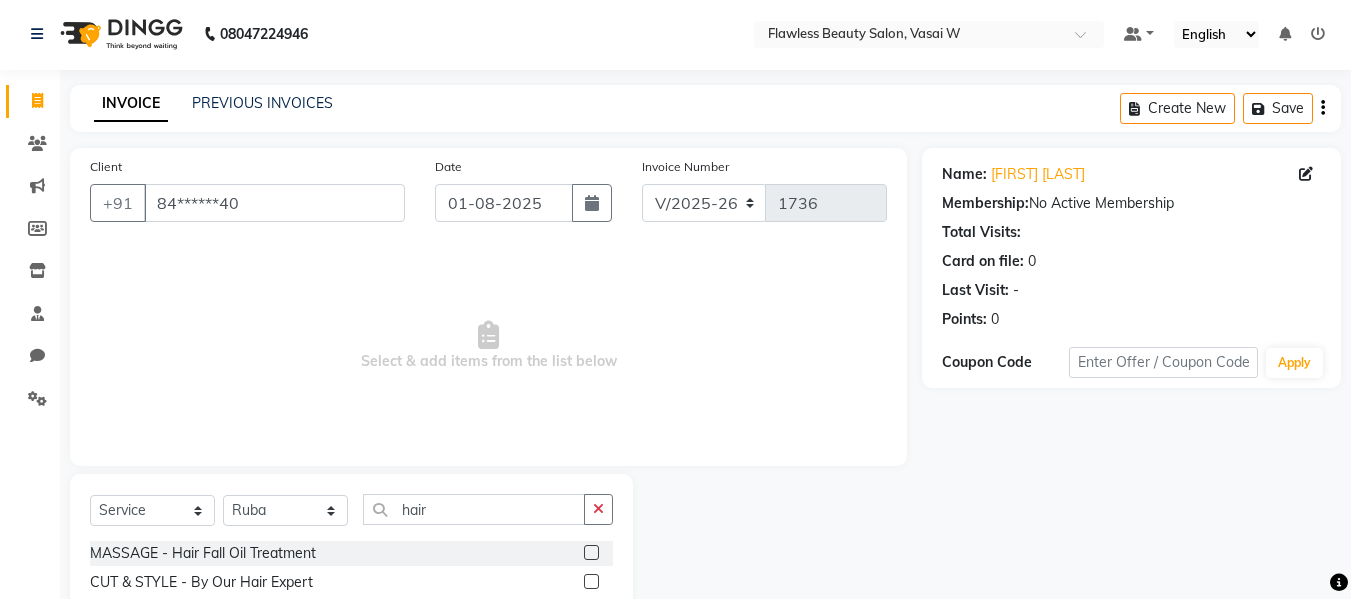 click 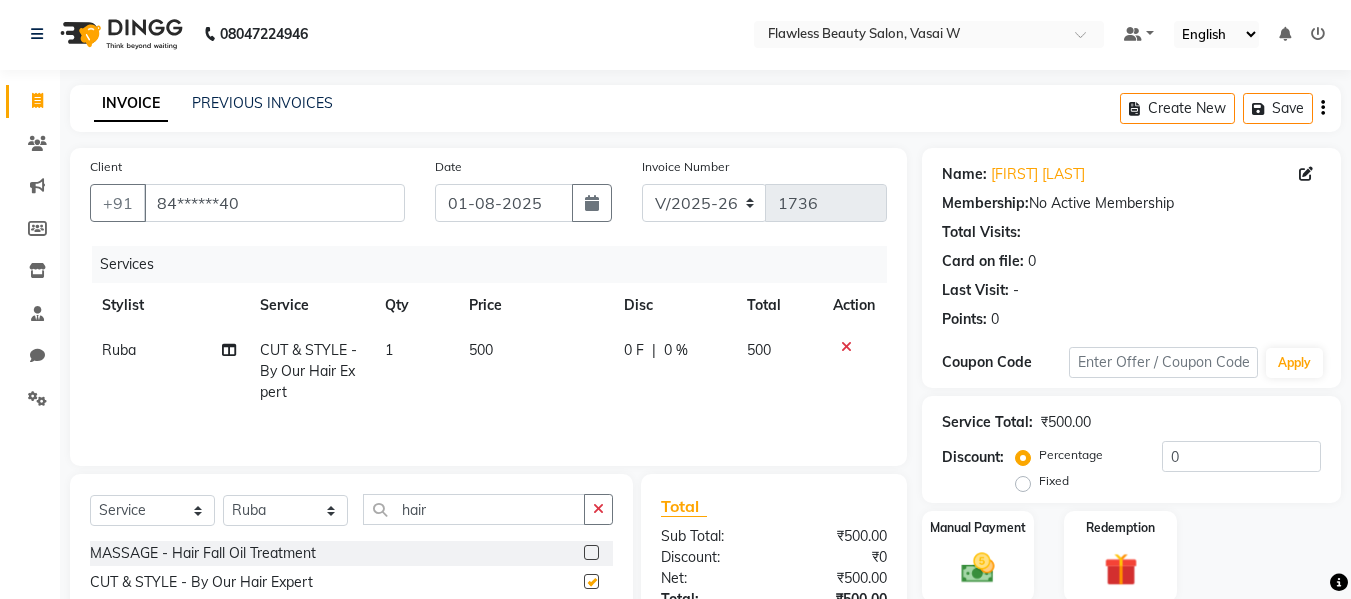 checkbox on "false" 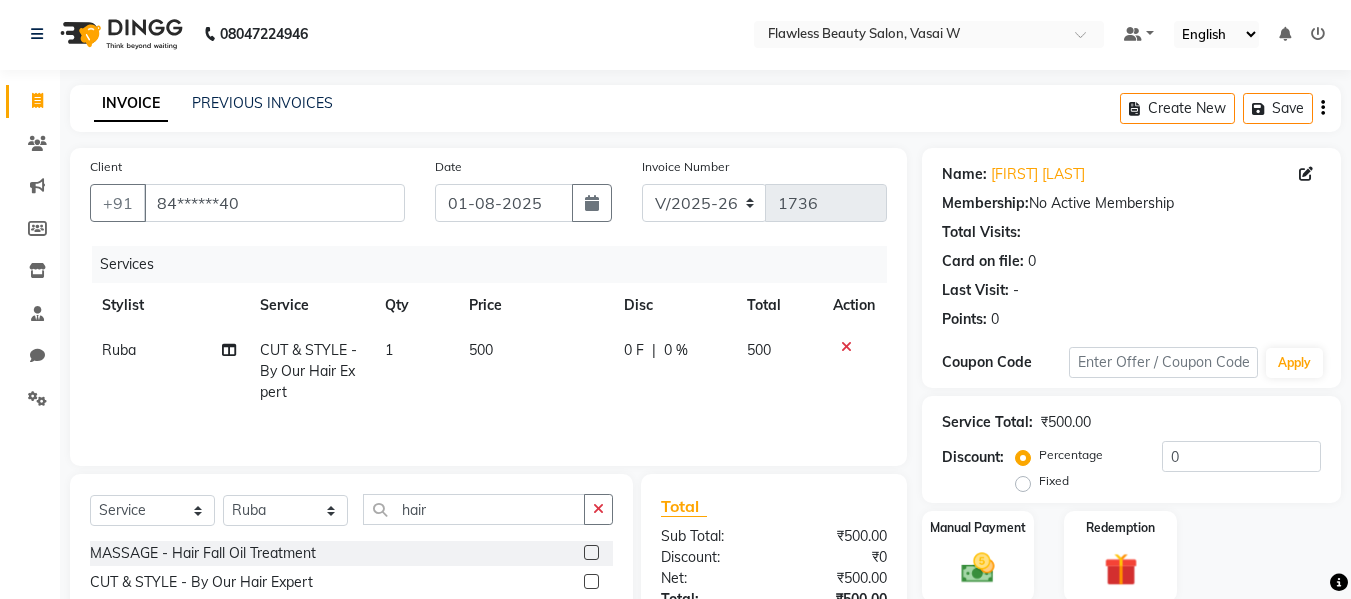 click on "500" 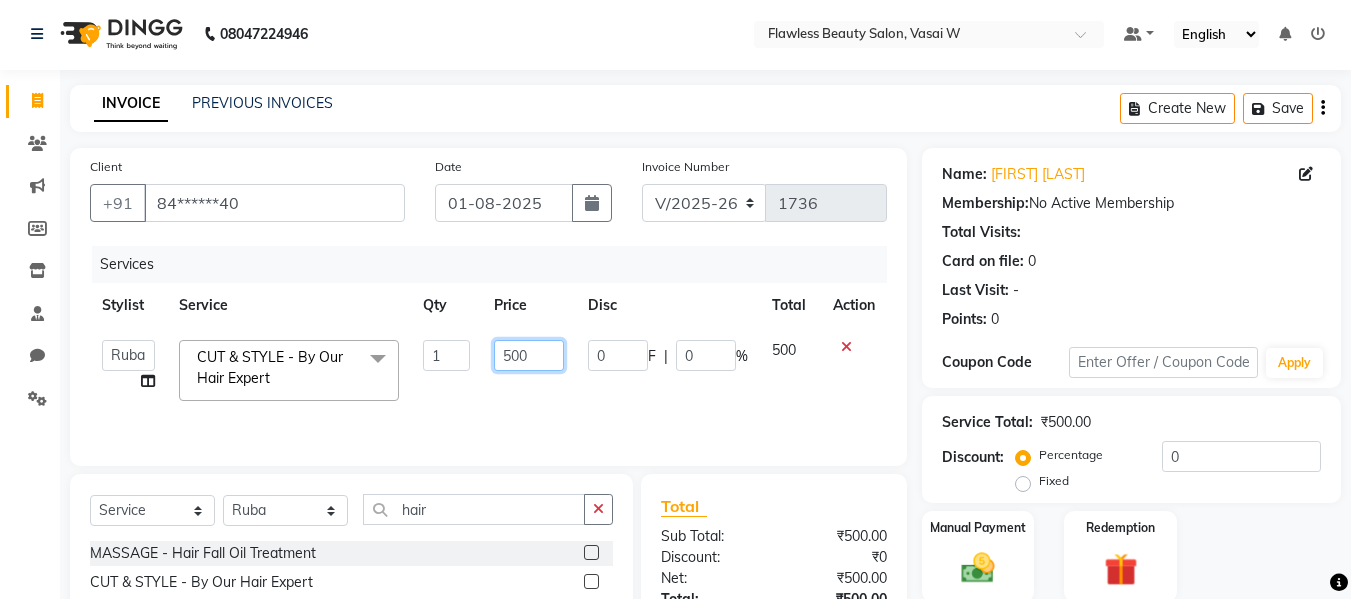 click on "500" 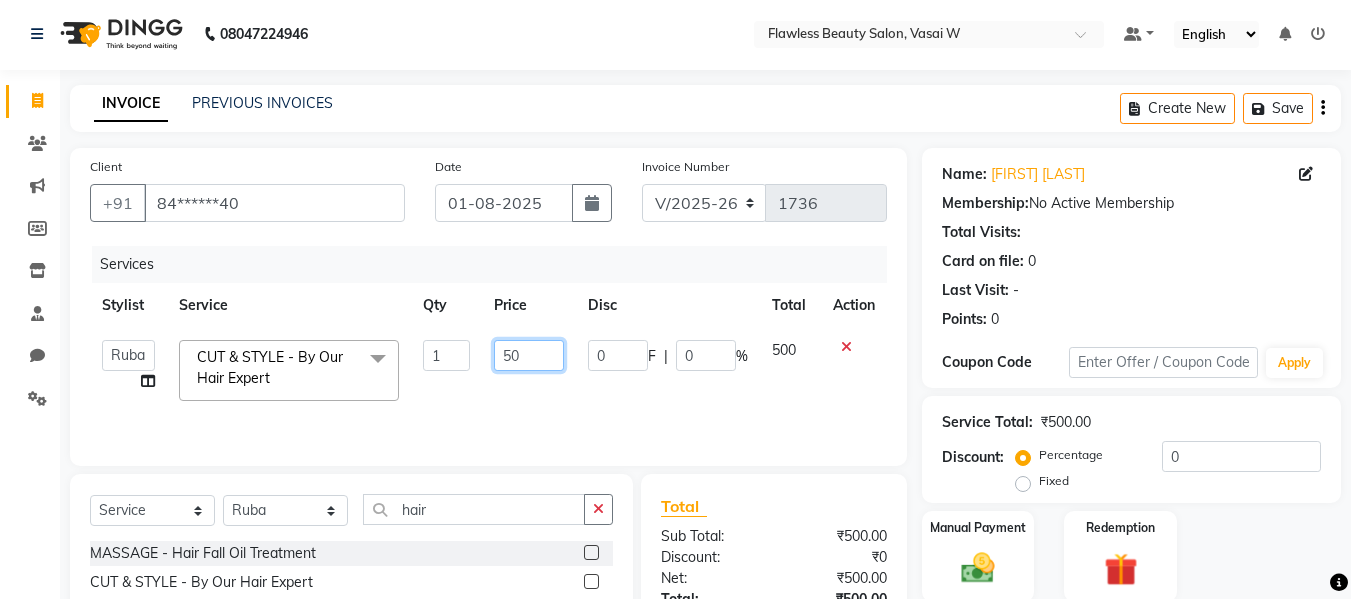 type on "5" 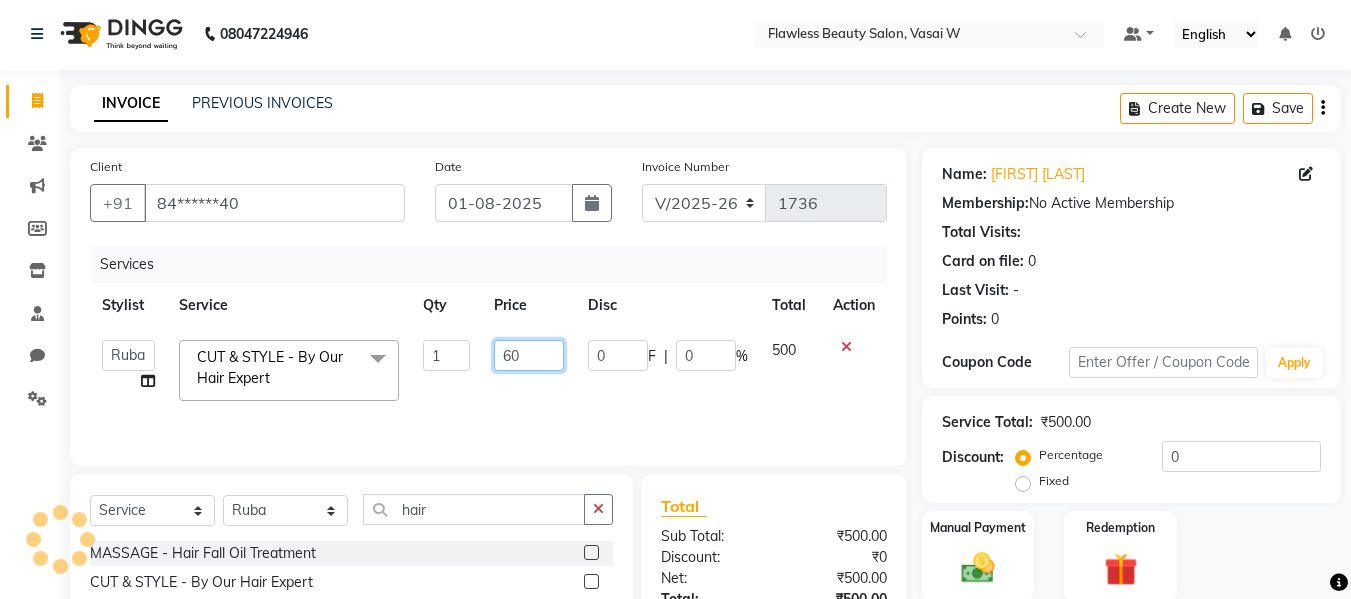 type on "600" 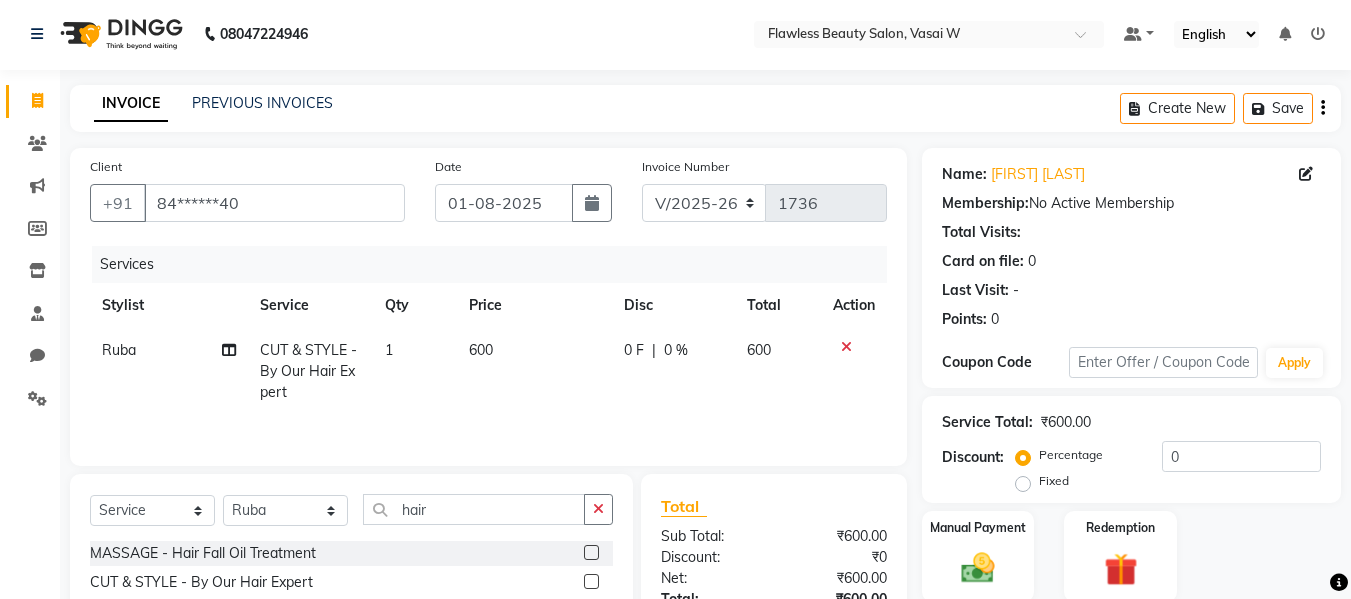 click on "Total" 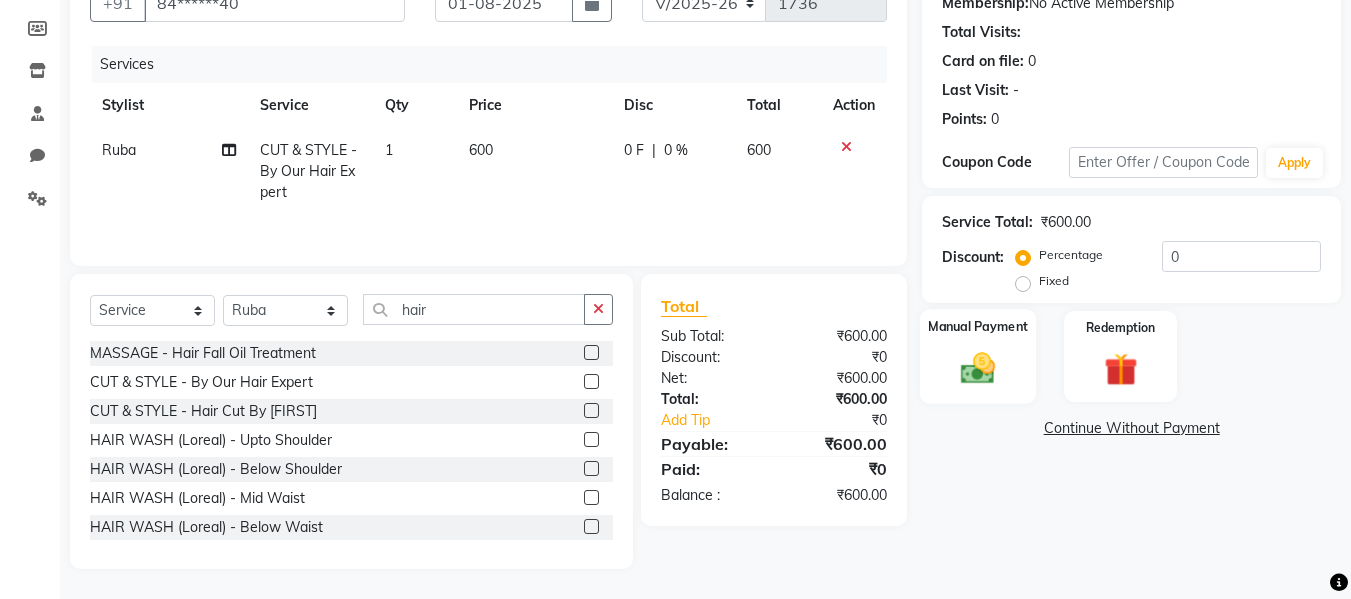 click 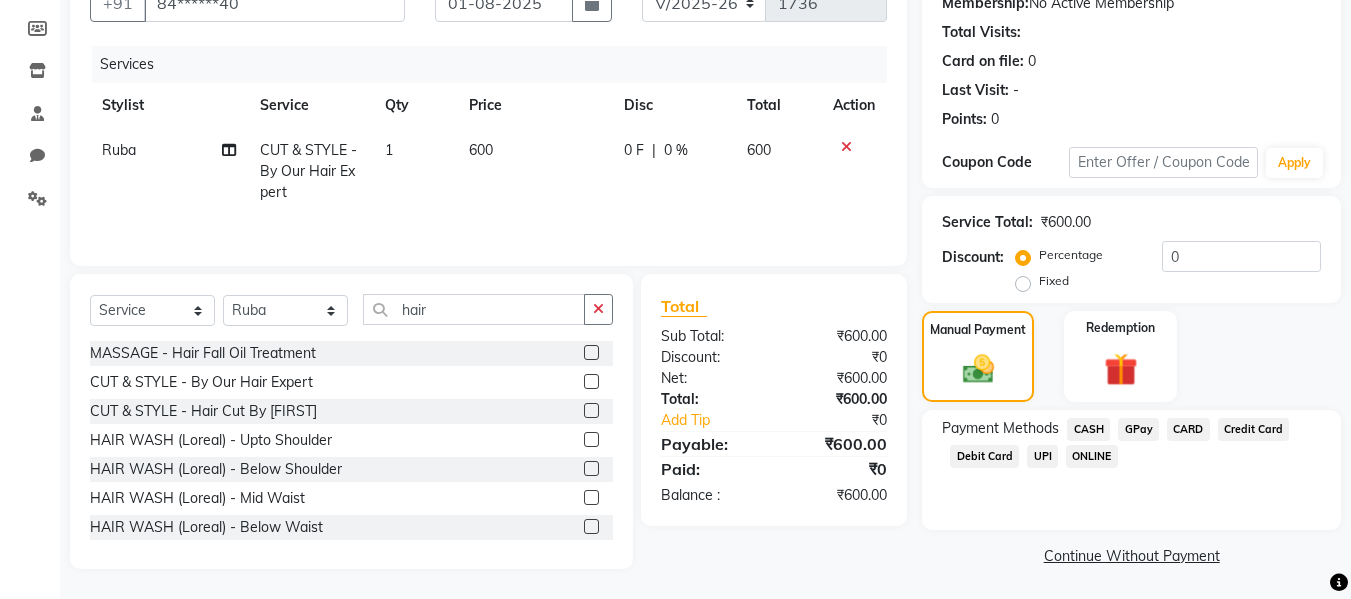 click on "CASH" 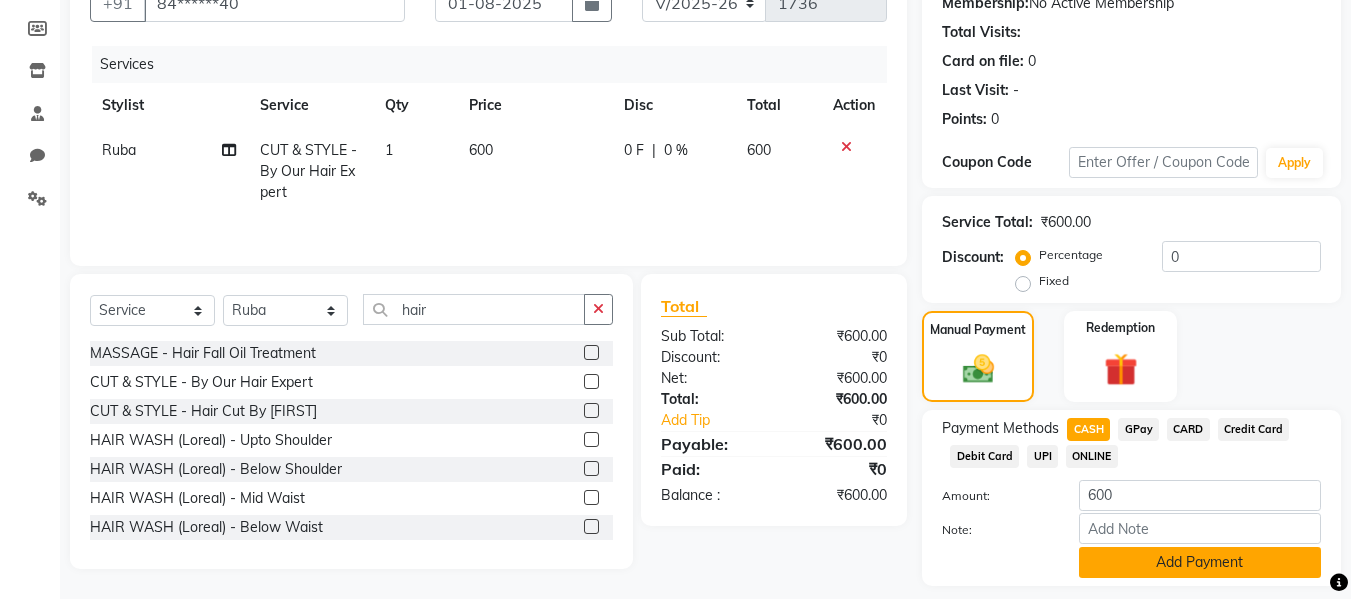 click on "Add Payment" 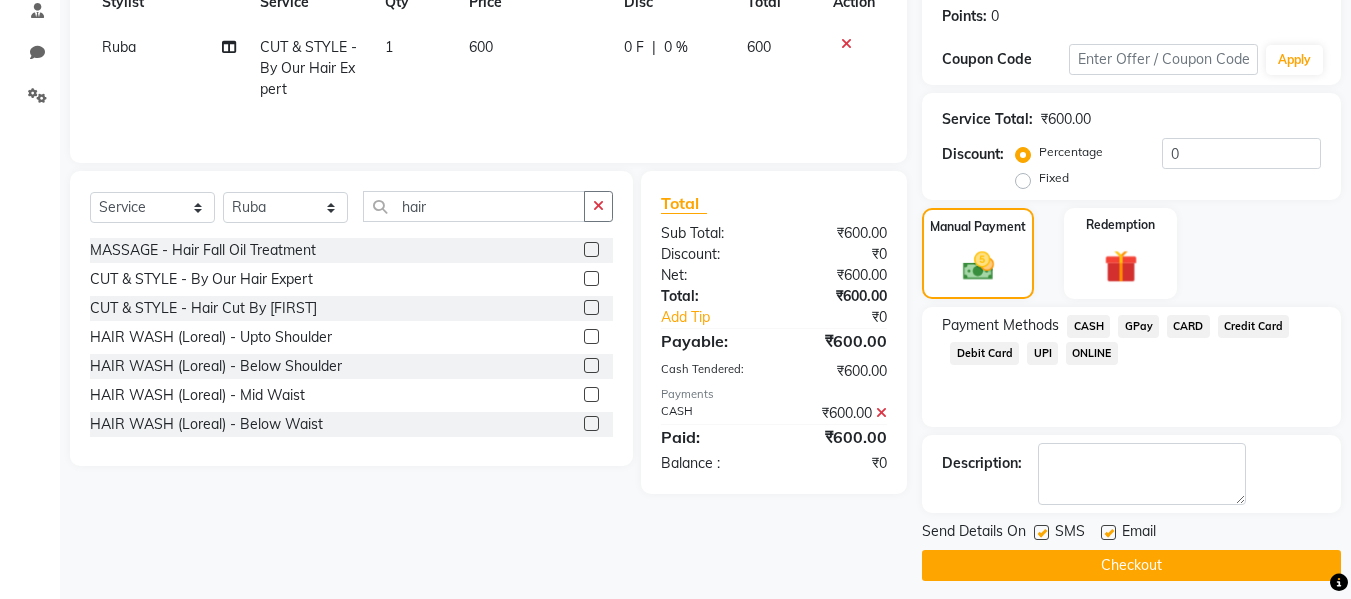 scroll, scrollTop: 317, scrollLeft: 0, axis: vertical 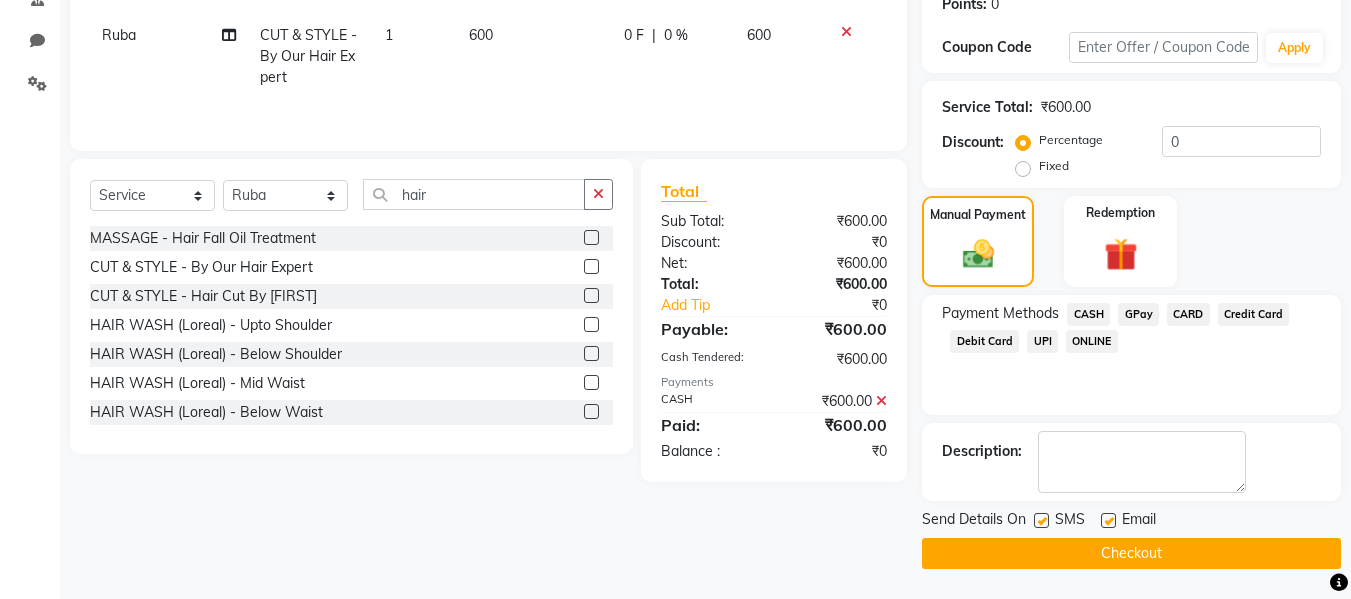 click 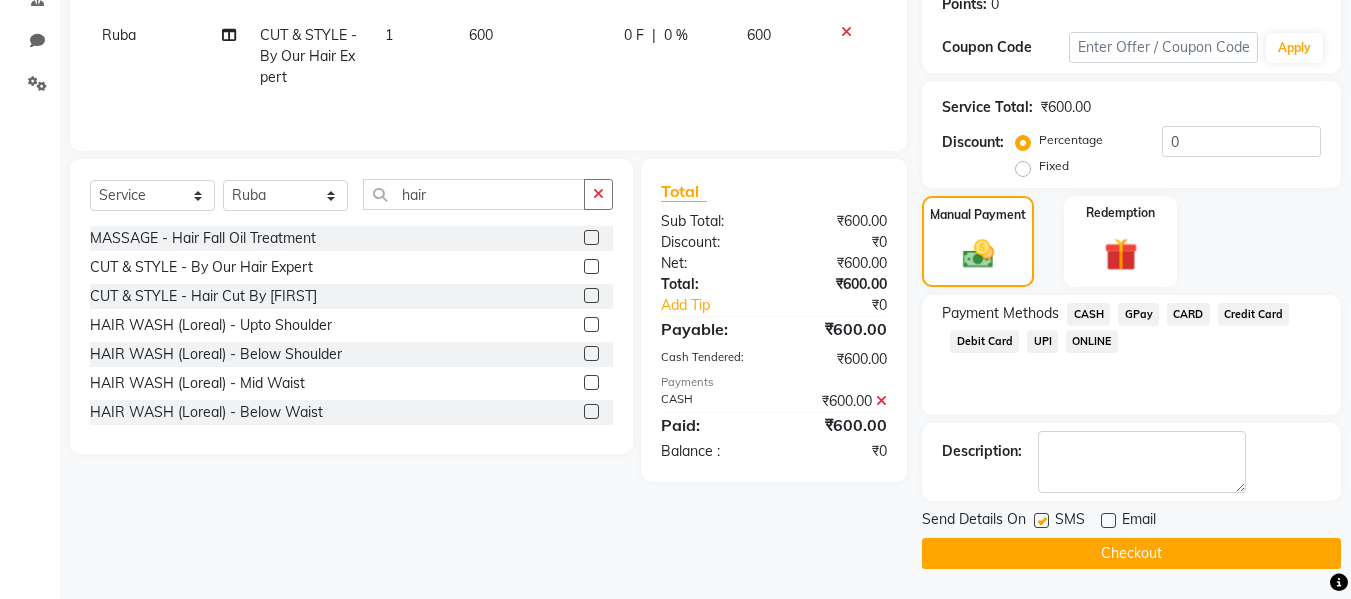 click 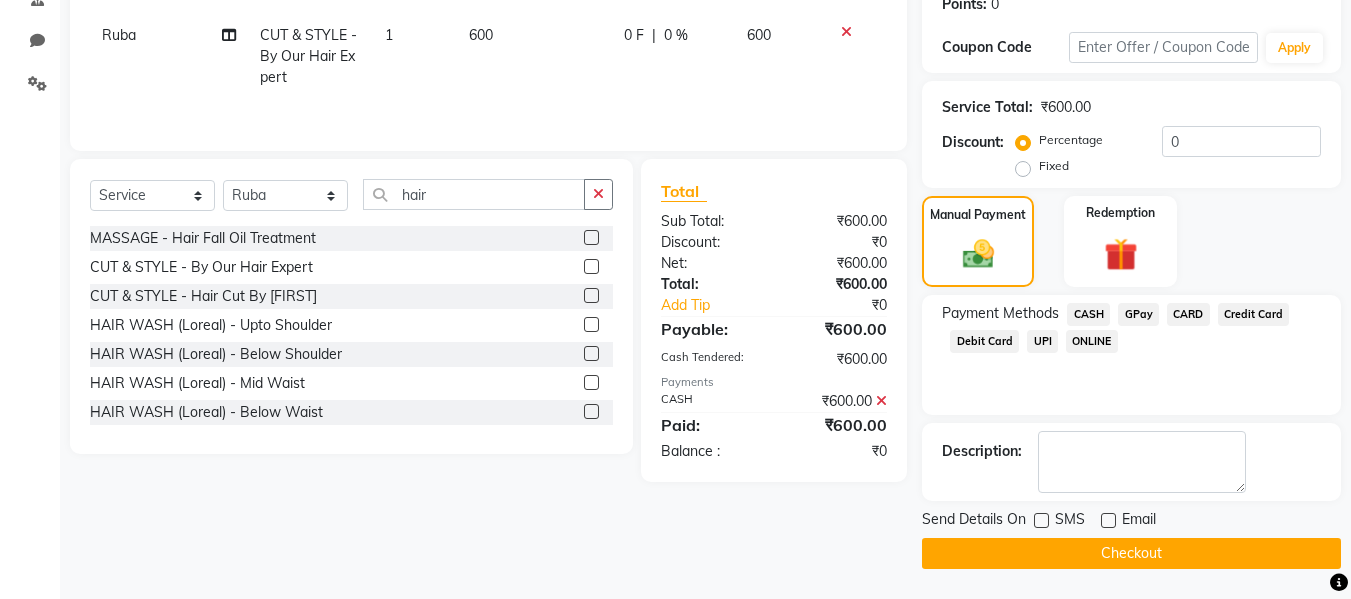 click on "Checkout" 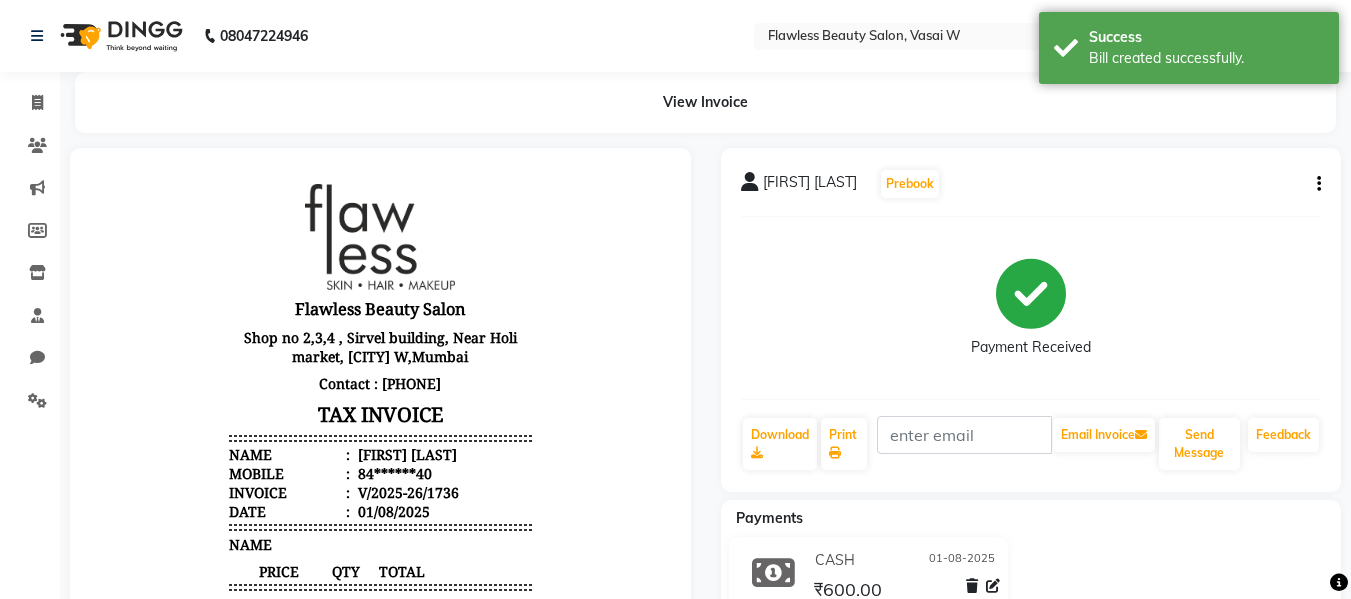 scroll, scrollTop: 0, scrollLeft: 0, axis: both 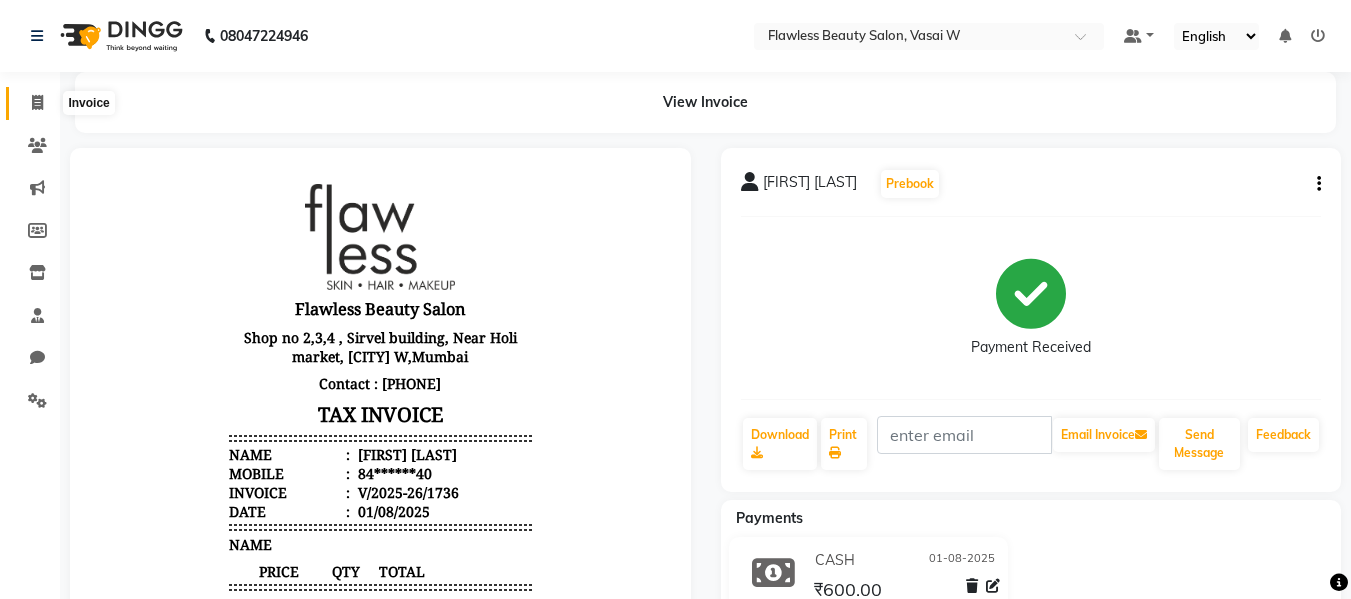 click 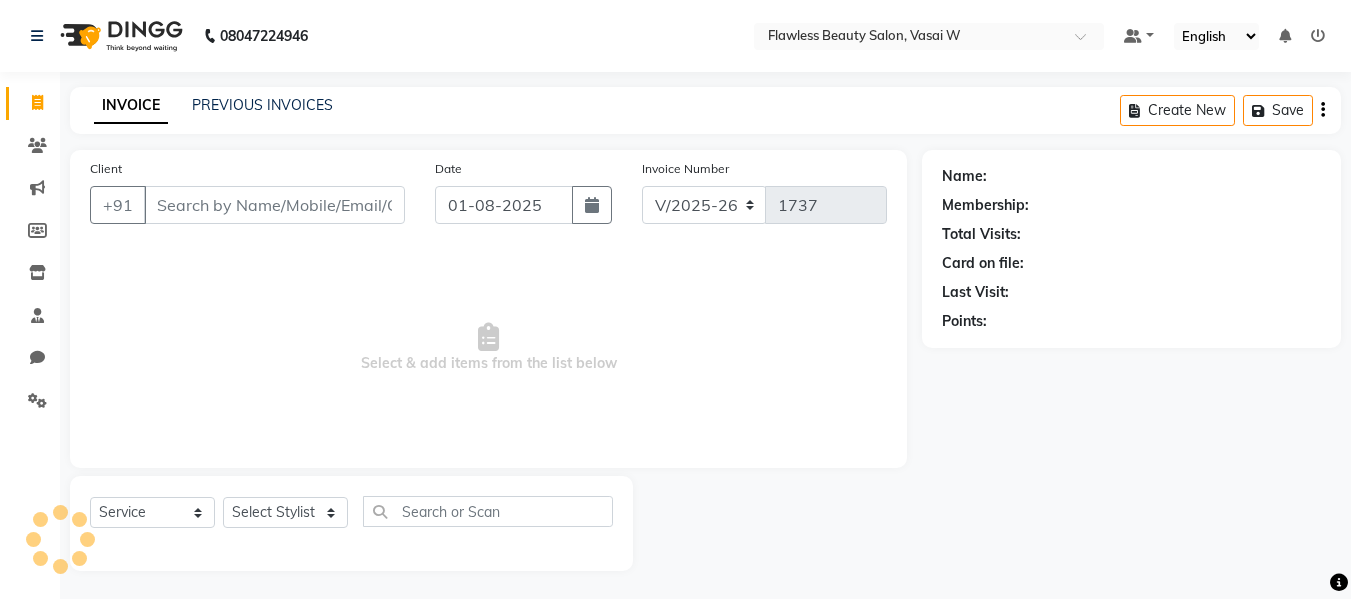 scroll, scrollTop: 2, scrollLeft: 0, axis: vertical 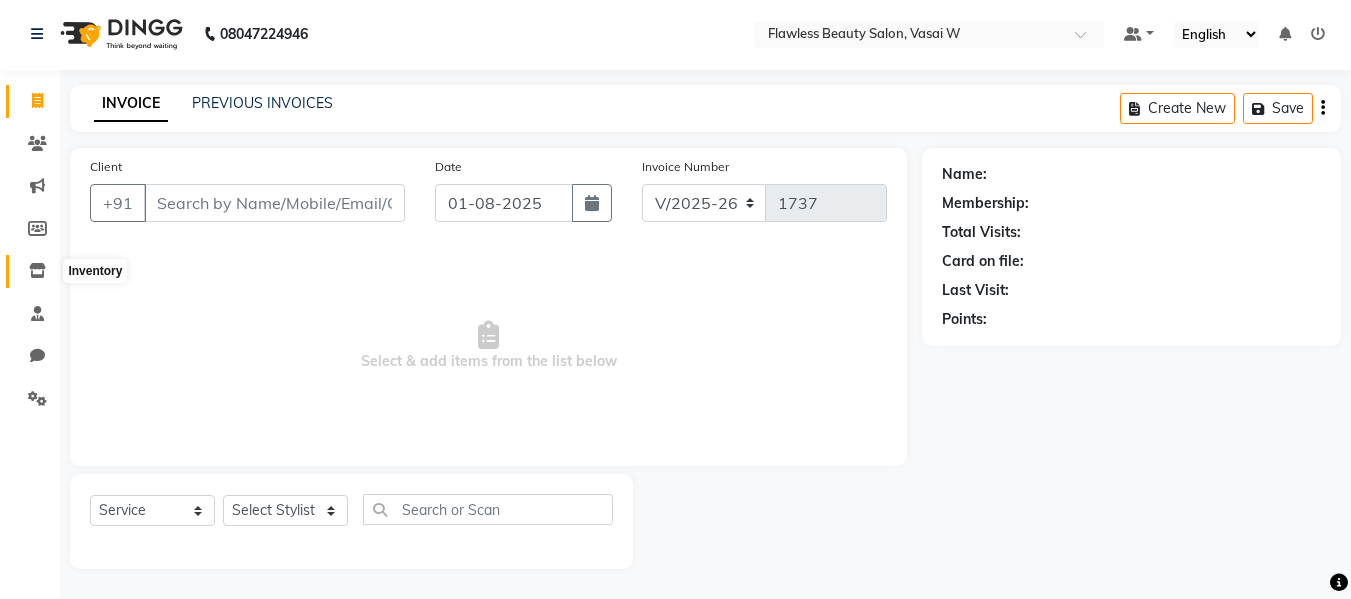 click 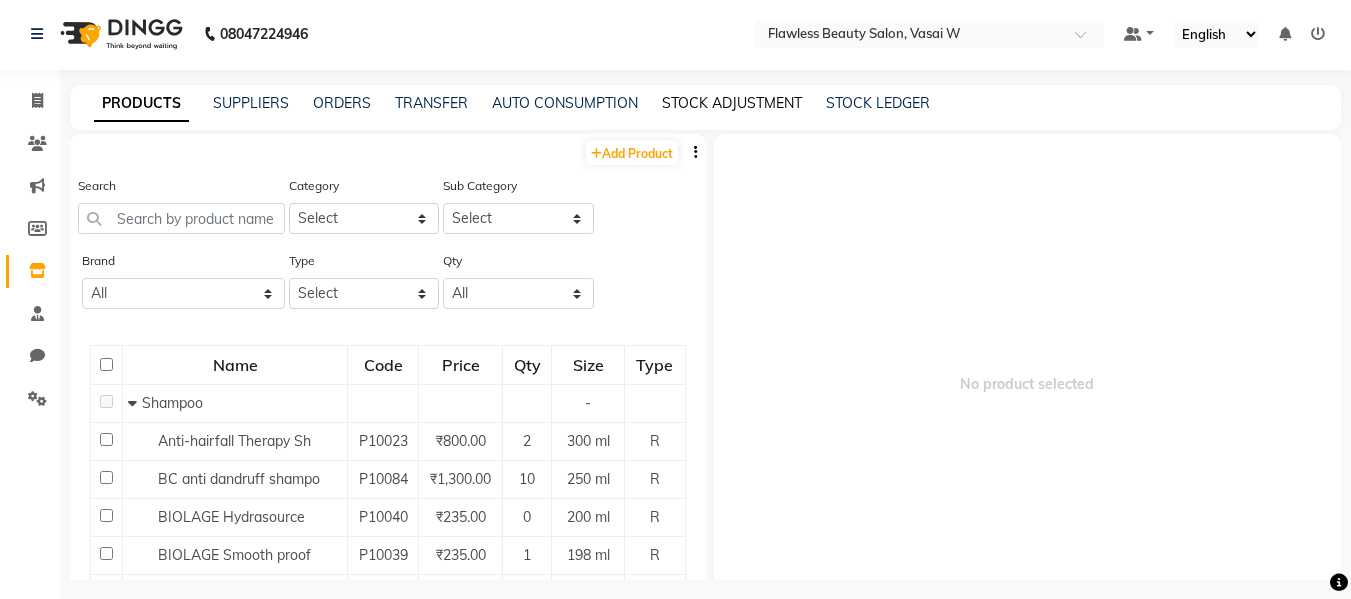 click on "STOCK ADJUSTMENT" 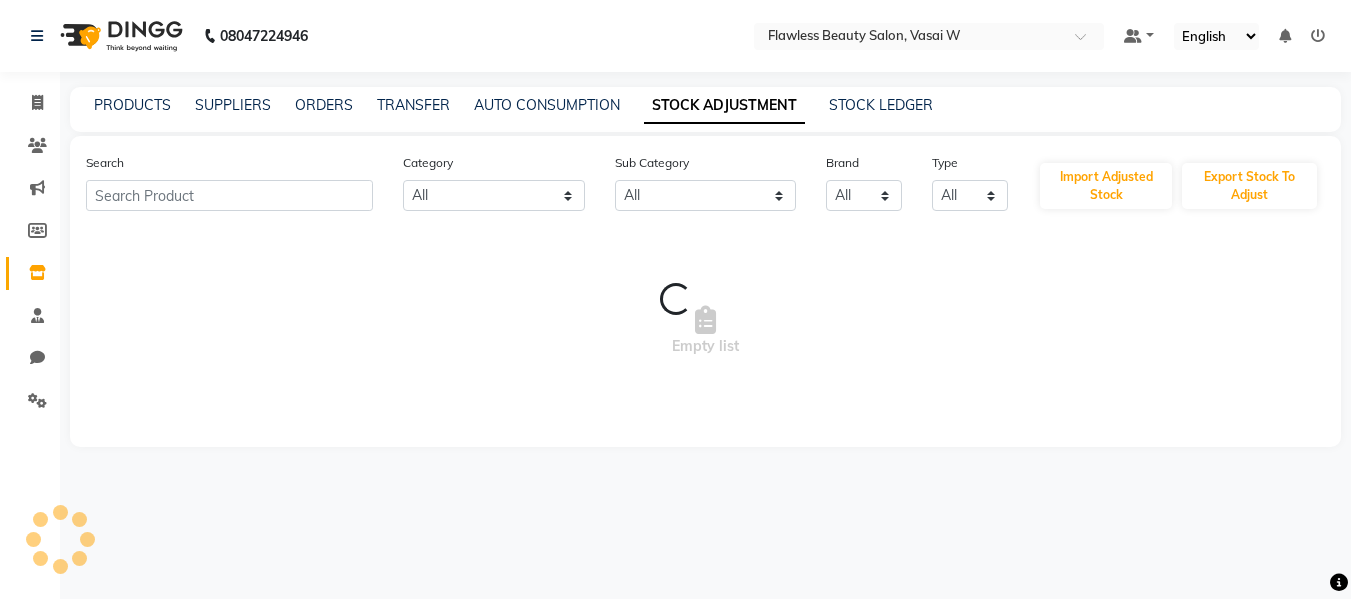 scroll, scrollTop: 0, scrollLeft: 0, axis: both 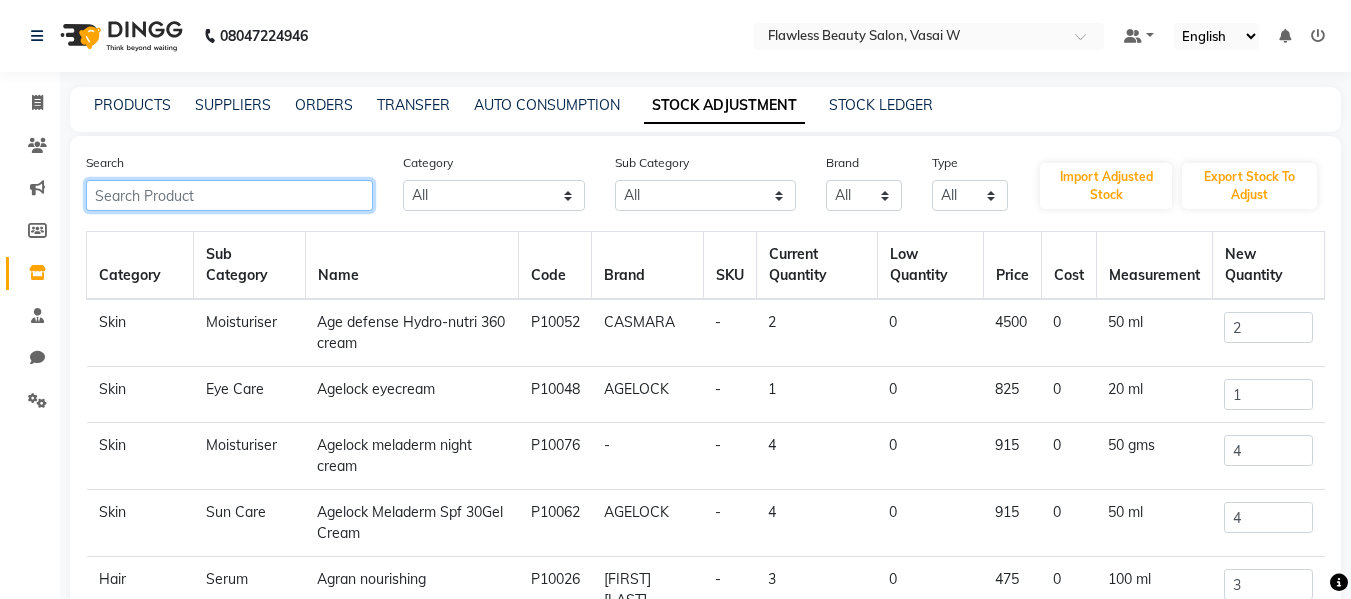 click 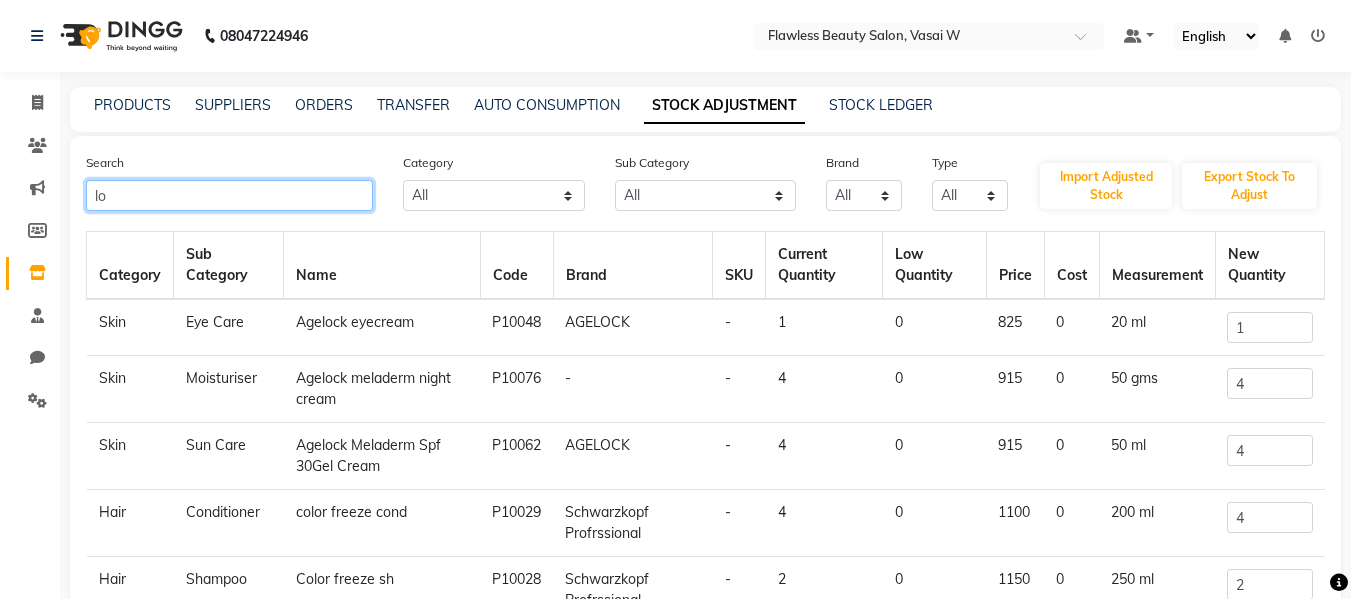 type on "l" 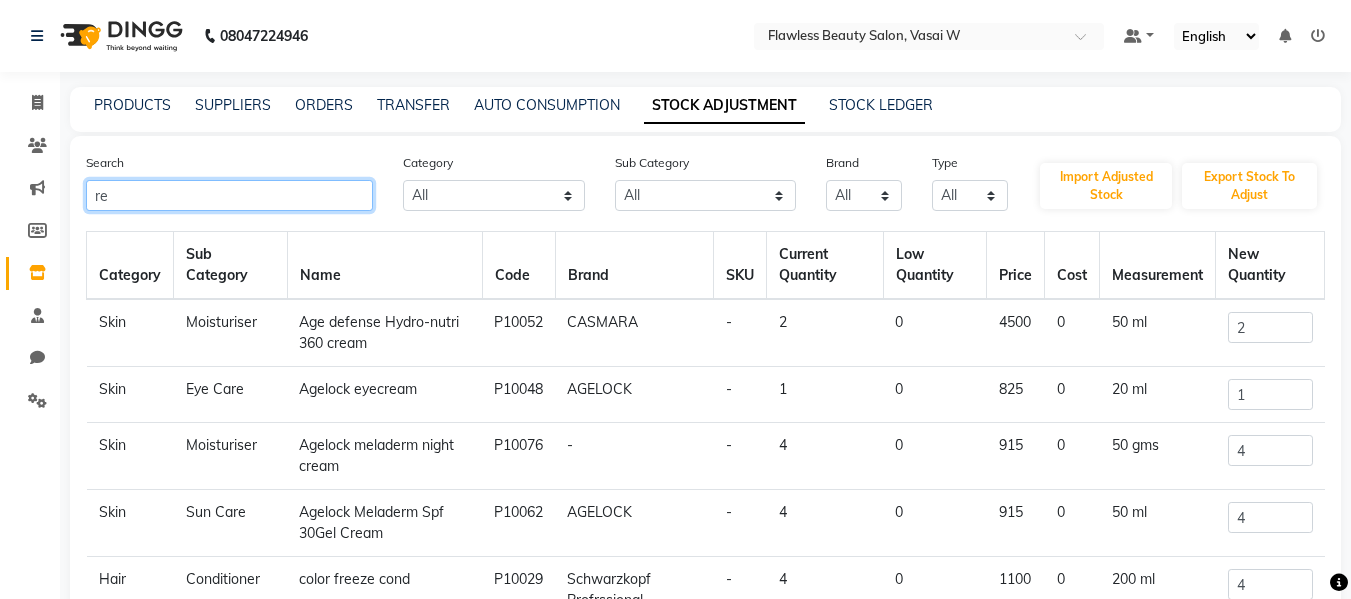 type on "r" 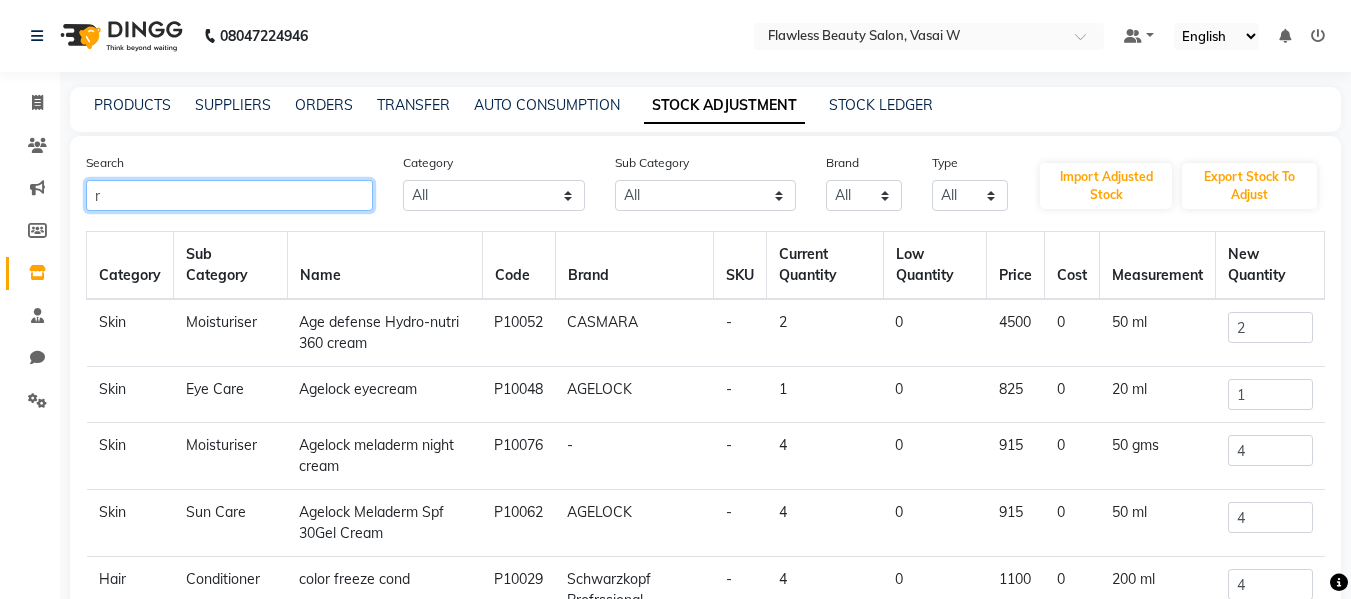 type 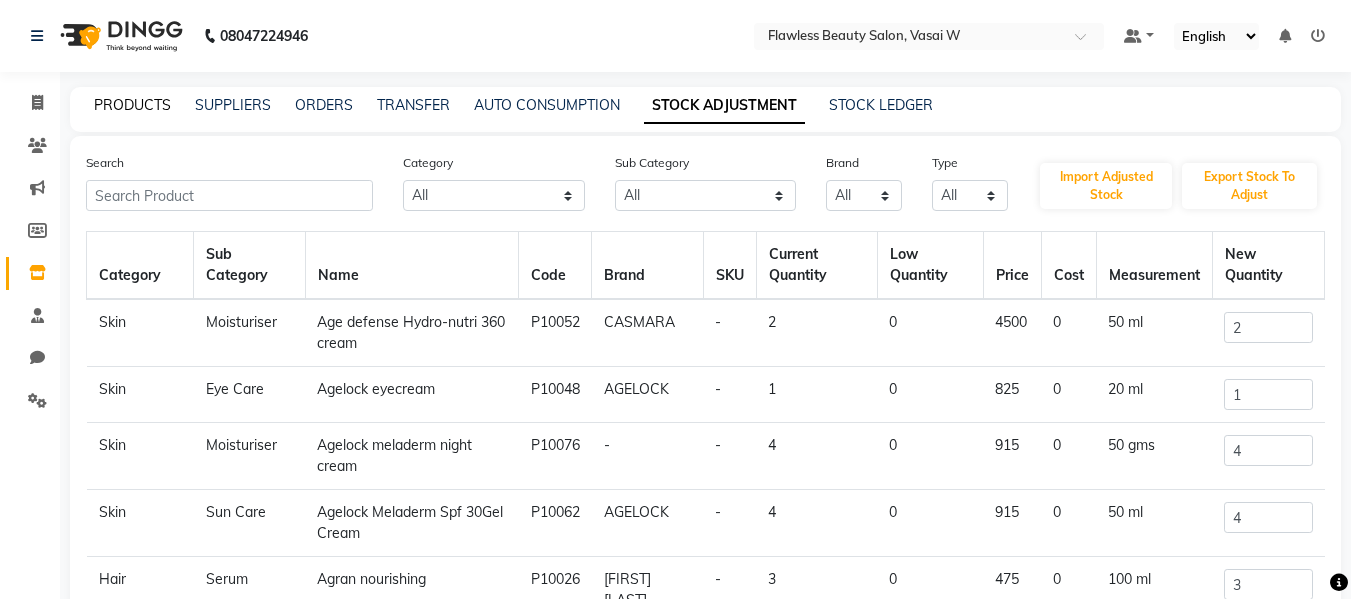 click on "PRODUCTS" 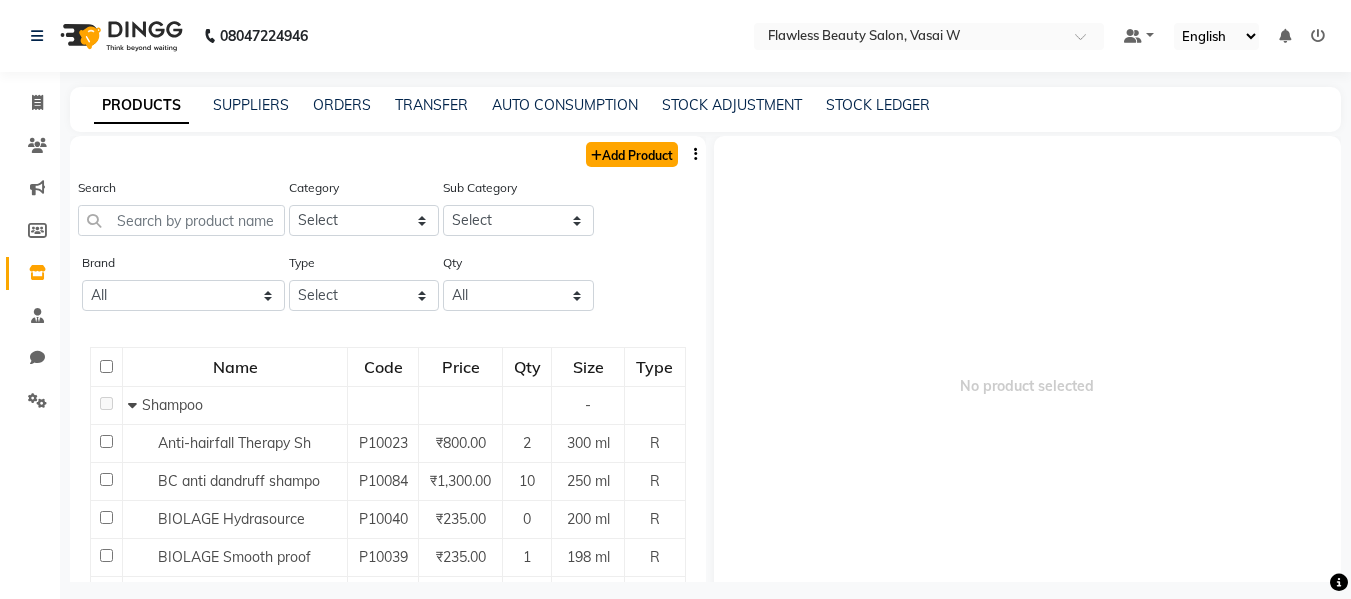 click on "Add Product" 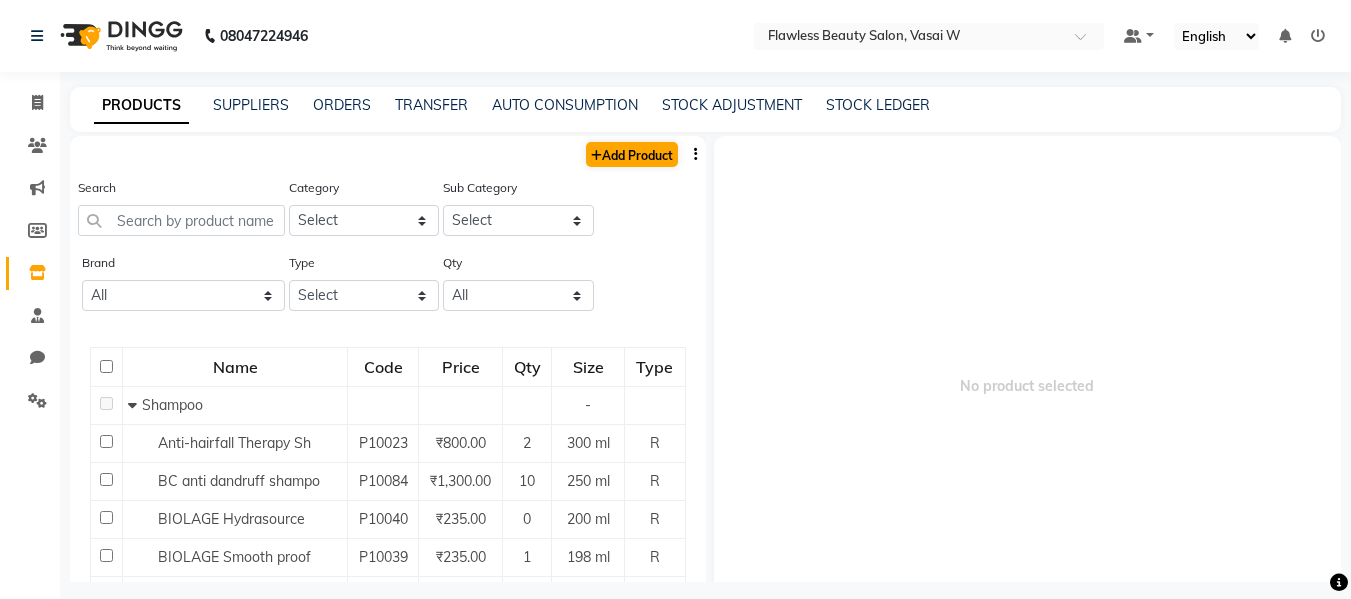 select on "true" 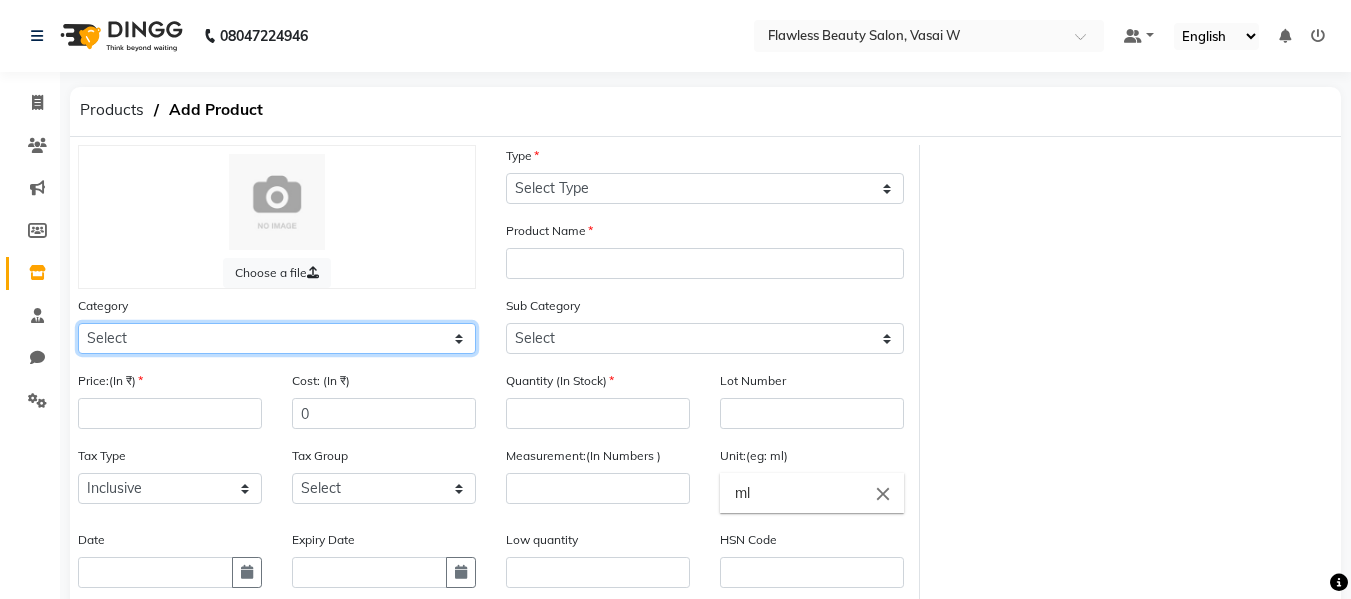 click on "Select Hair Skin Makeup Personal Care Appliances Beard Waxing Disposable Threading Hands and Feet Beauty Planet Botox Cadiveu Casmara Cheryls Loreal Olaplex Other" 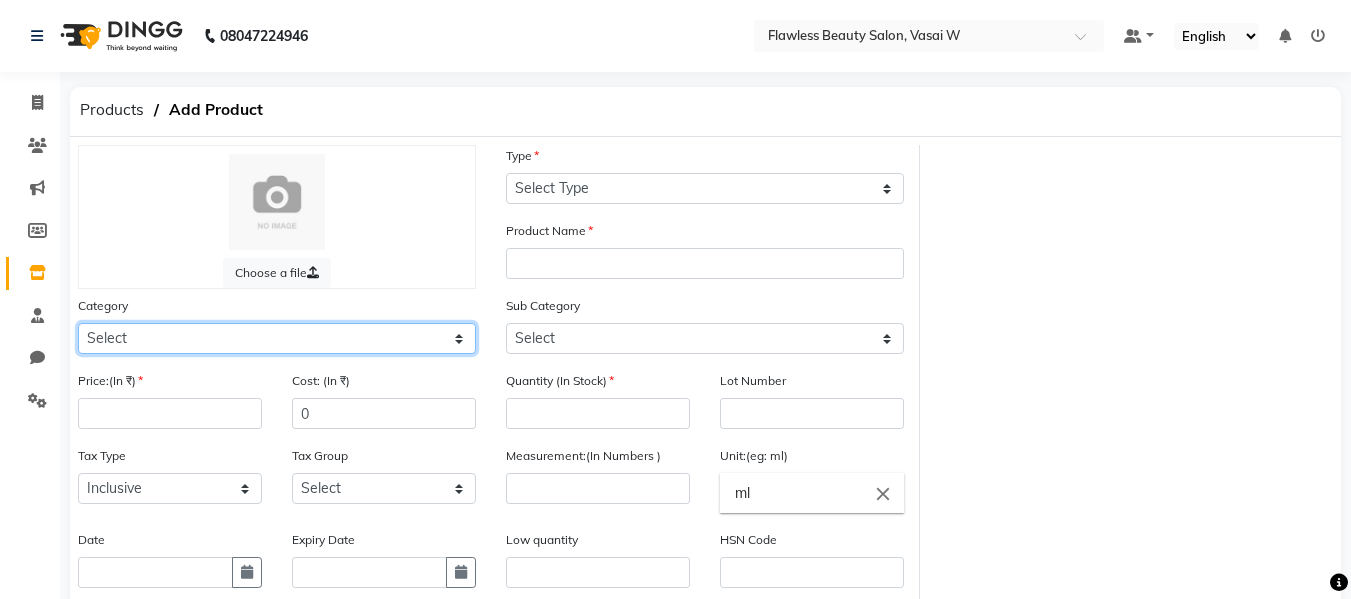 select on "1150" 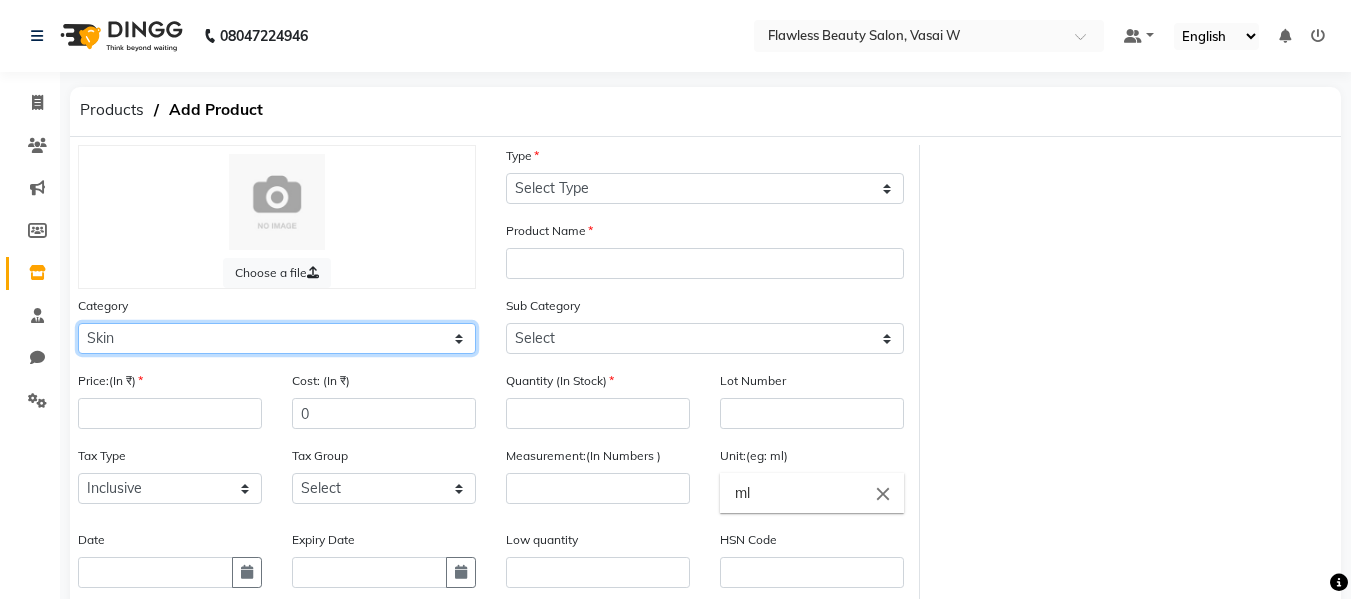 click on "Select Hair Skin Makeup Personal Care Appliances Beard Waxing Disposable Threading Hands and Feet Beauty Planet Botox Cadiveu Casmara Cheryls Loreal Olaplex Other" 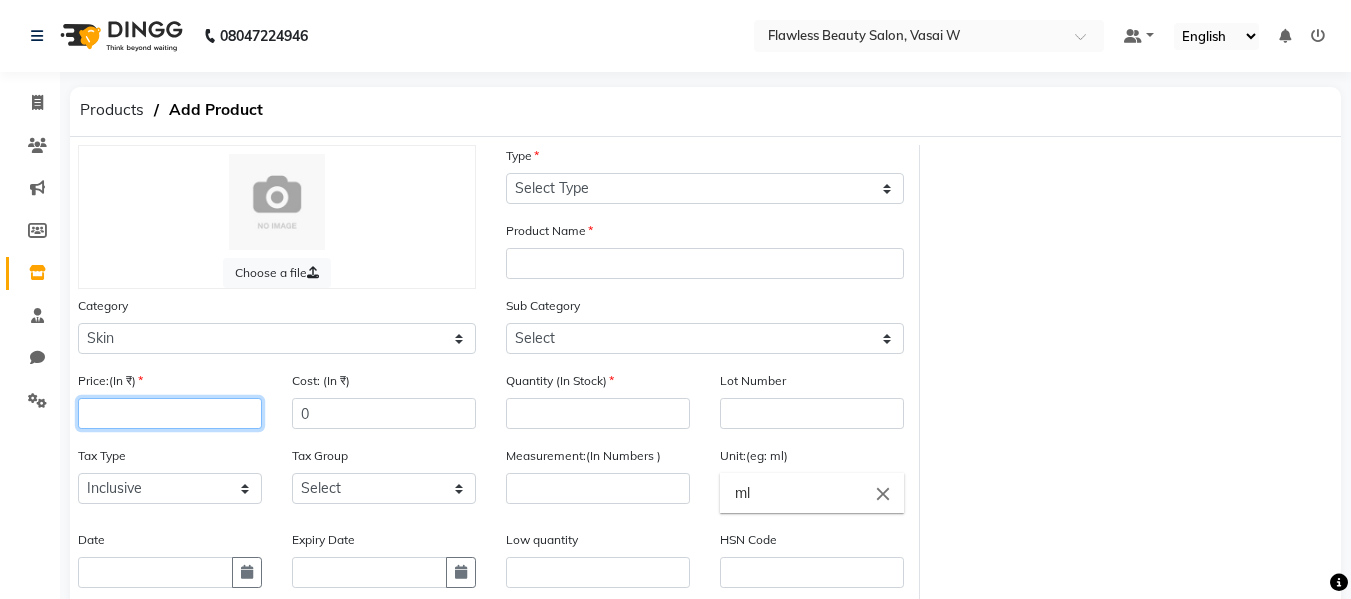 click 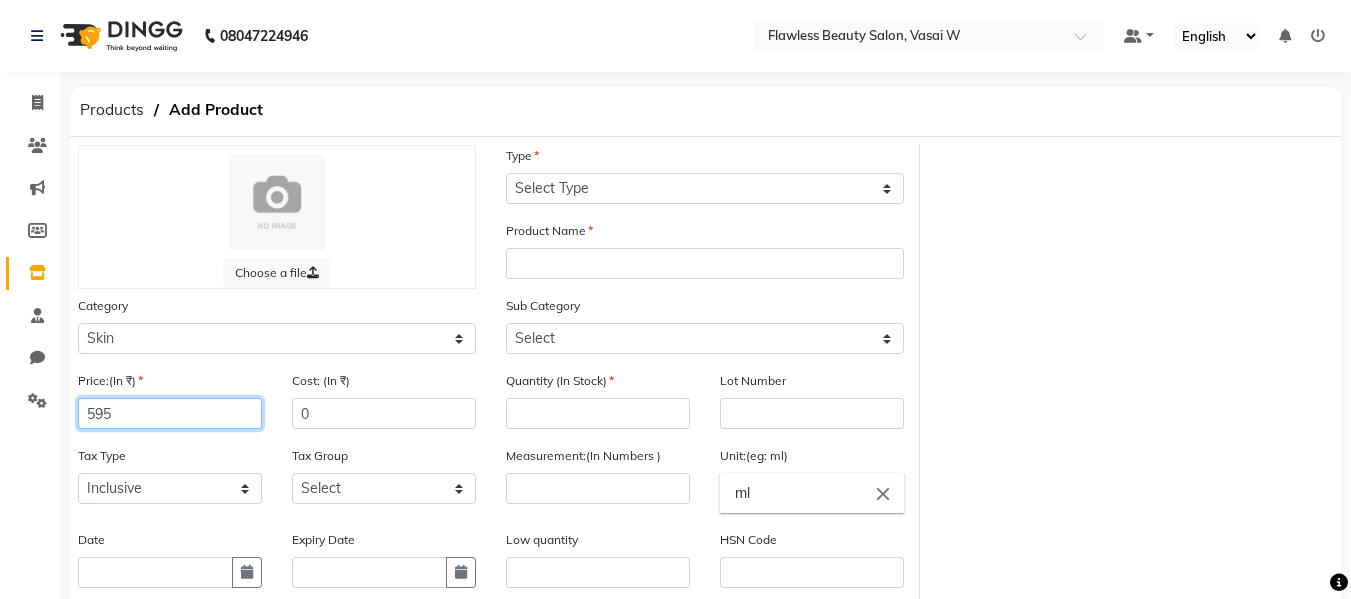 type on "595" 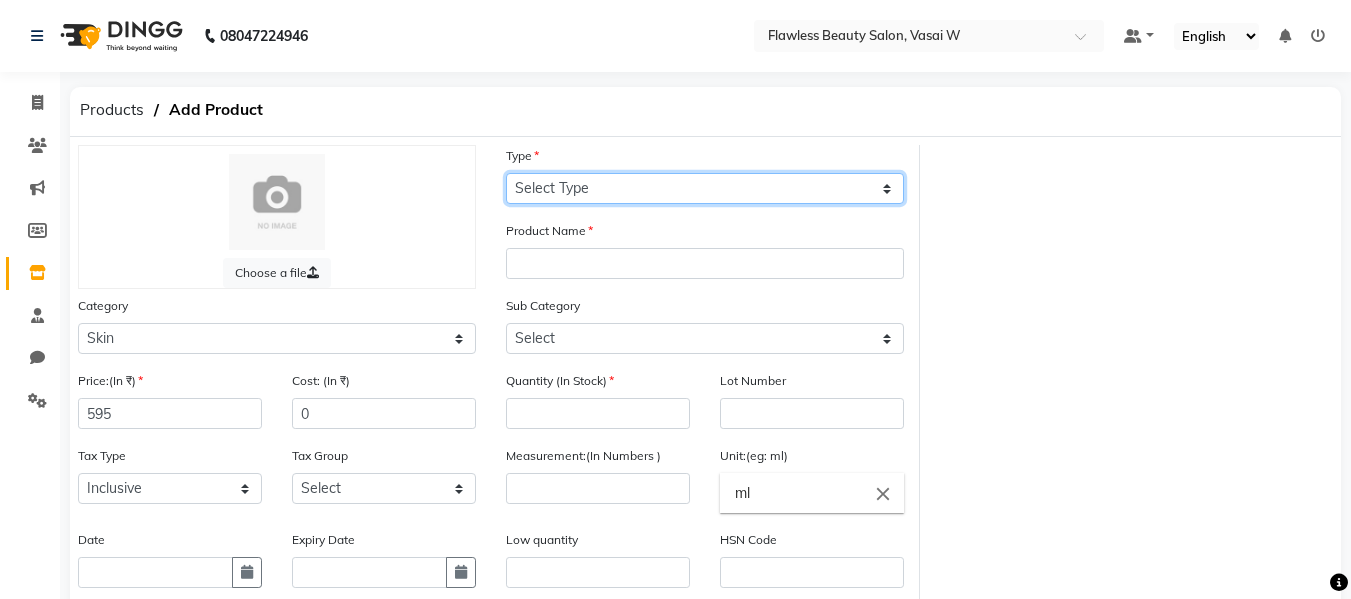 click on "Select Type Both Retail Consumable" 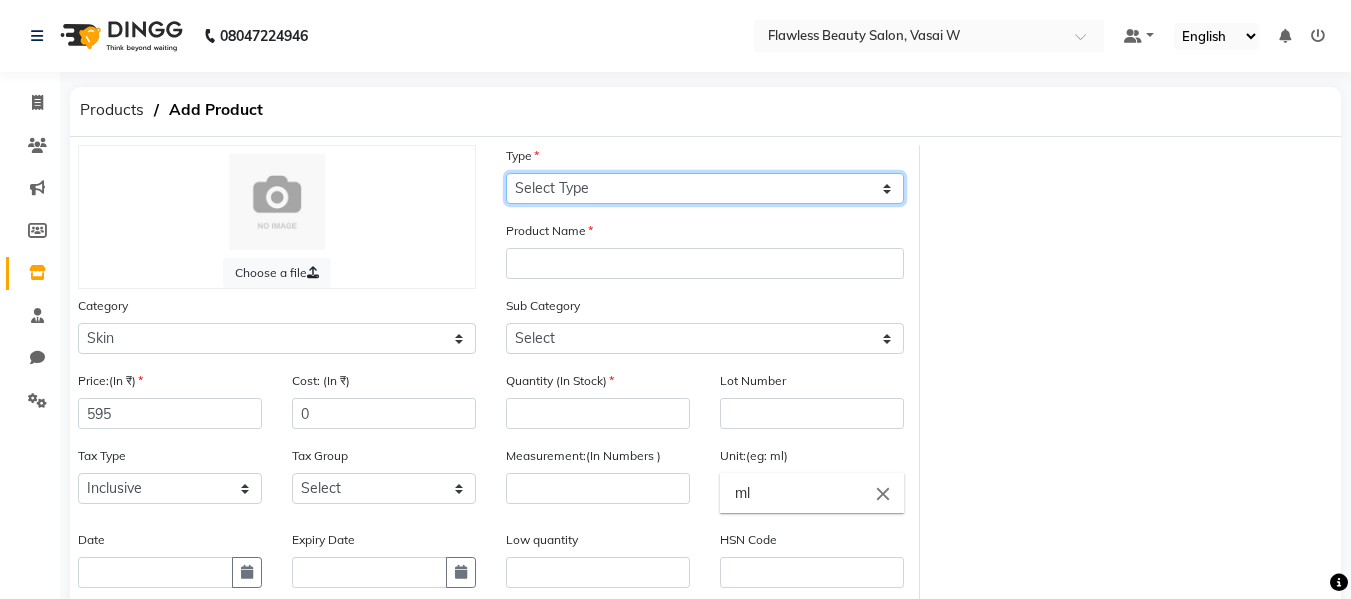 select on "R" 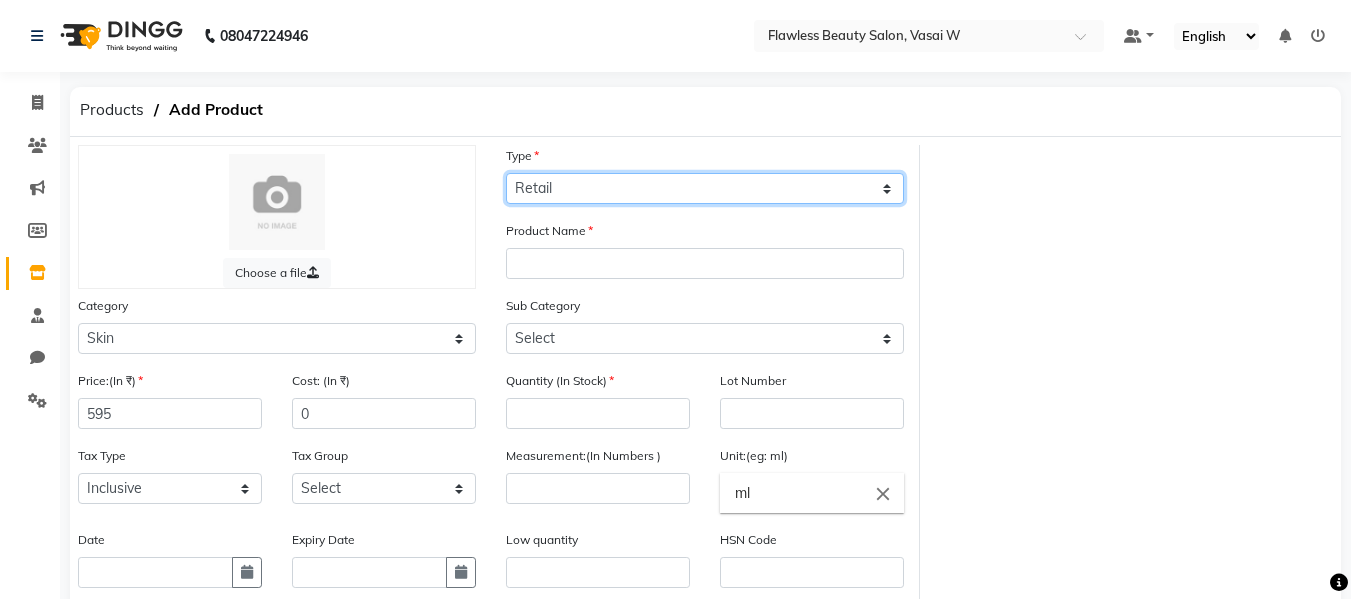 click on "Select Type Both Retail Consumable" 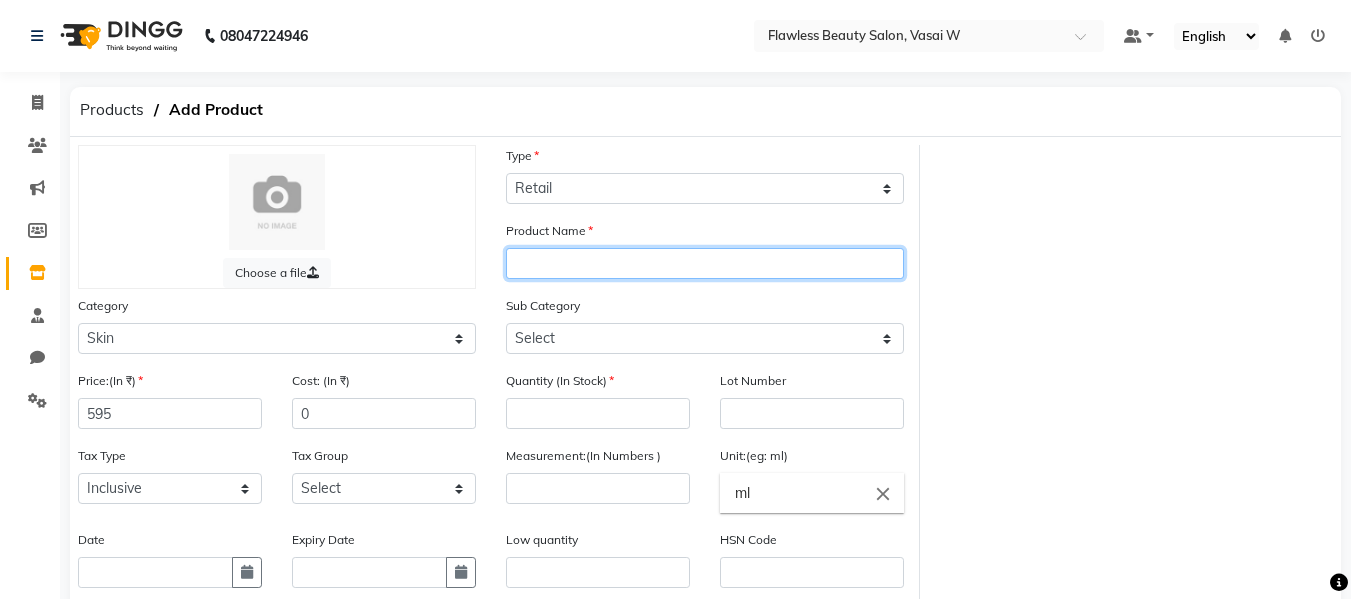 click 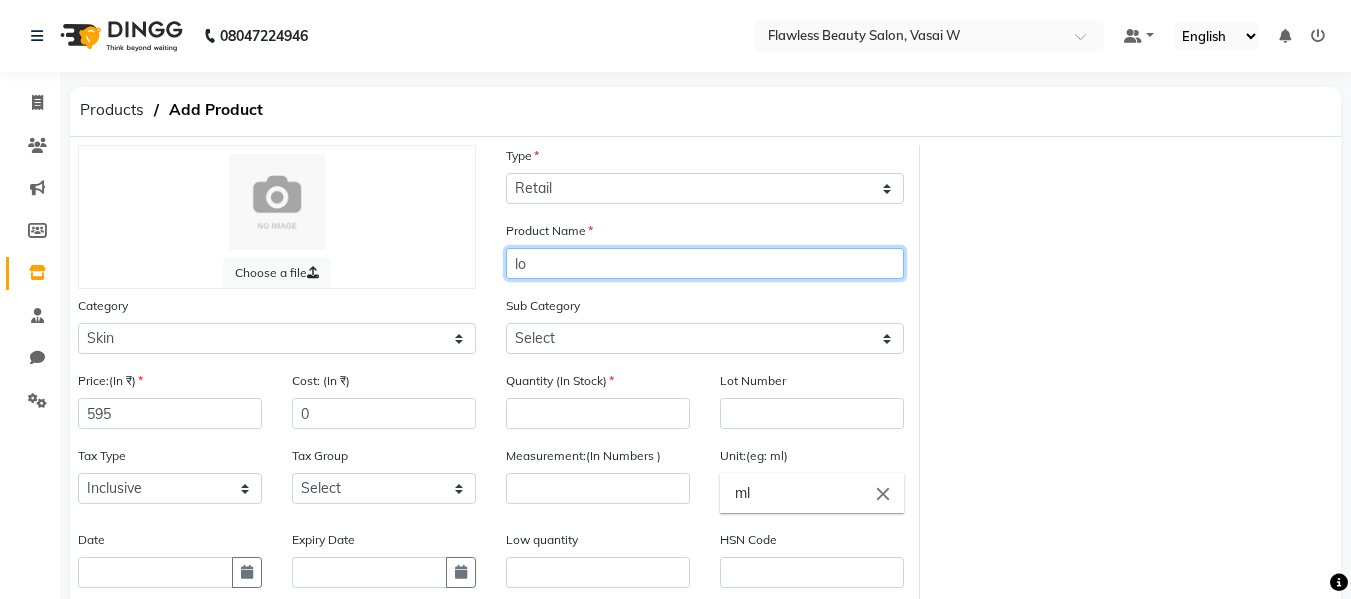 type on "l" 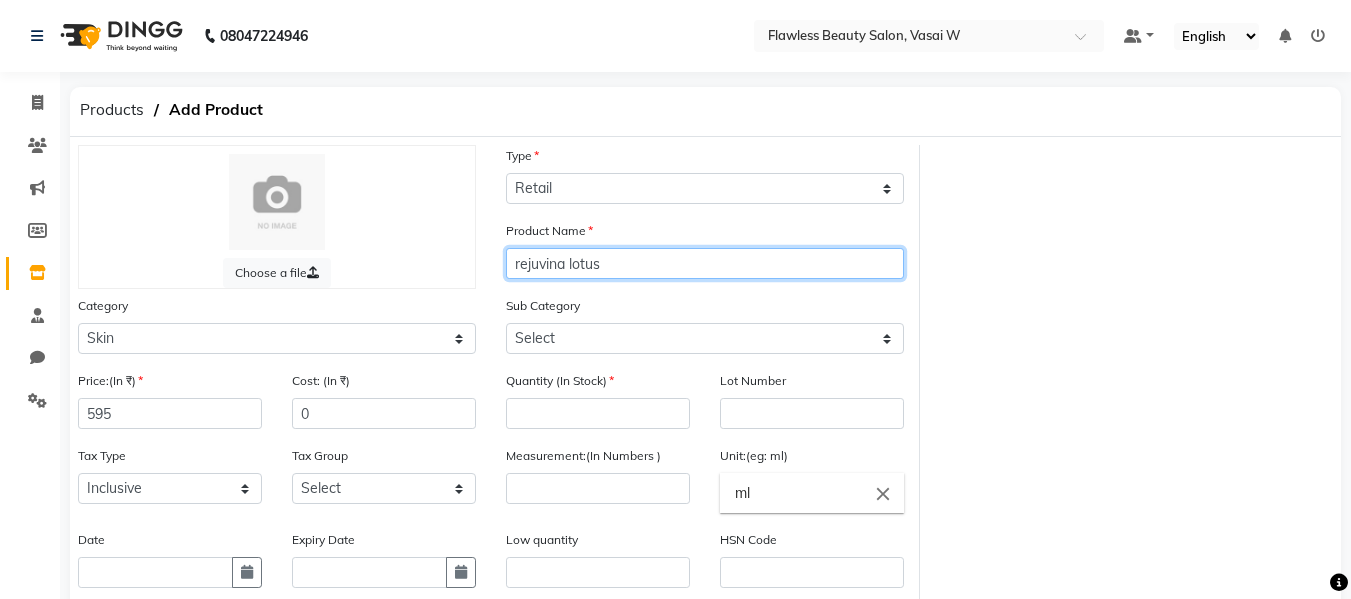 type on "rejuvina lotus" 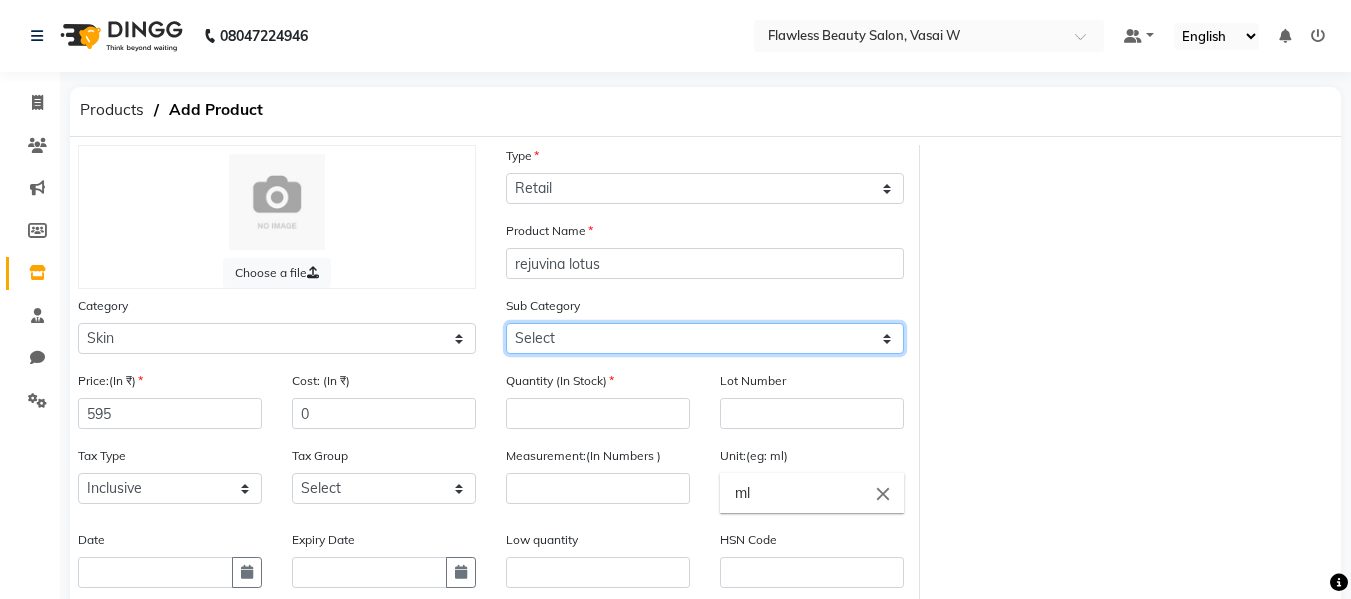 click on "Select Cleanser Facial Moisturiser Serum Toner Sun Care Masks Lip Care Eye Care Body Care Hand & Feet Kit & Combo Treatment Appliances Other Skin" 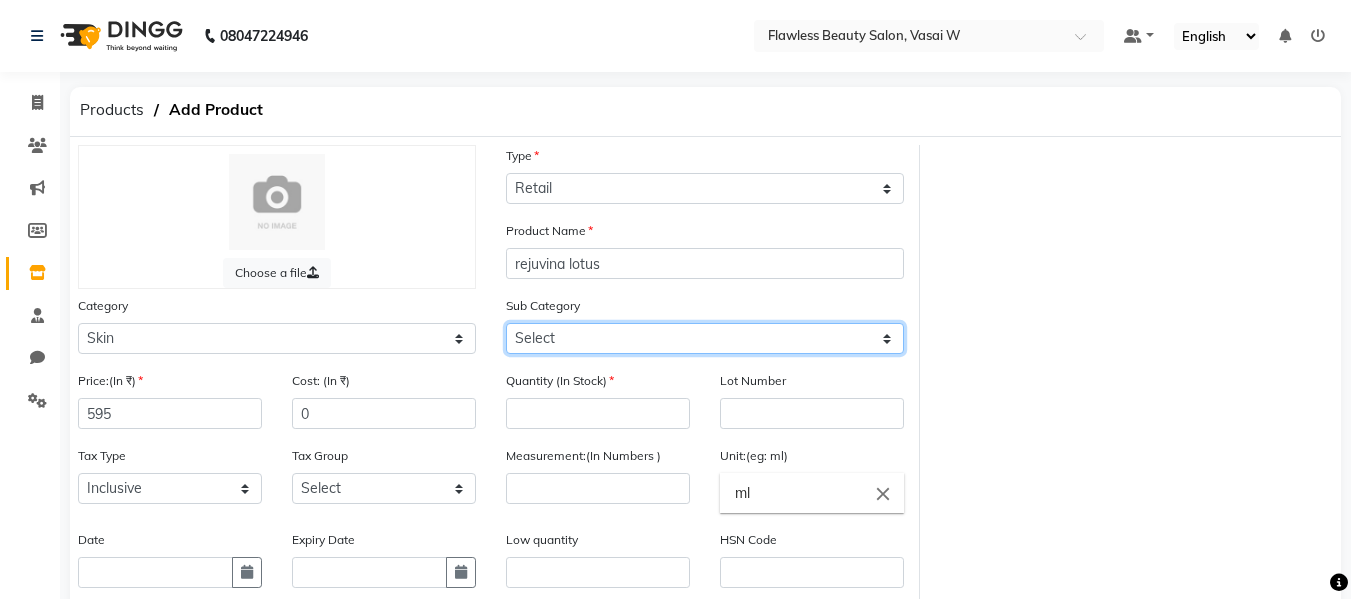 select on "1153" 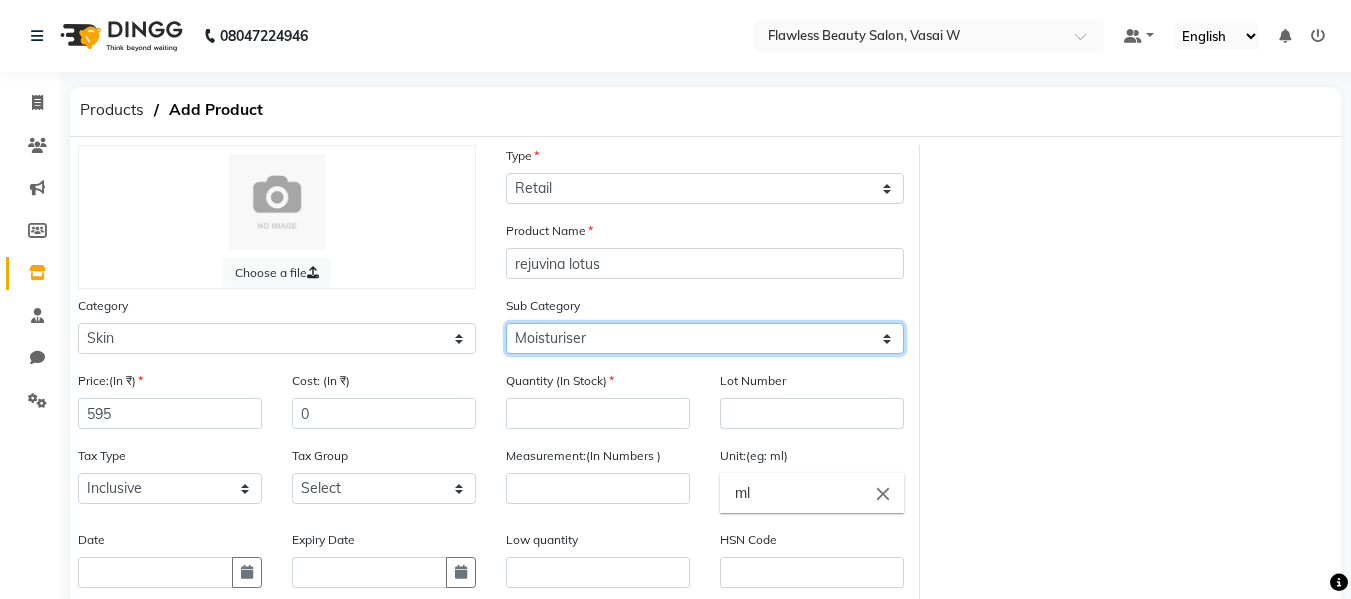 click on "Select Cleanser Facial Moisturiser Serum Toner Sun Care Masks Lip Care Eye Care Body Care Hand & Feet Kit & Combo Treatment Appliances Other Skin" 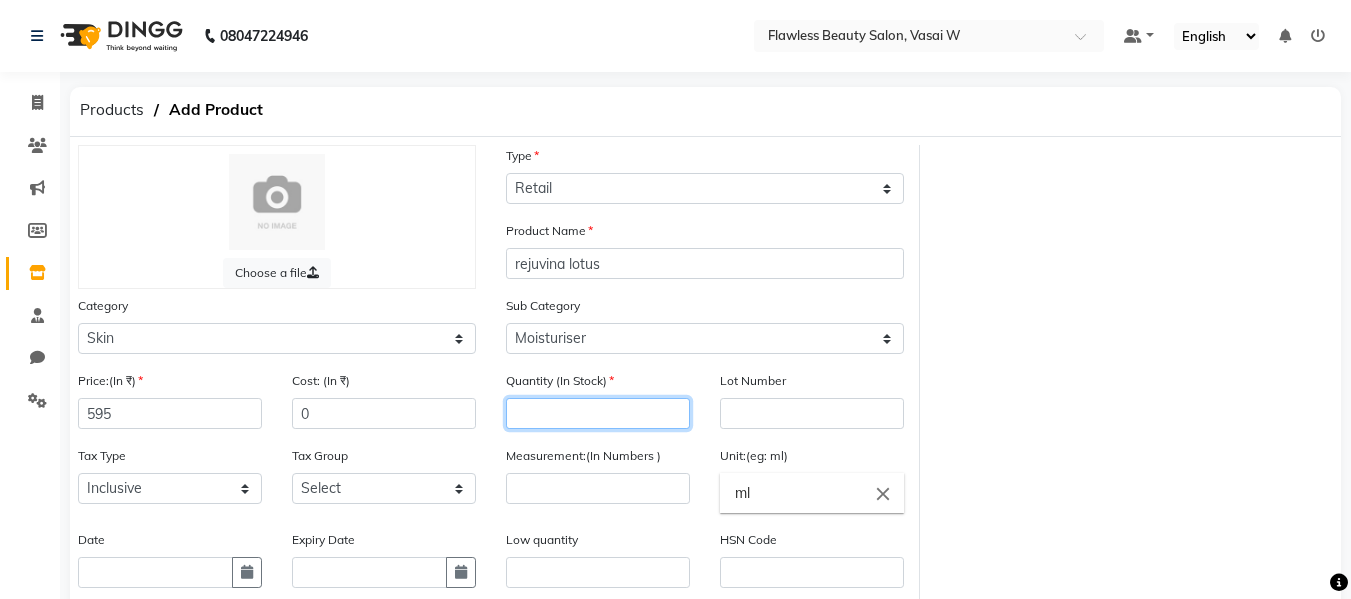 click 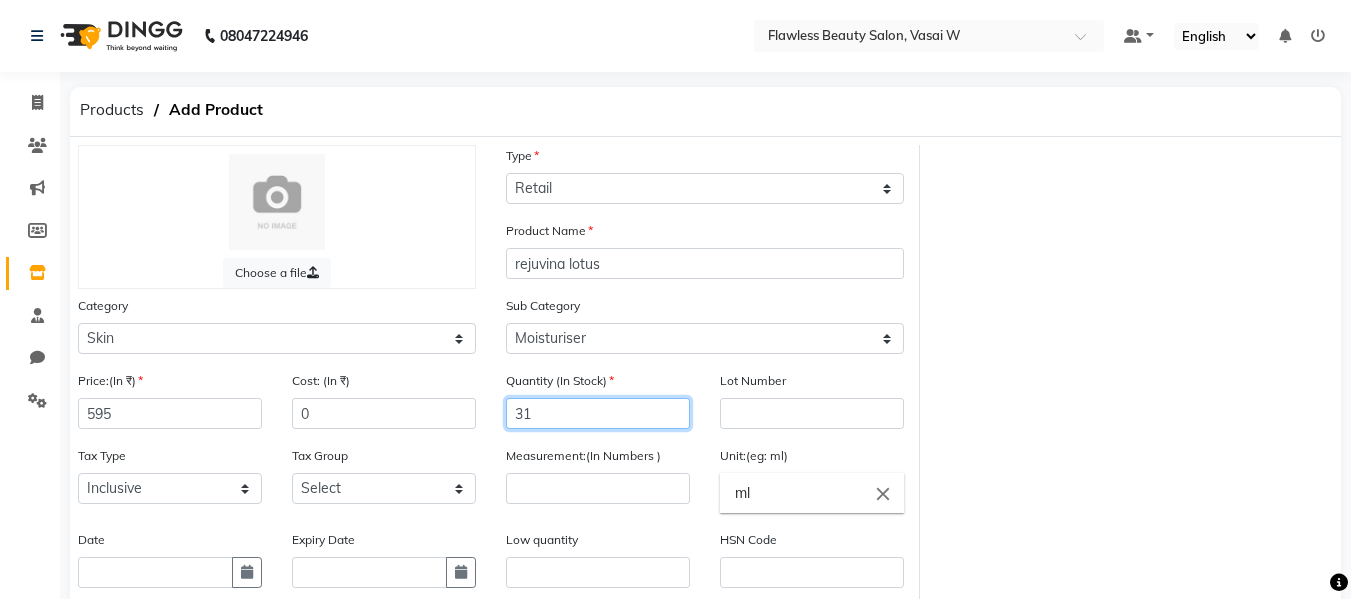 type on "31" 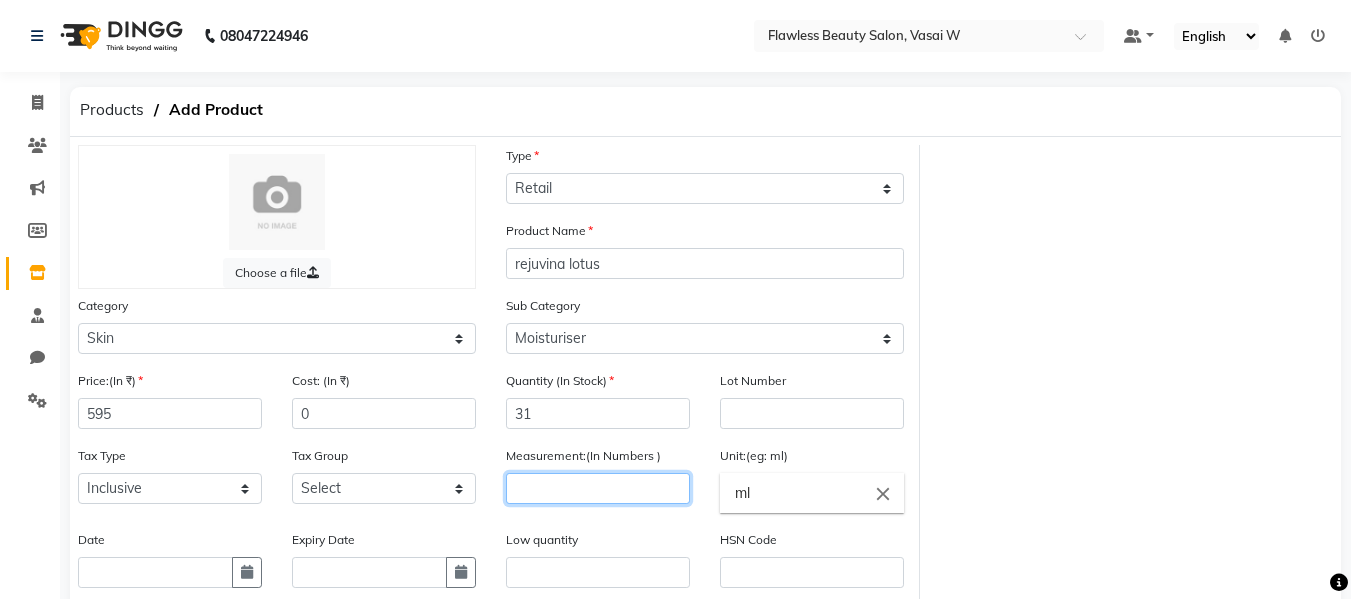 click 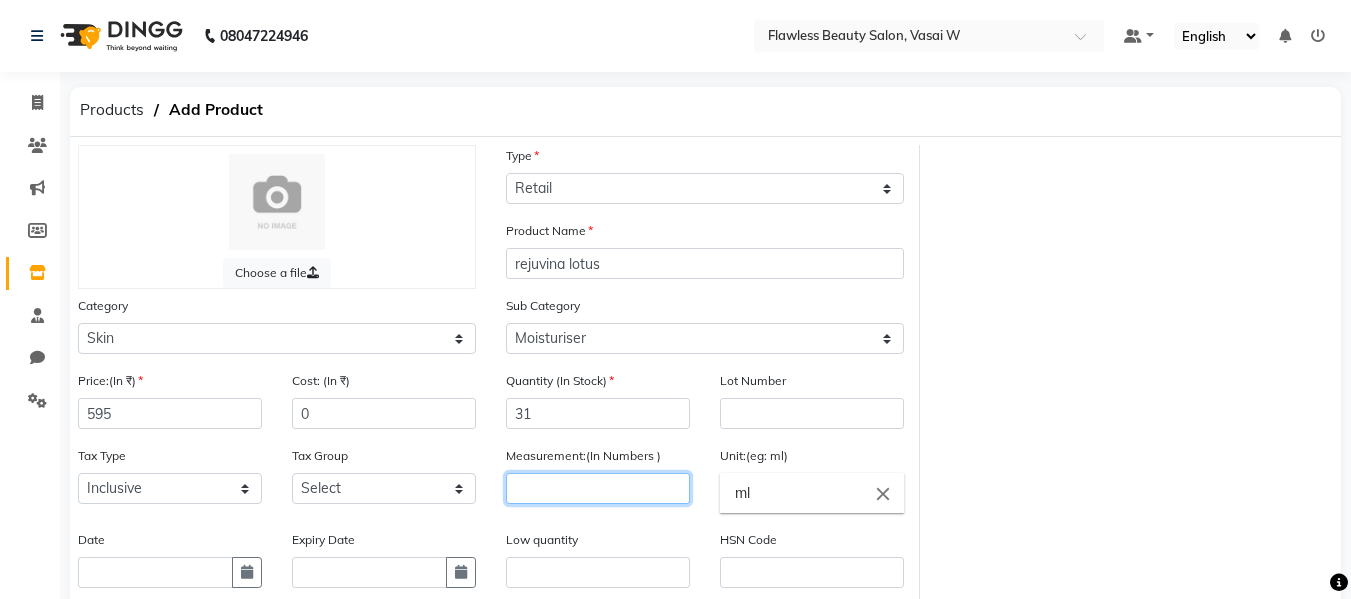 click 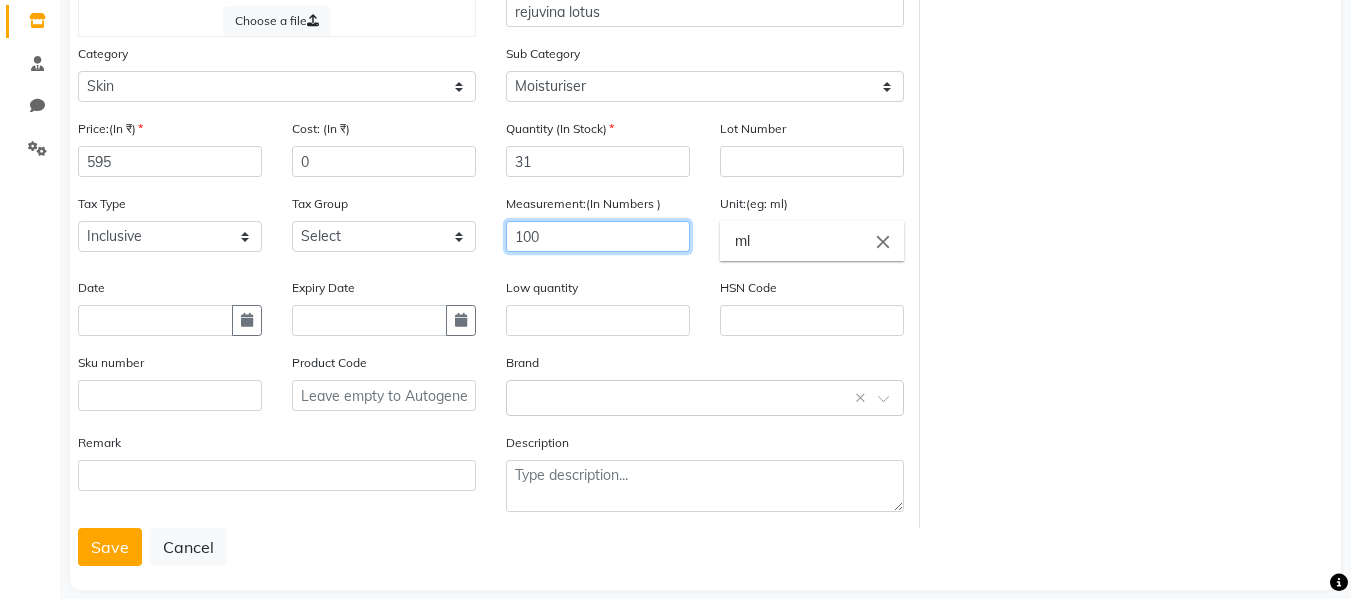 scroll, scrollTop: 277, scrollLeft: 0, axis: vertical 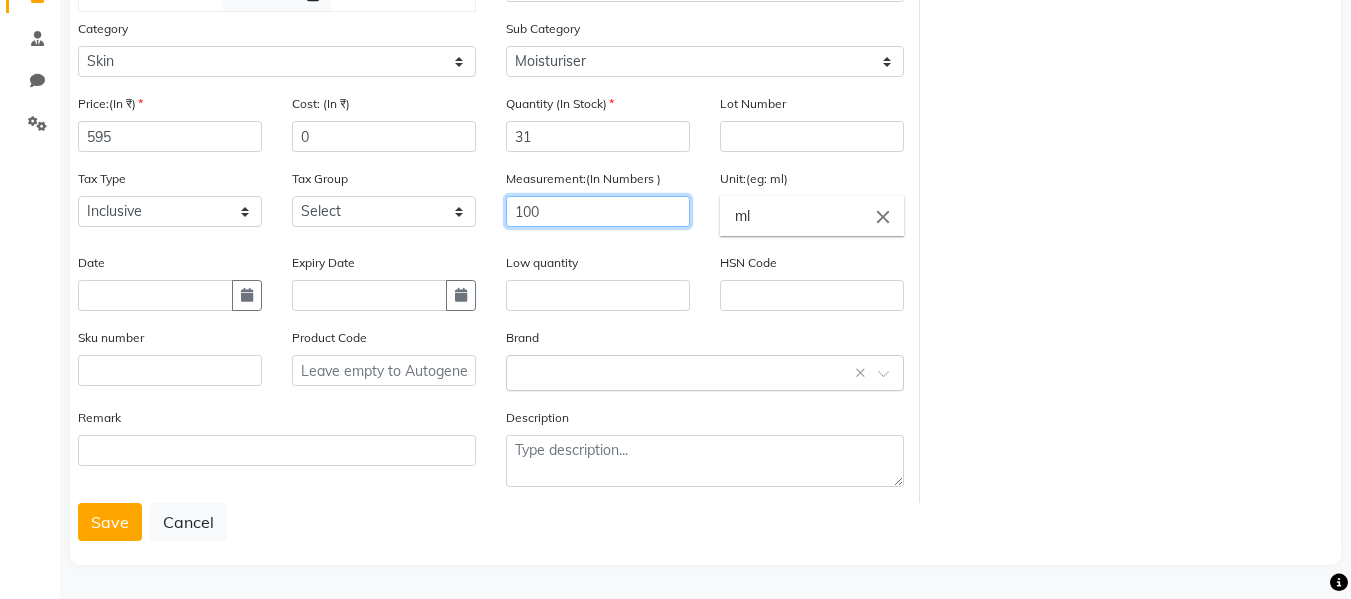 type on "100" 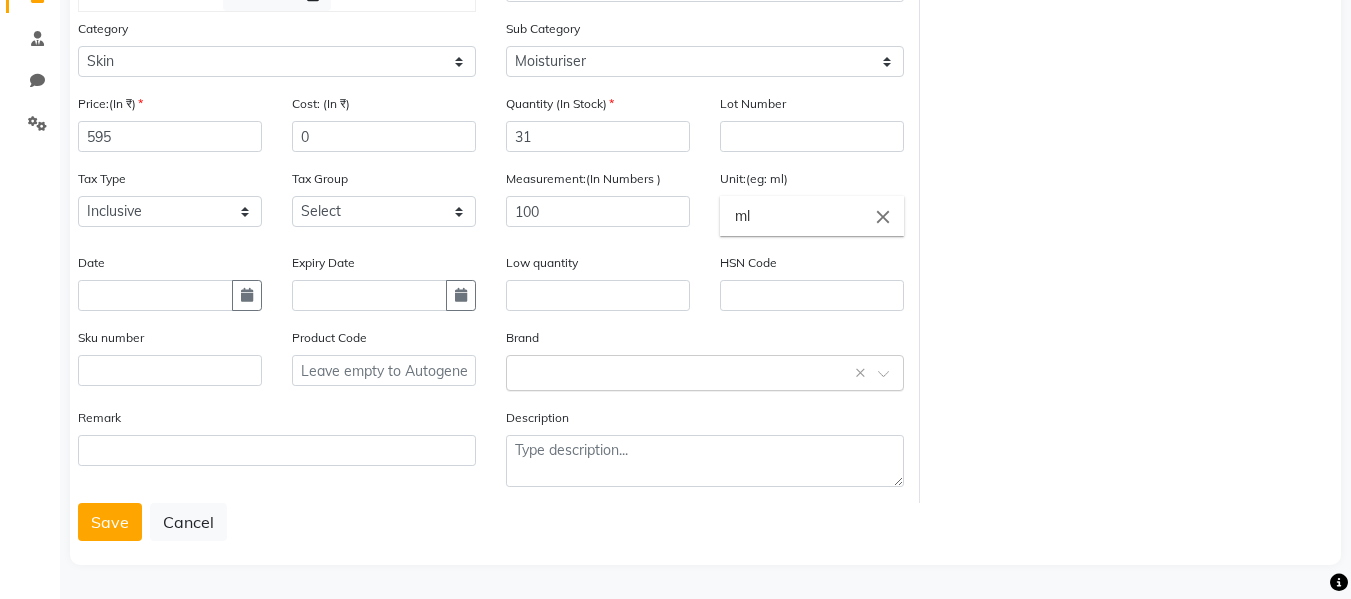 click 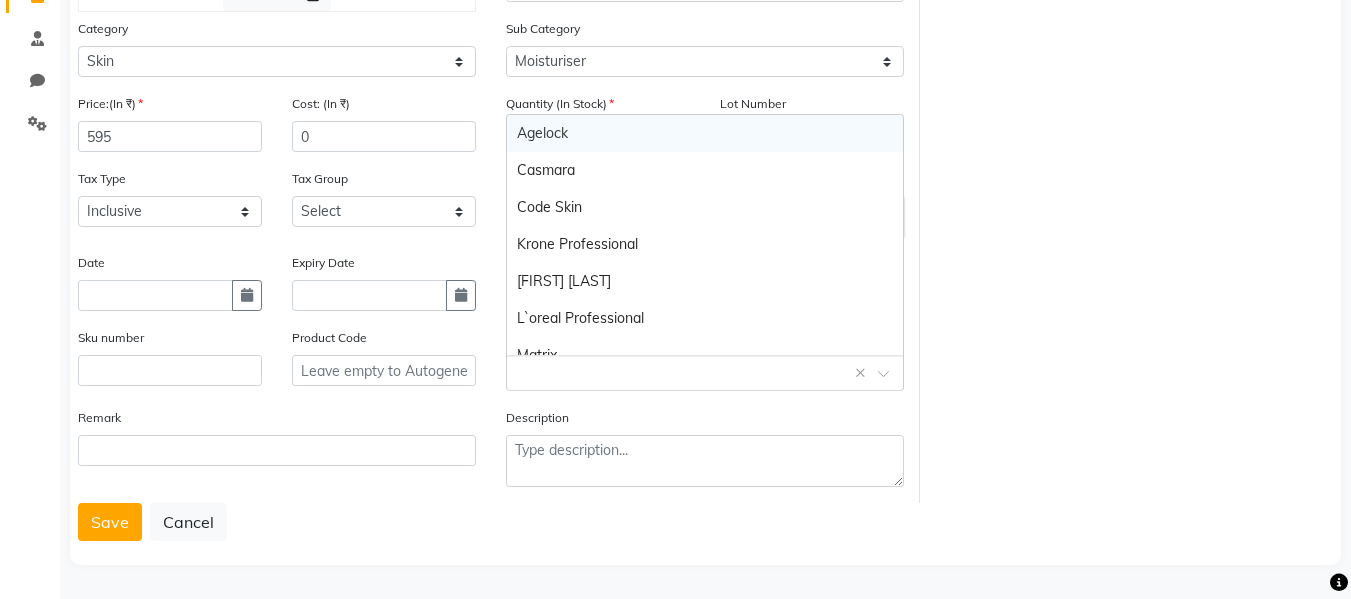 click 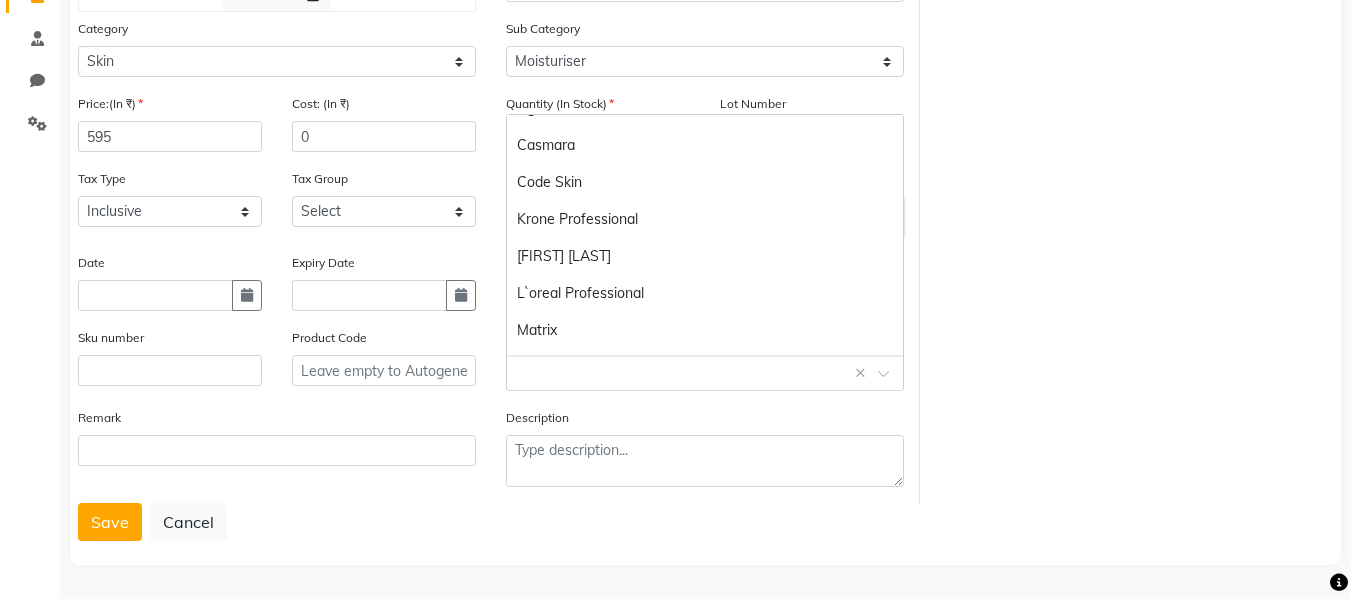 scroll, scrollTop: 0, scrollLeft: 0, axis: both 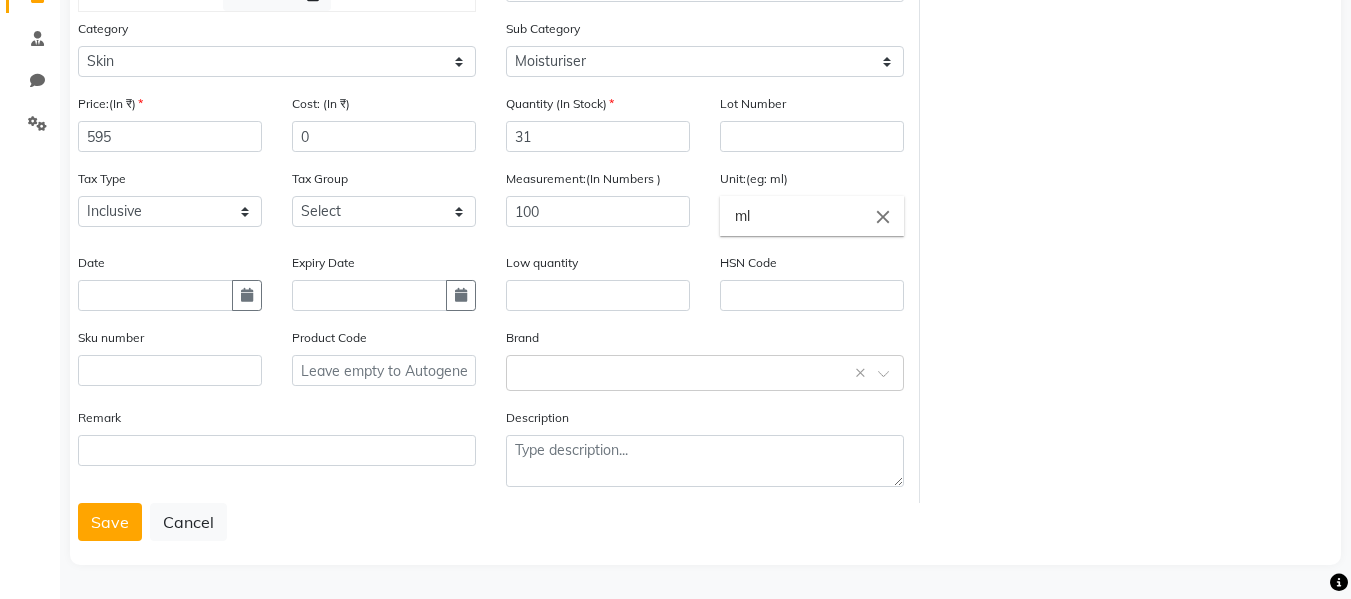 click on "Save   Cancel" 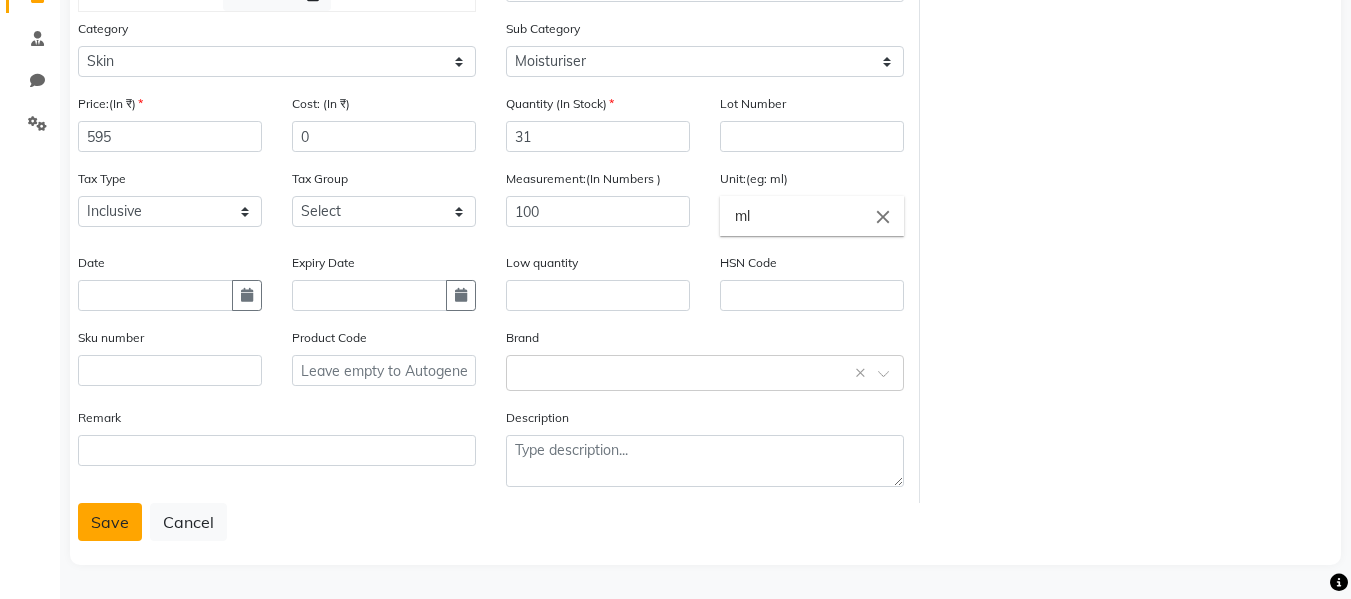 click on "Save" 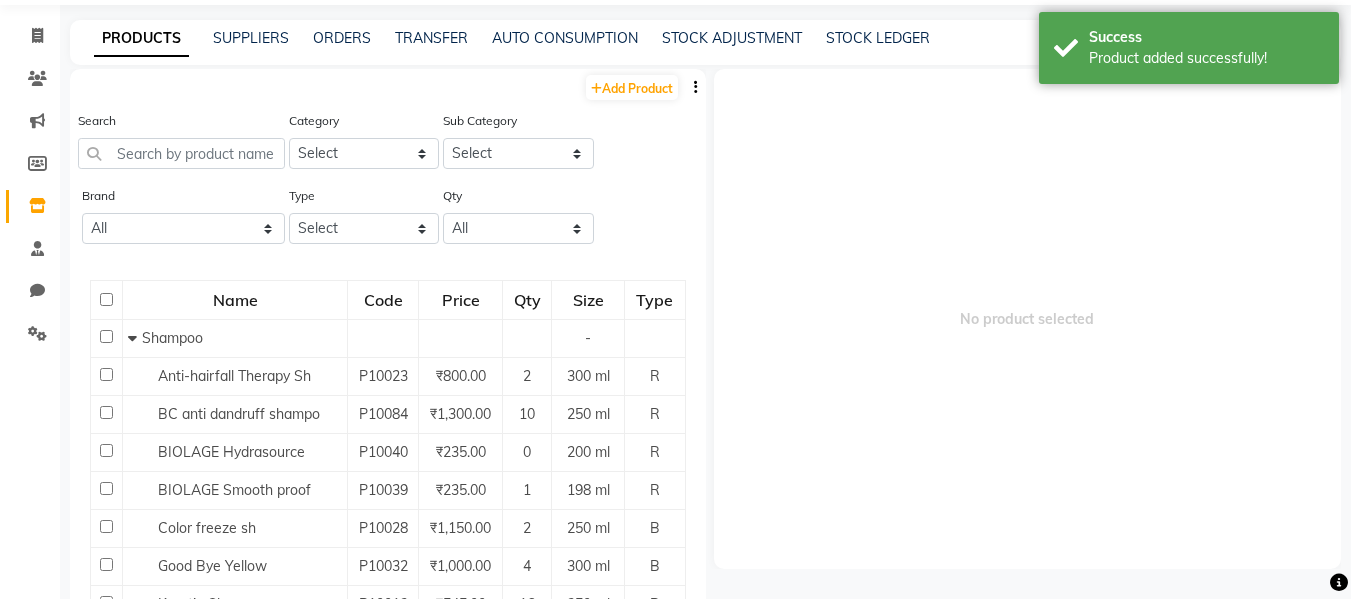 scroll, scrollTop: 13, scrollLeft: 0, axis: vertical 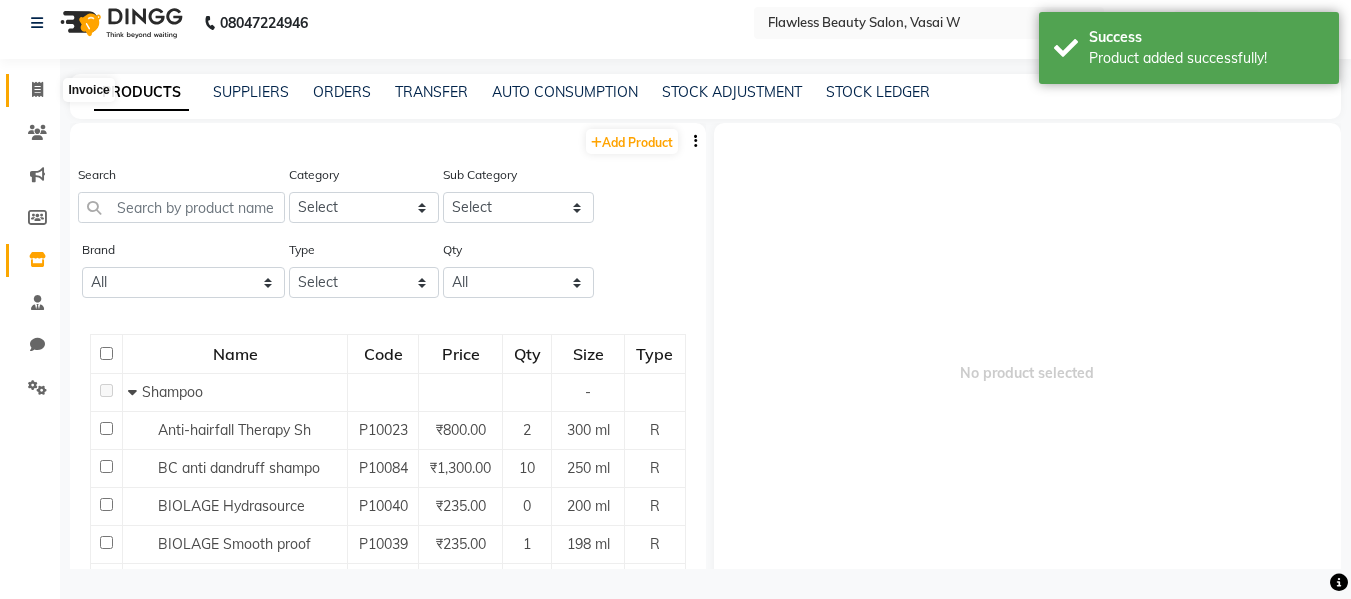 click 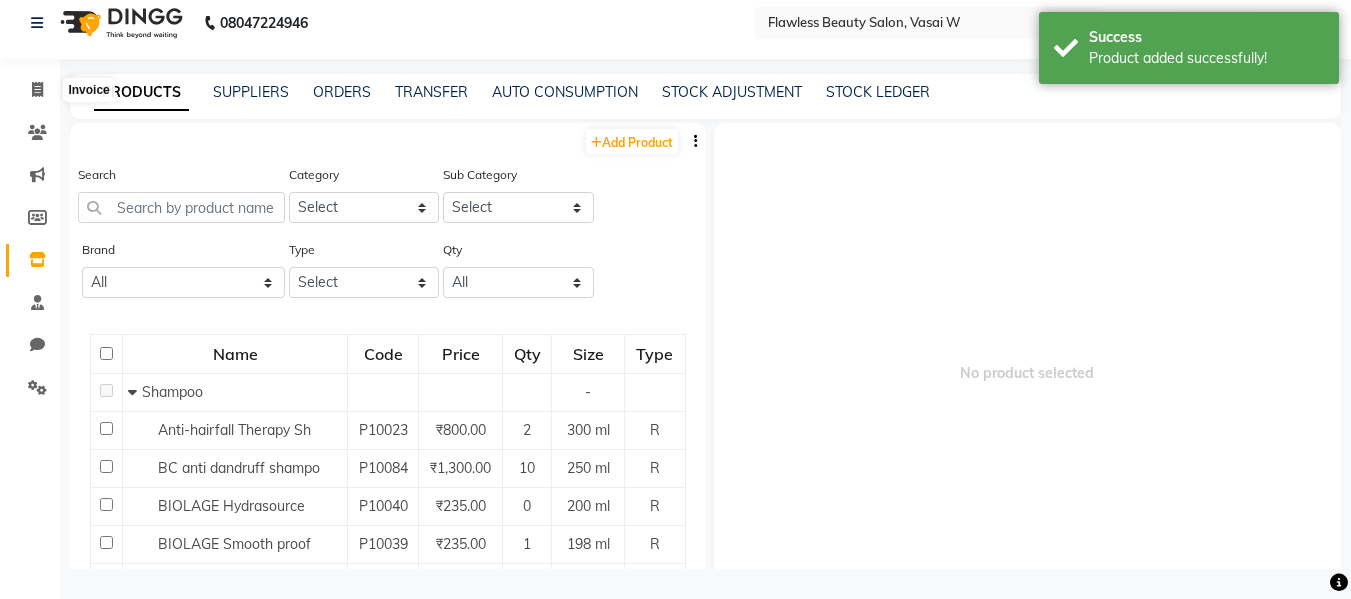select on "8090" 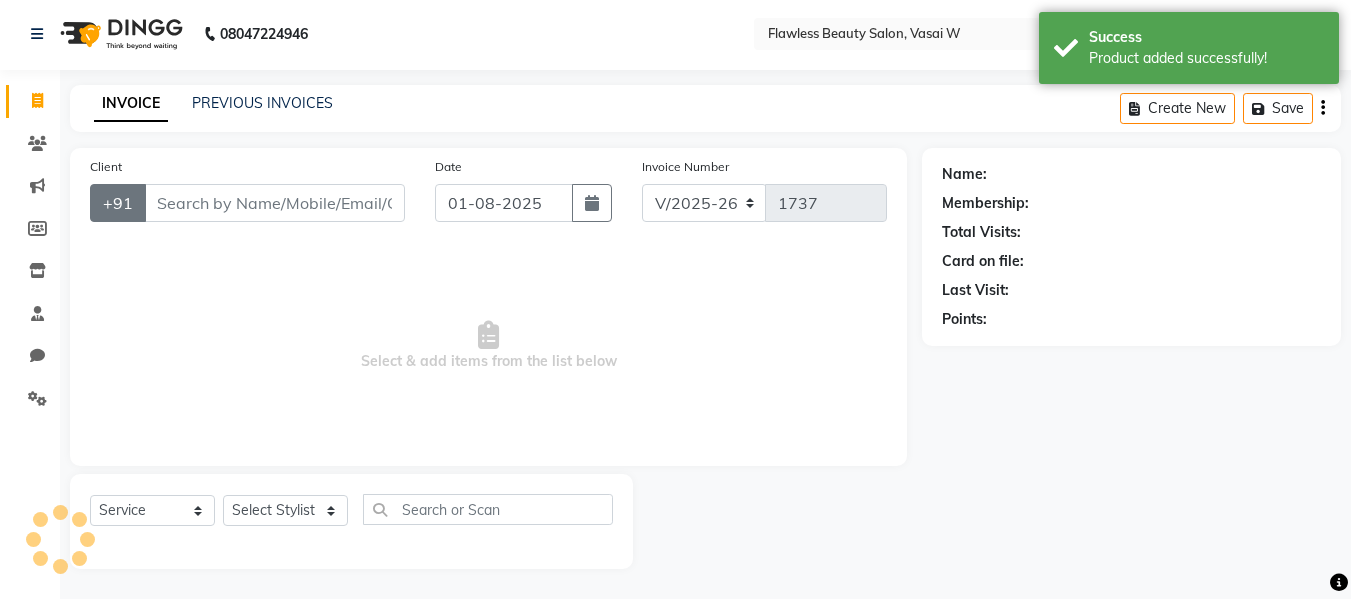 scroll, scrollTop: 2, scrollLeft: 0, axis: vertical 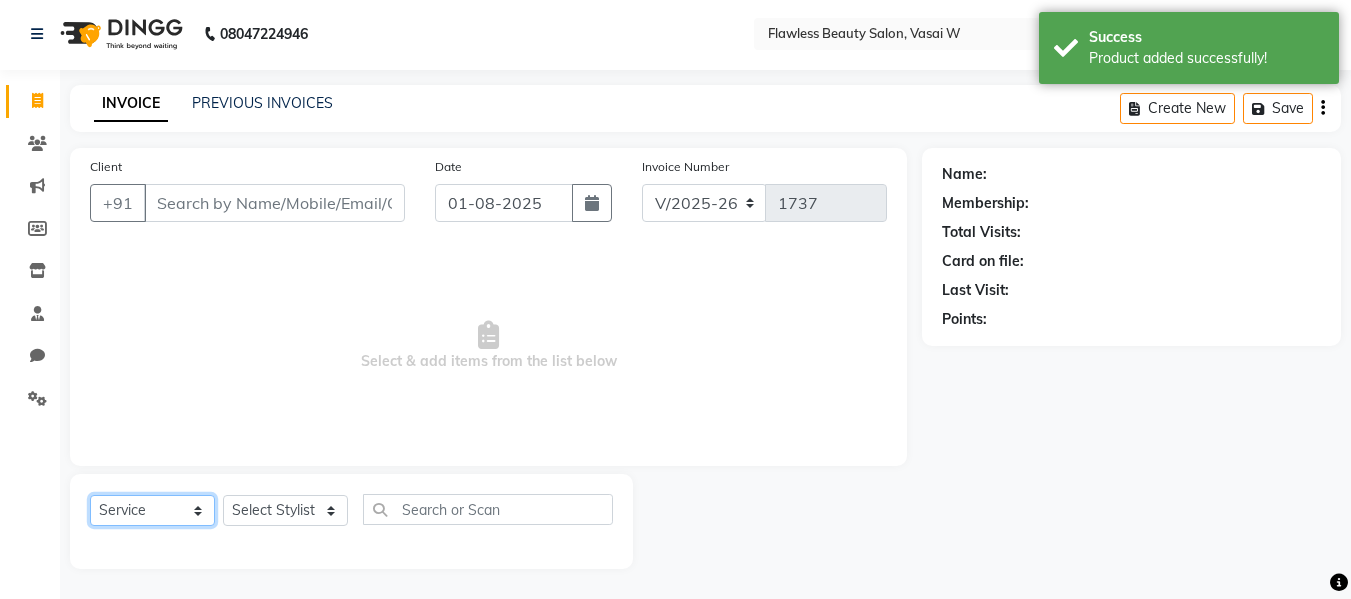 click on "Select  Service  Product  Membership  Package Voucher Prepaid Gift Card" 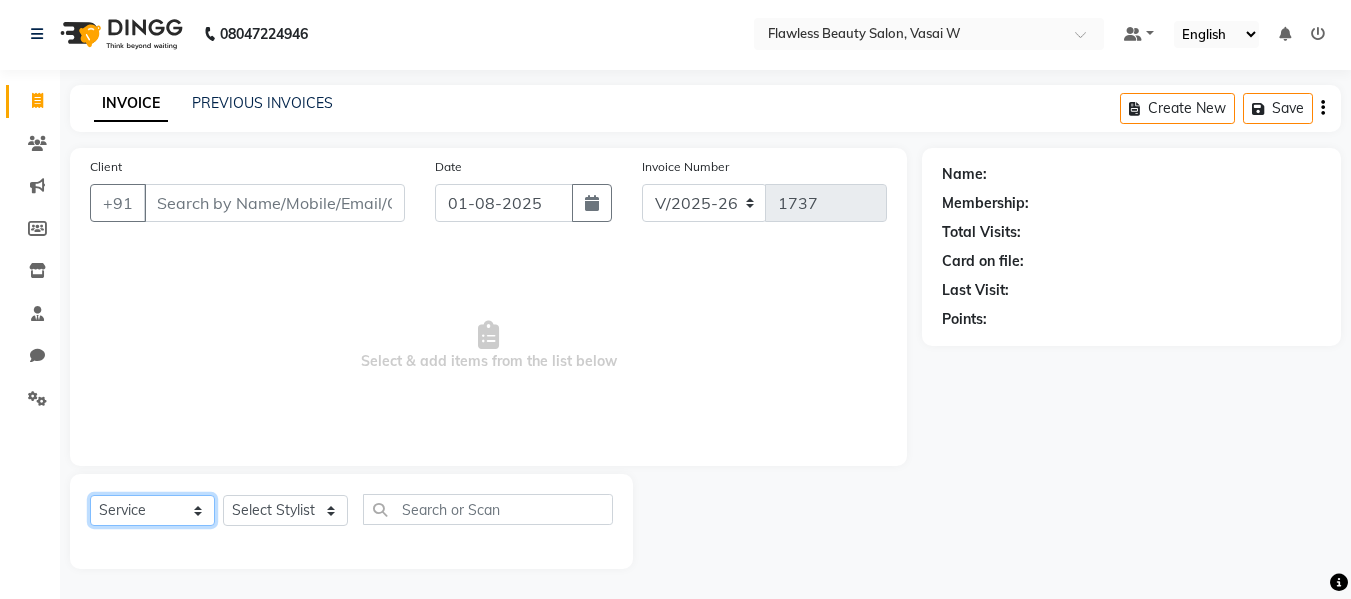 select on "product" 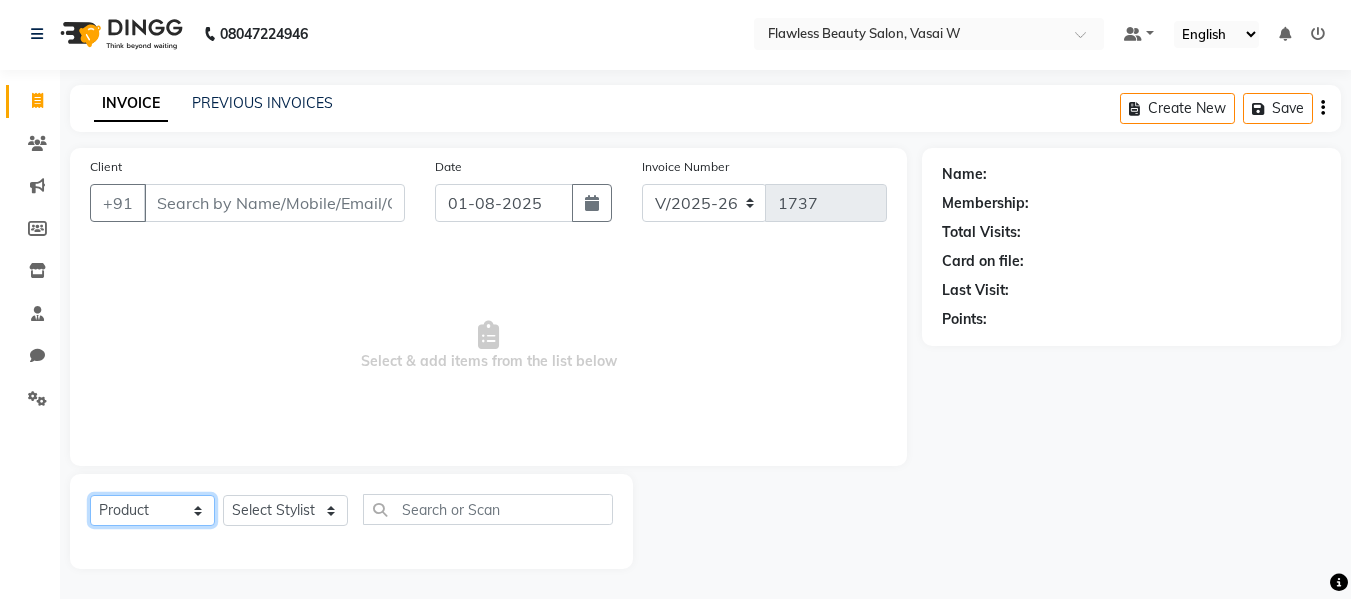 click on "Select  Service  Product  Membership  Package Voucher Prepaid Gift Card" 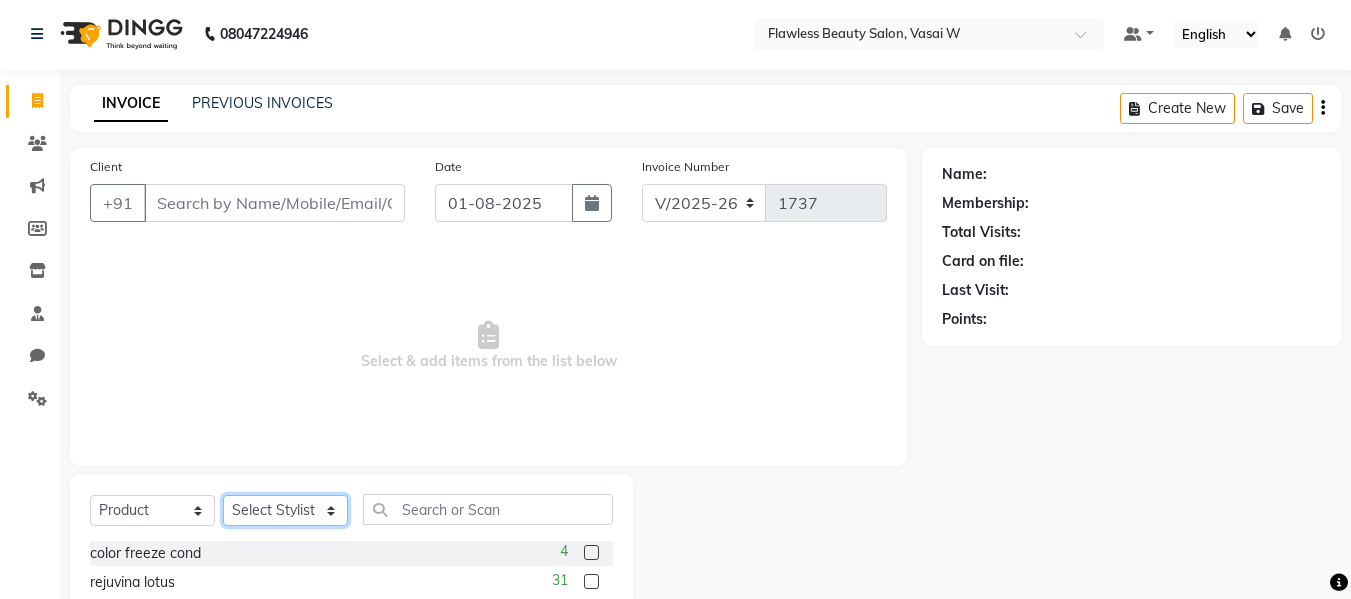 drag, startPoint x: 297, startPoint y: 521, endPoint x: 297, endPoint y: 466, distance: 55 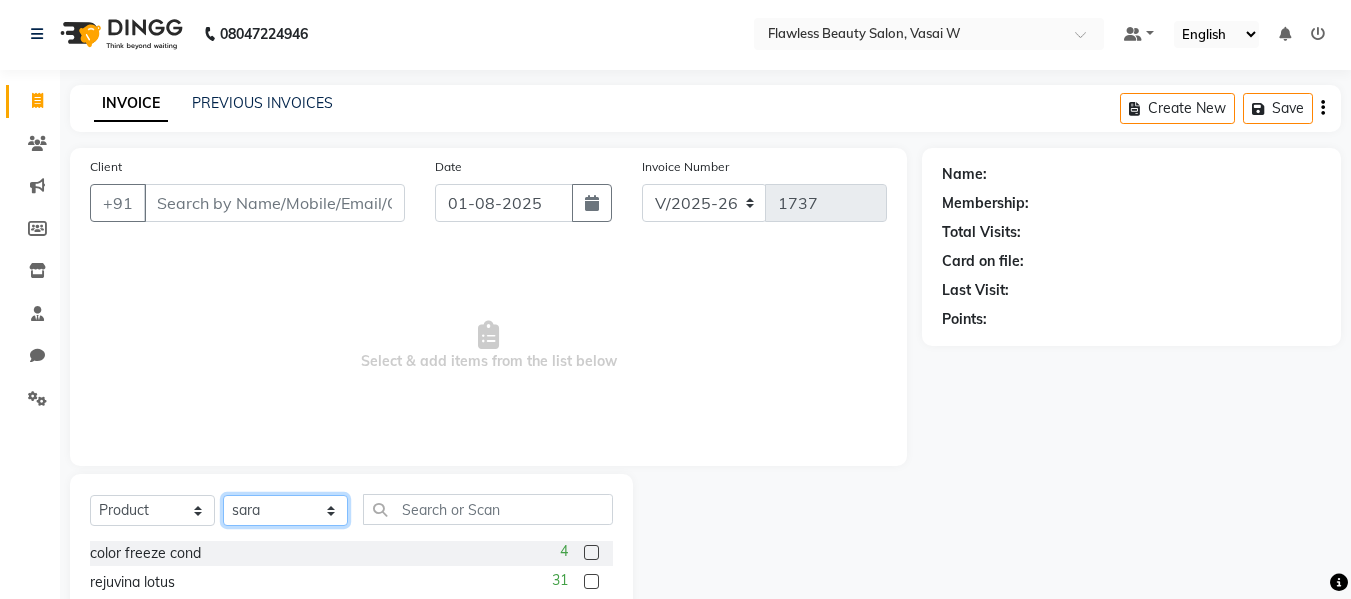 click on "Select Stylist [FIRST] [LAST]  [FIRST]  [LAST] [FIRST] [LAST] [FIRST] [LAST] [FIRST] [LAST] [FIRST] [LAST] [FIRST] [LAST] [FIRST] [LAST]" 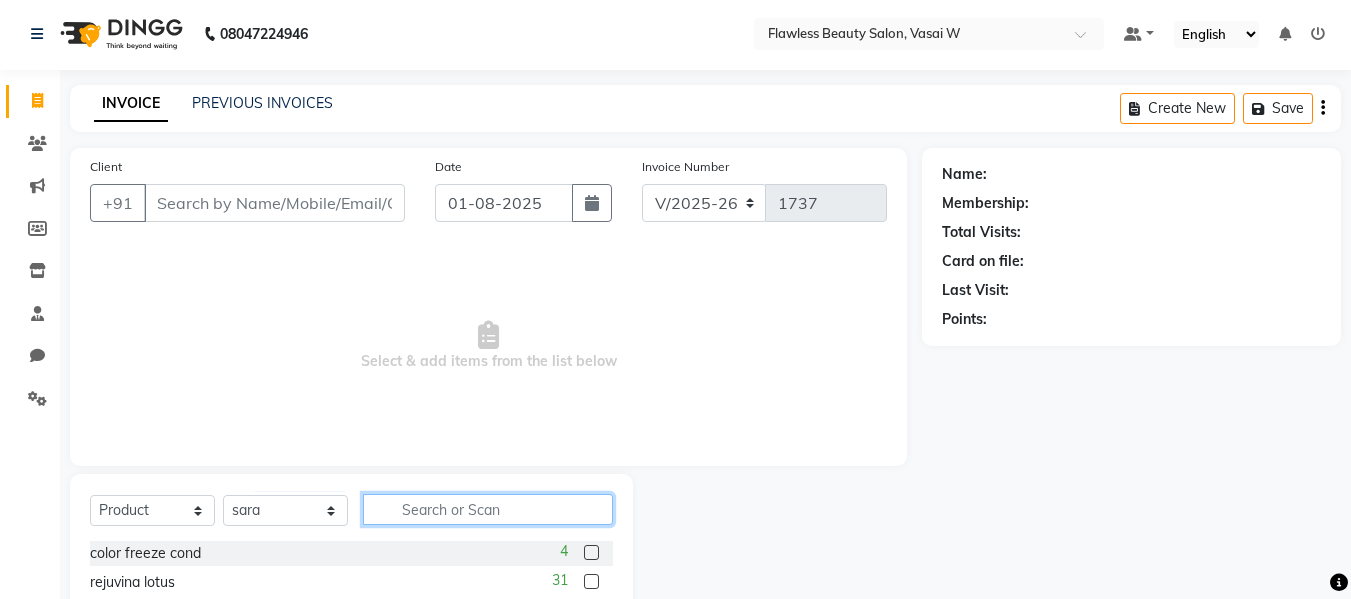 click 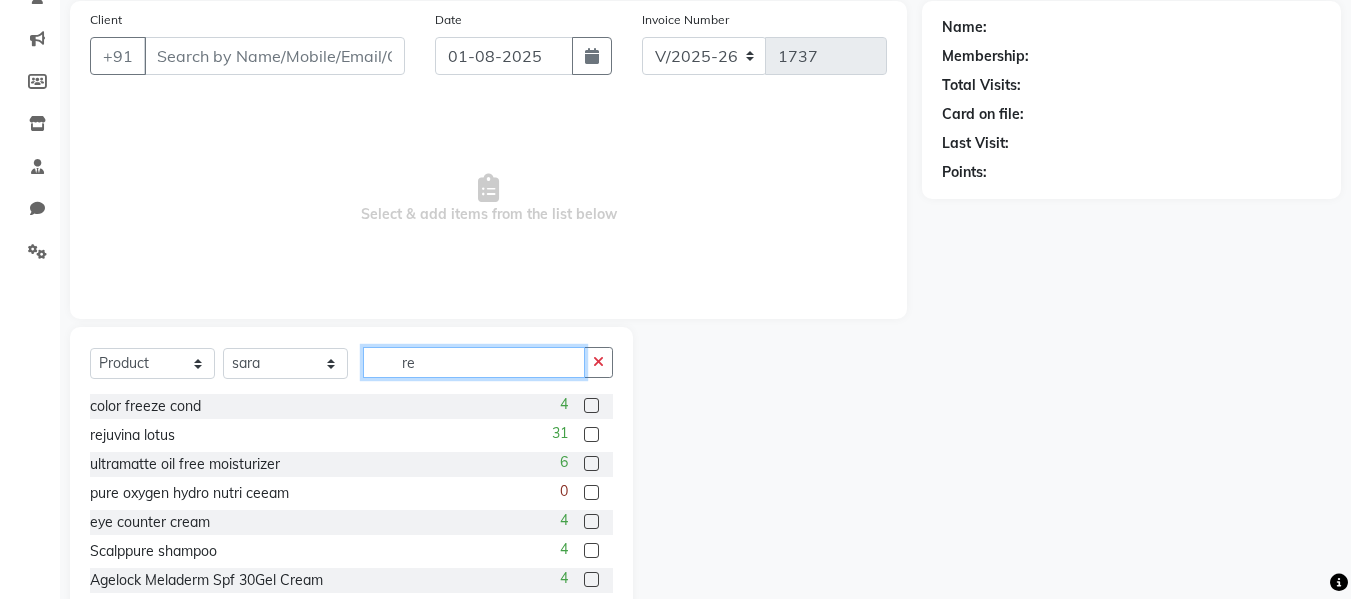 scroll, scrollTop: 202, scrollLeft: 0, axis: vertical 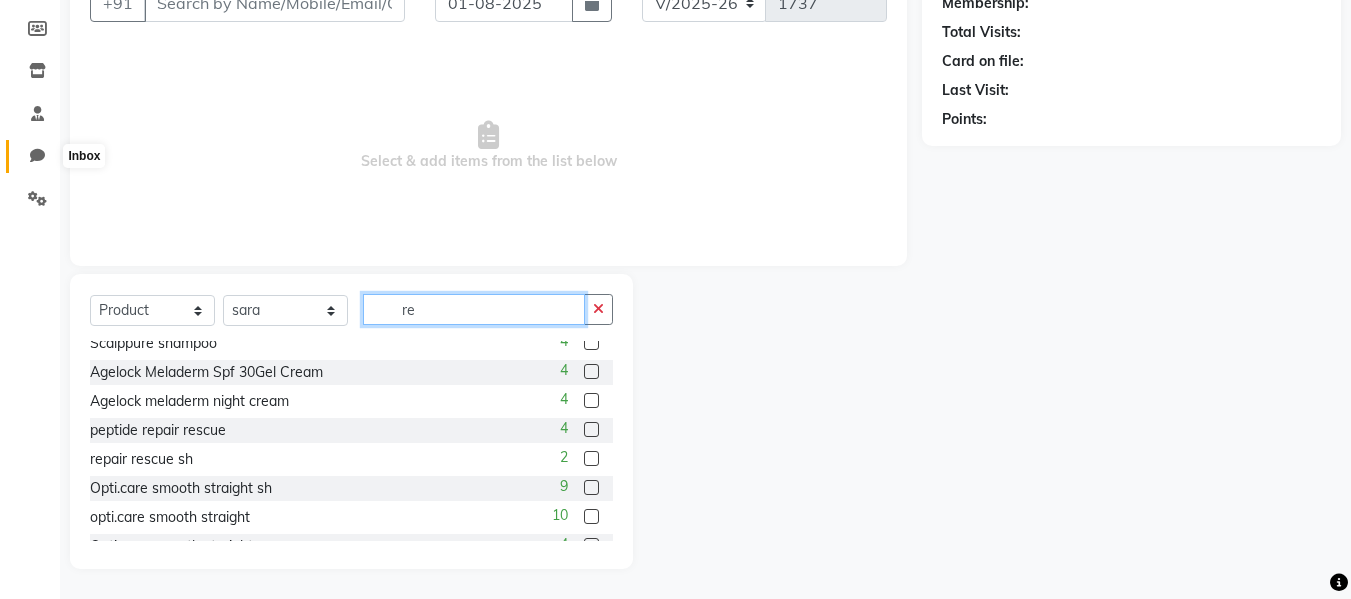 type on "re" 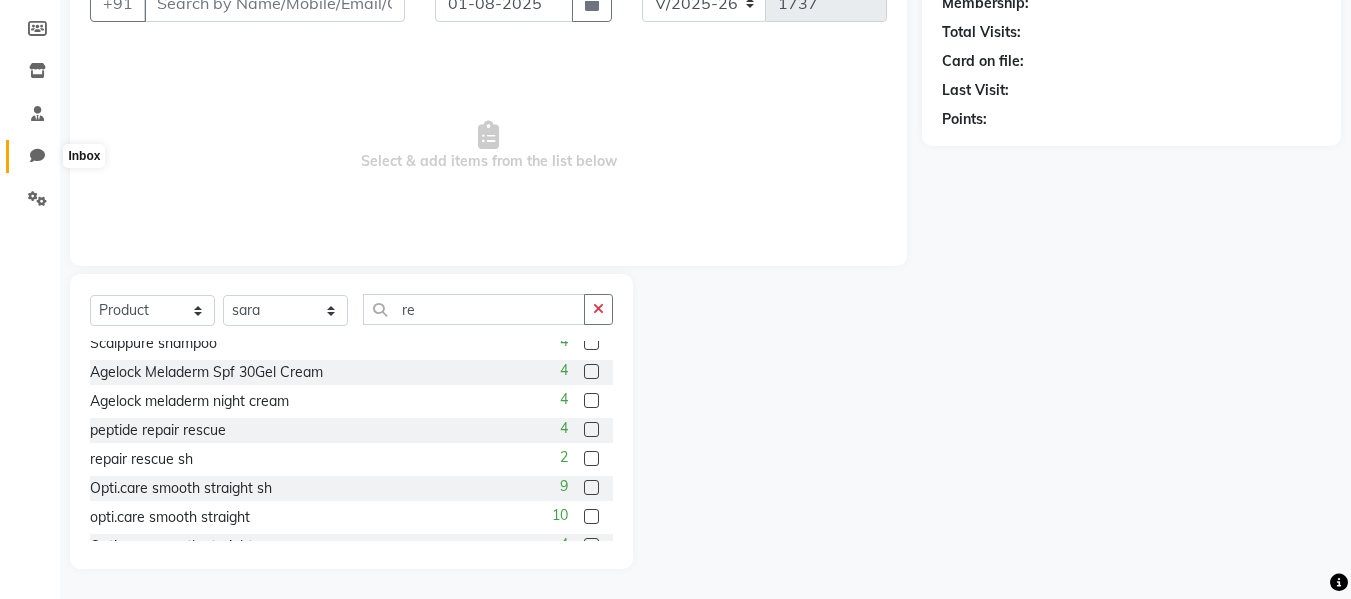 click 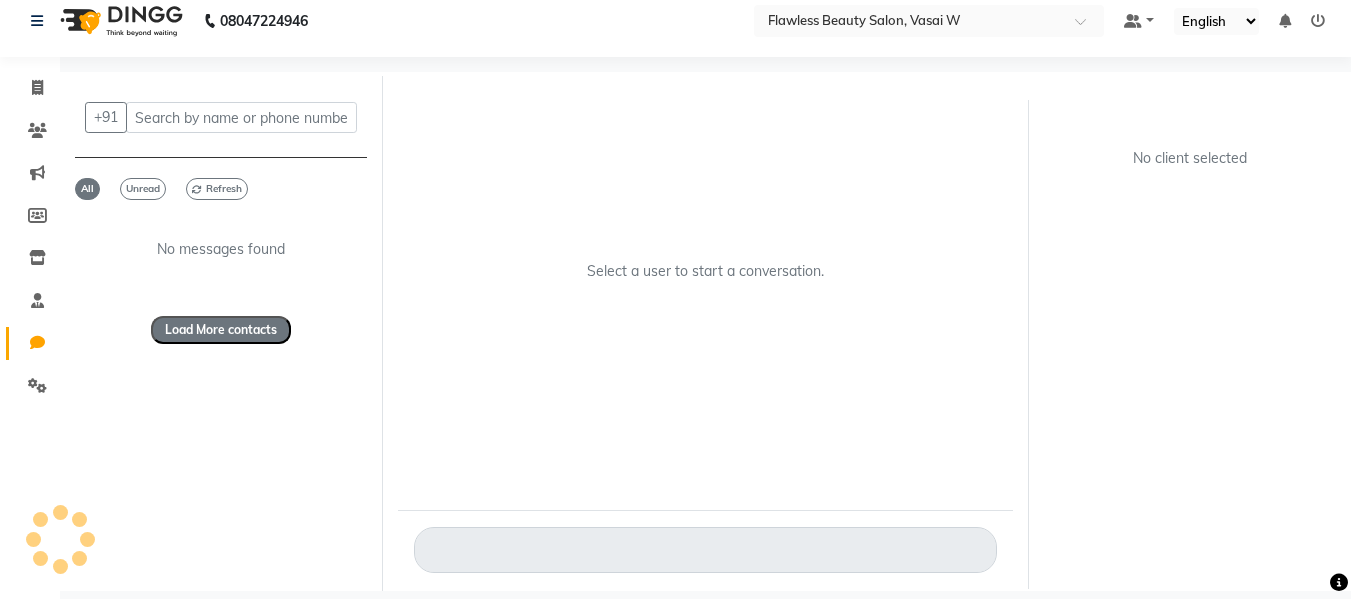 scroll, scrollTop: 15, scrollLeft: 0, axis: vertical 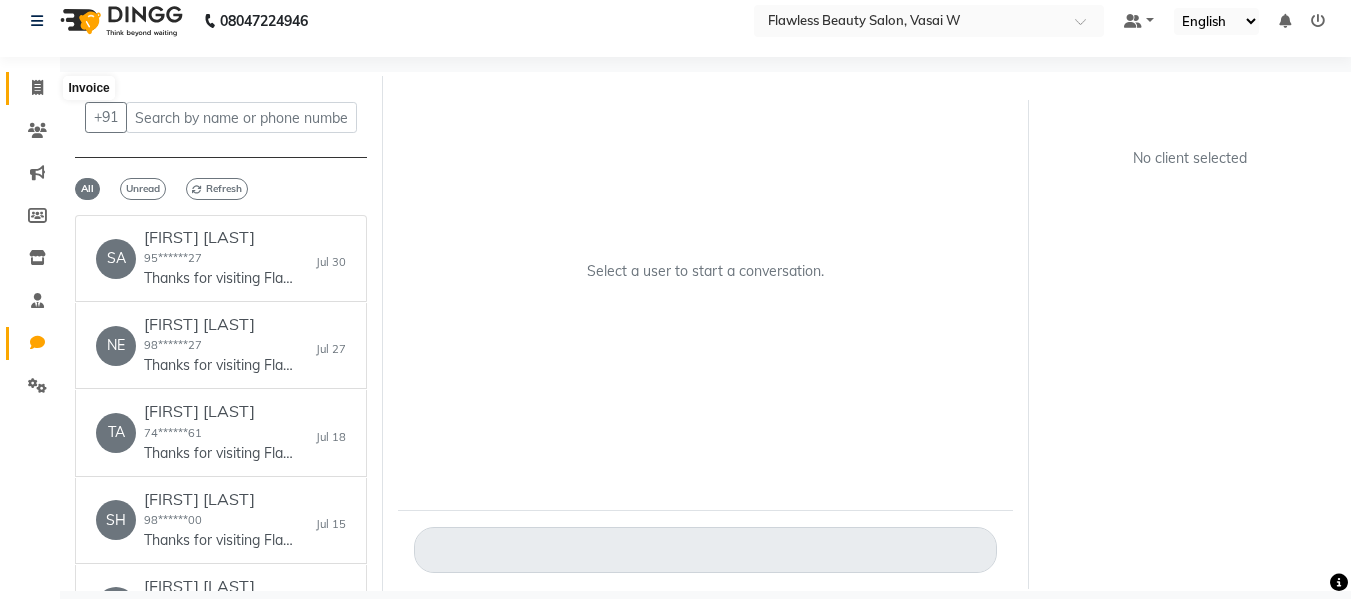 click 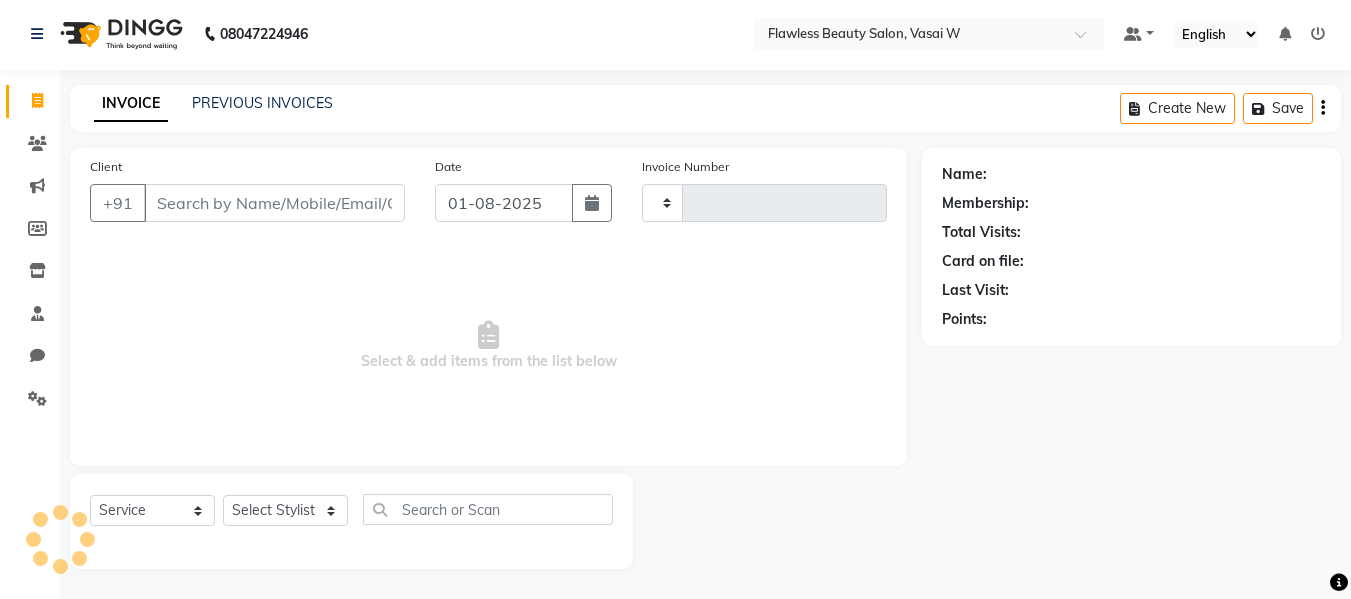 scroll, scrollTop: 2, scrollLeft: 0, axis: vertical 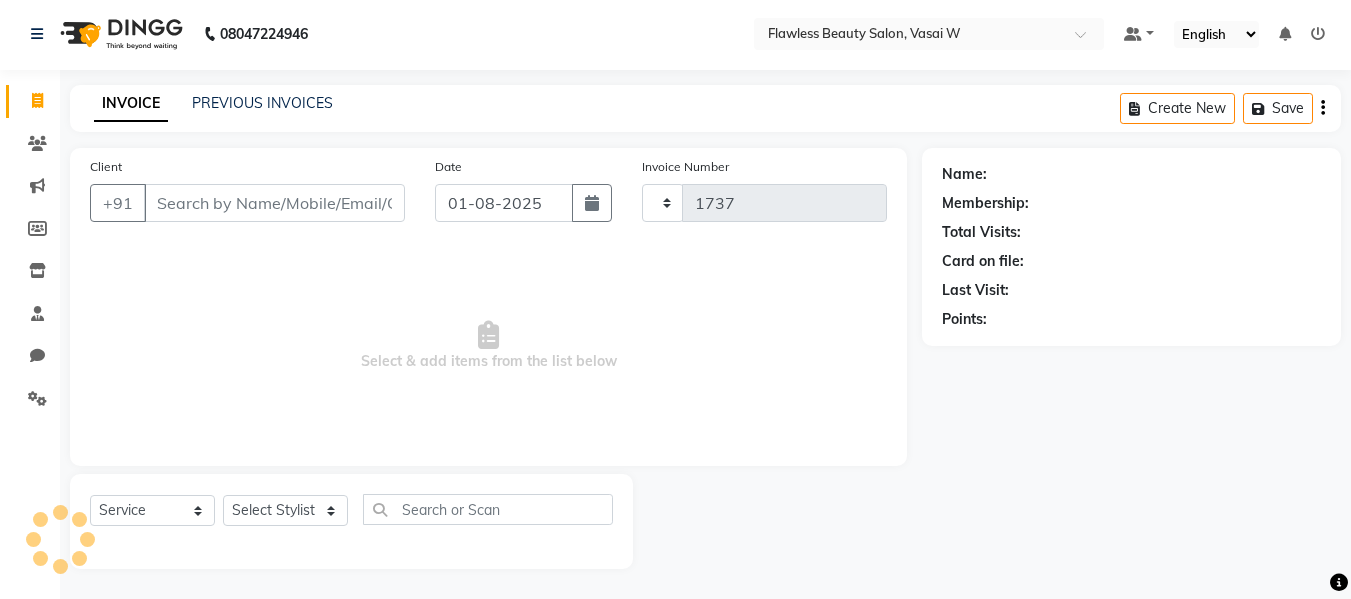 select on "8090" 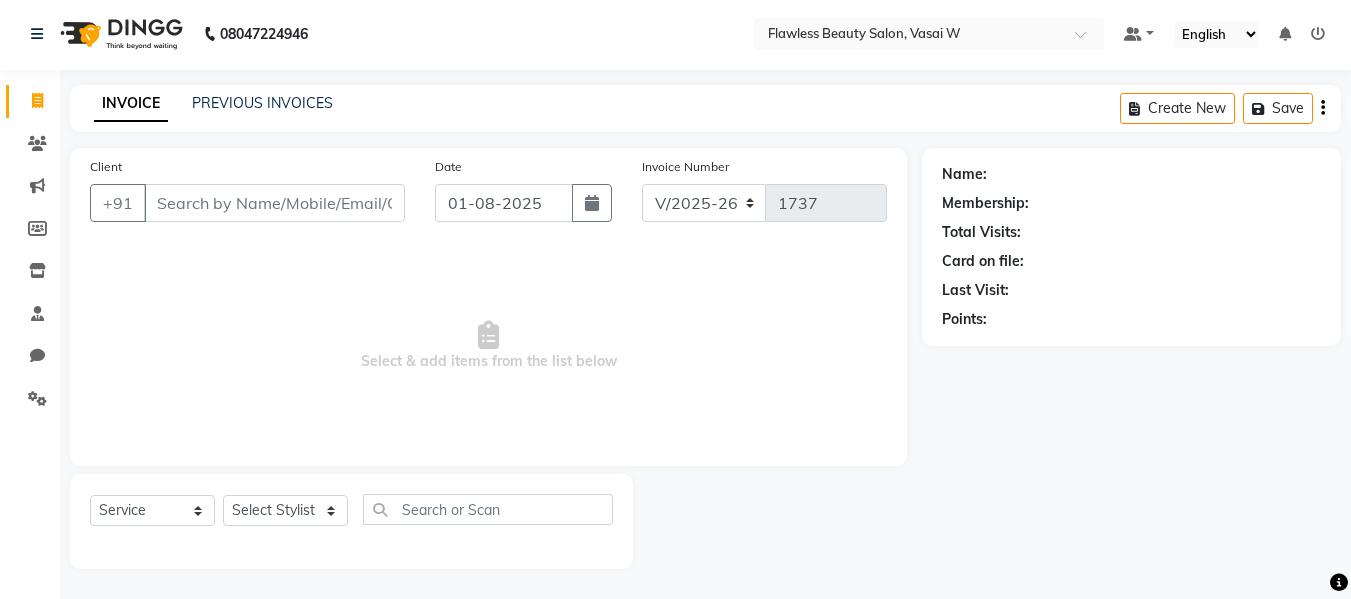 click 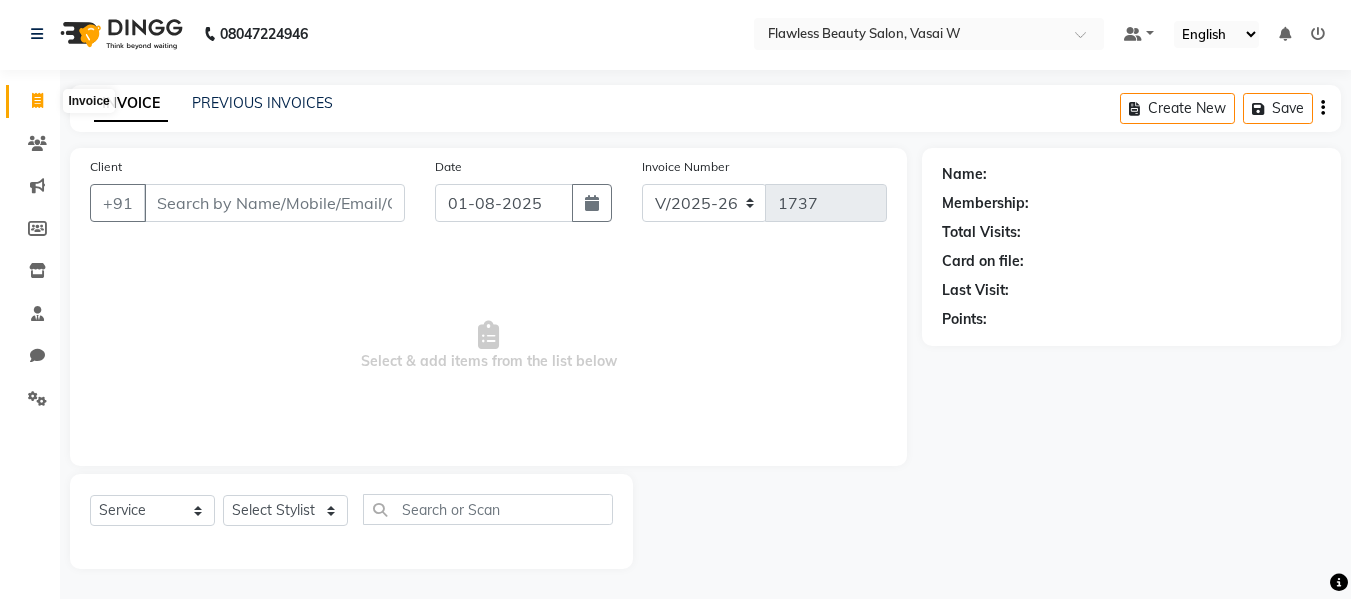 click 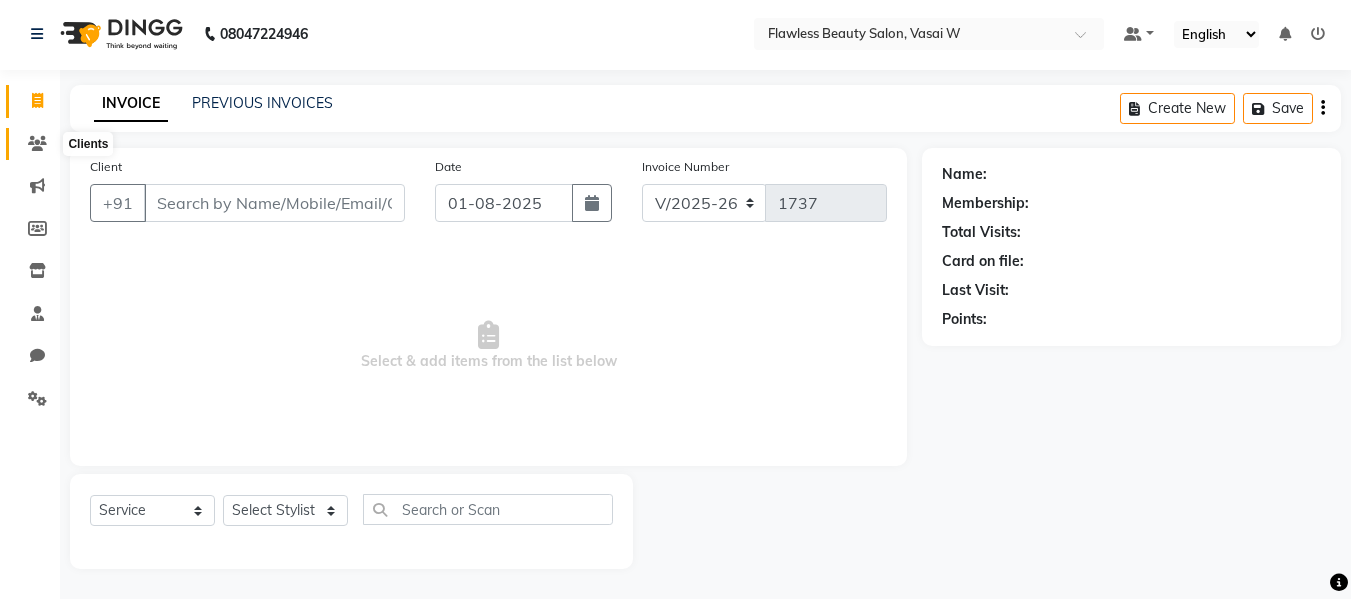 click 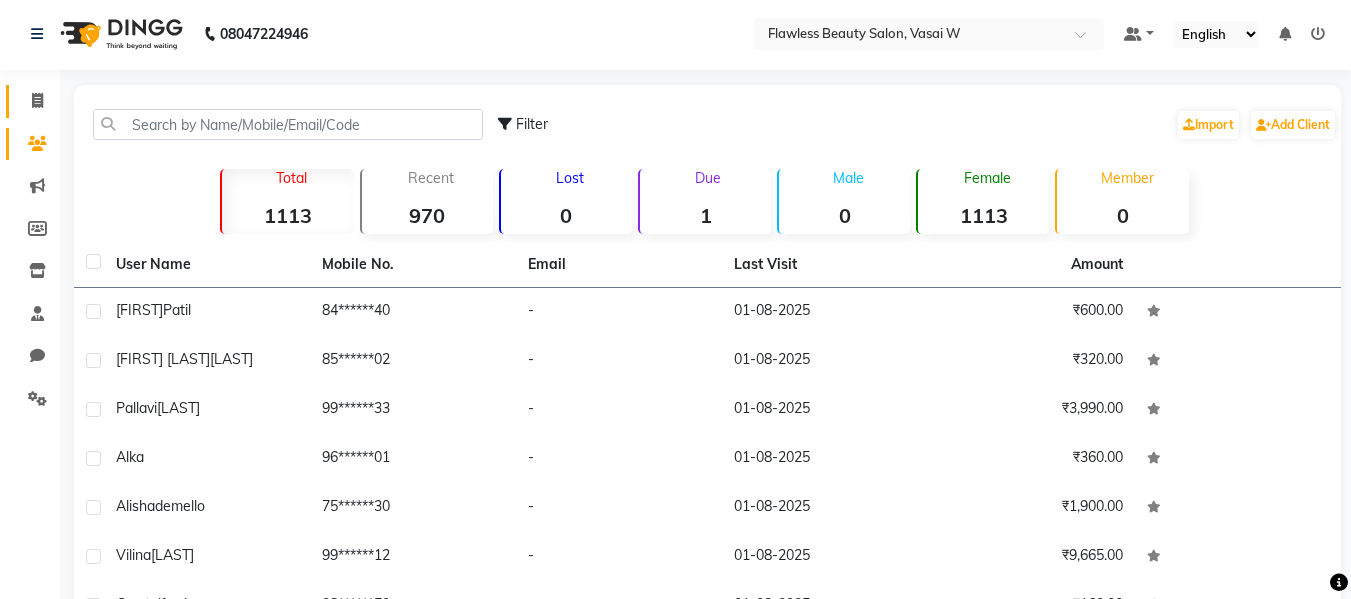 click on "Invoice" 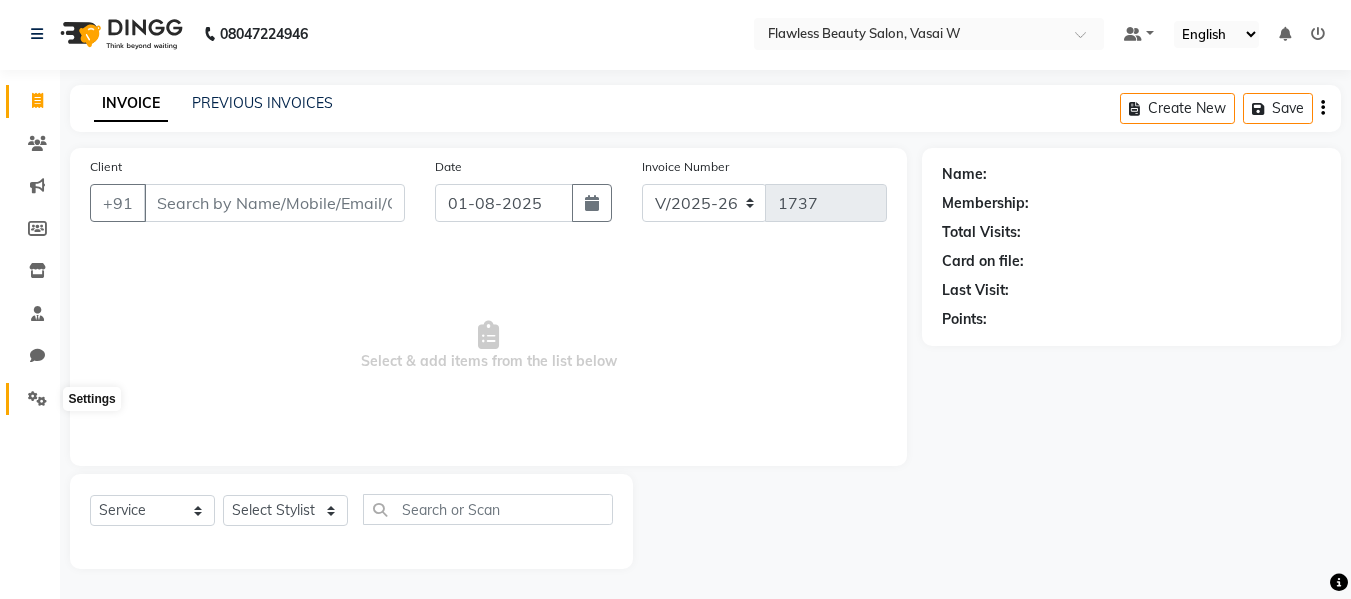 click 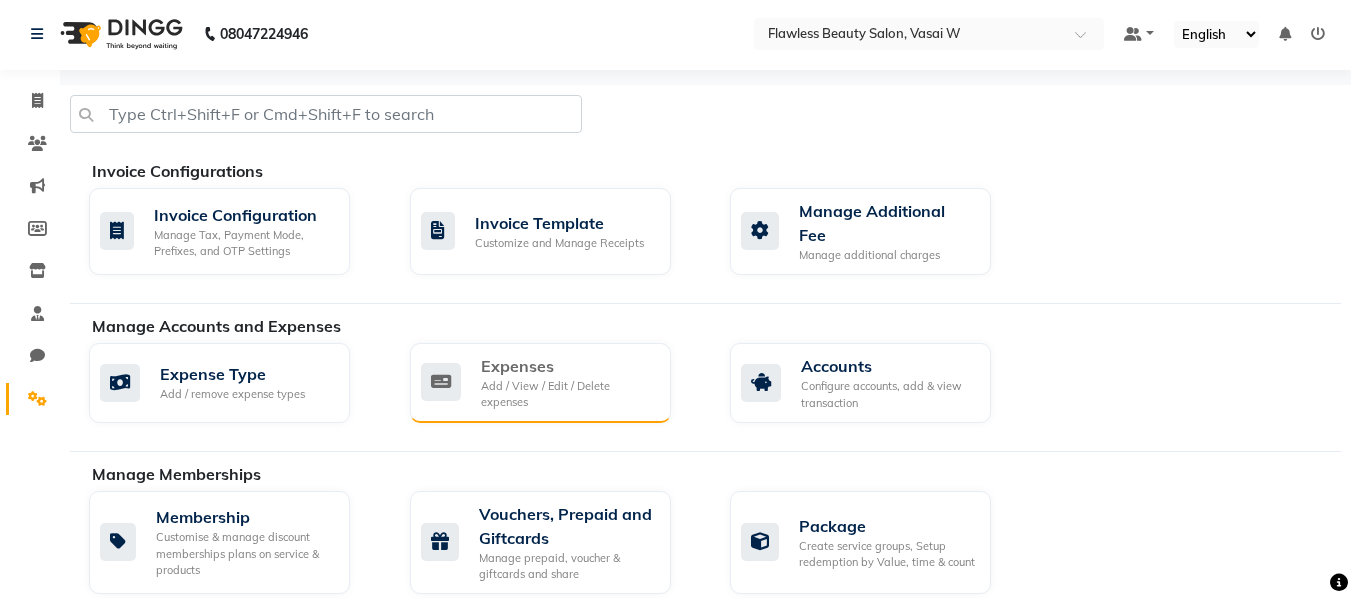 click on "Expenses" 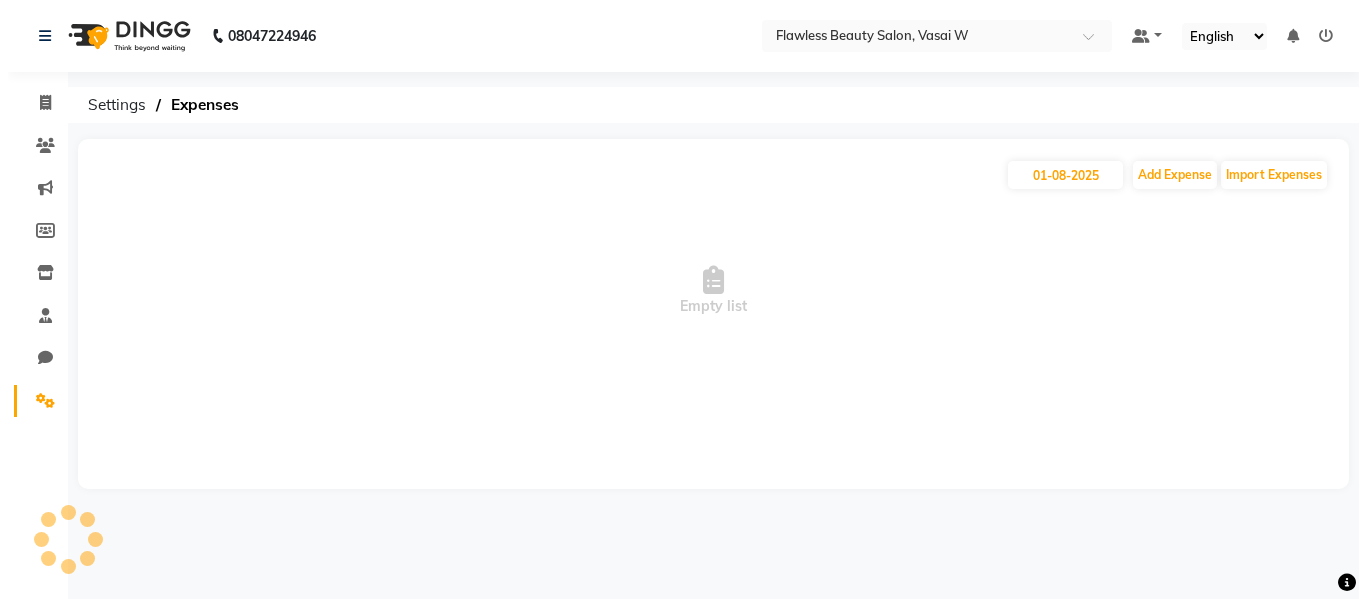 scroll, scrollTop: 0, scrollLeft: 0, axis: both 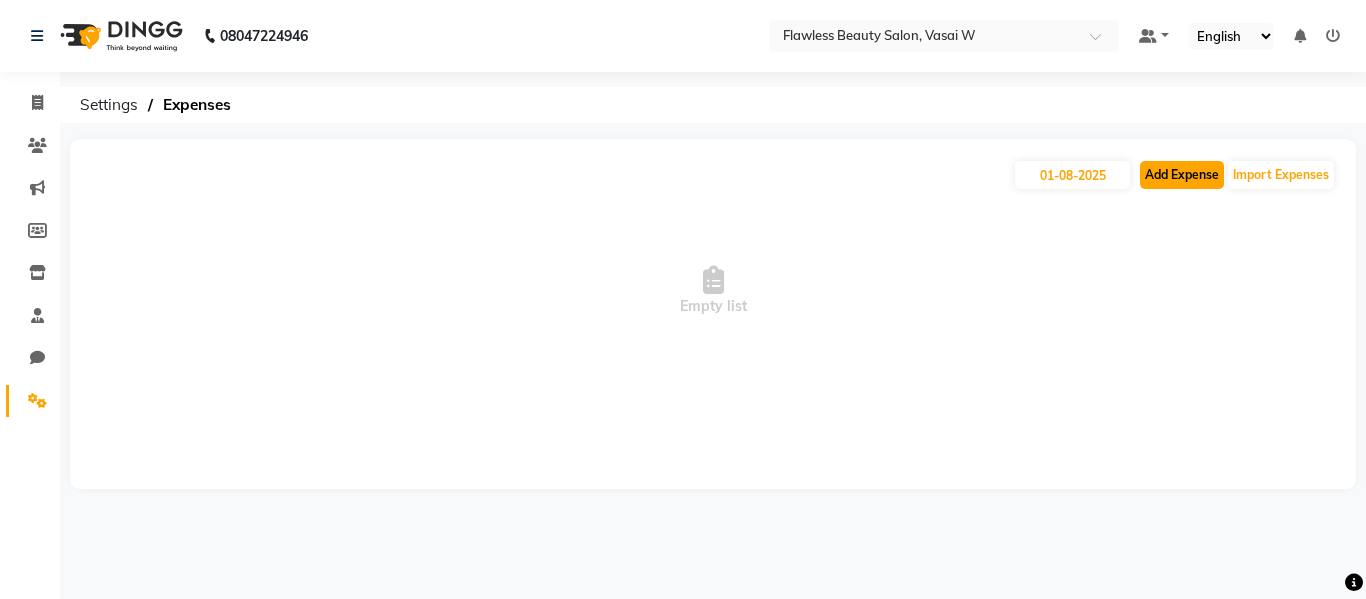 click on "Add Expense" 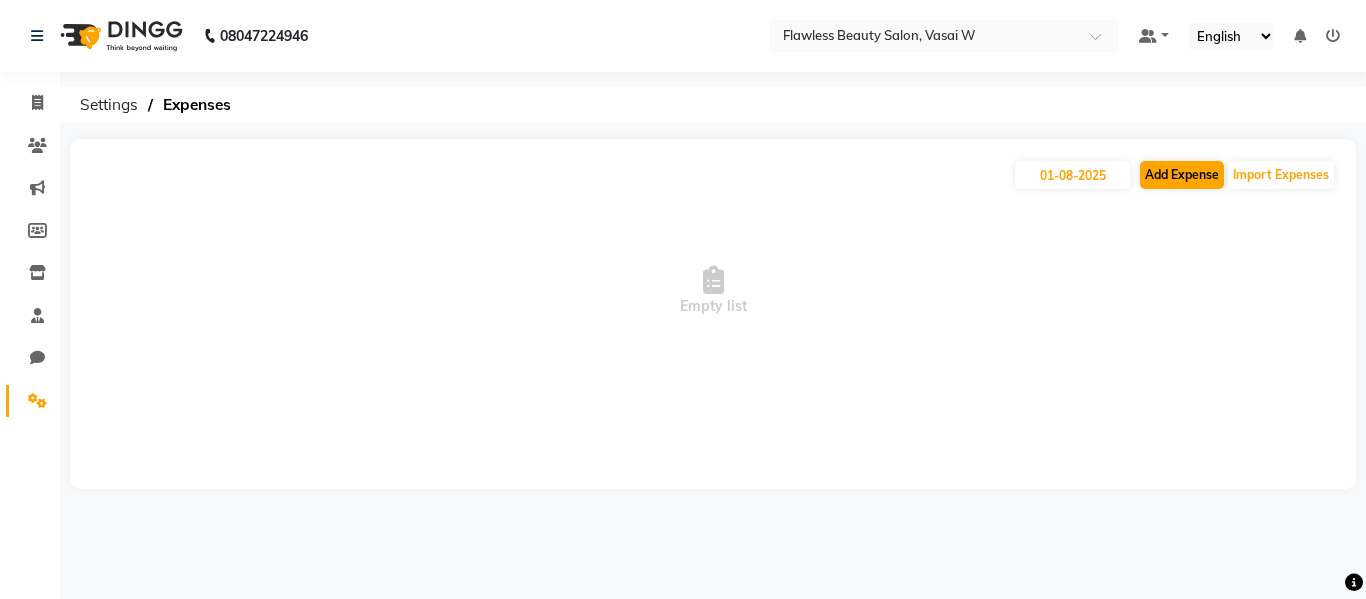 select on "1" 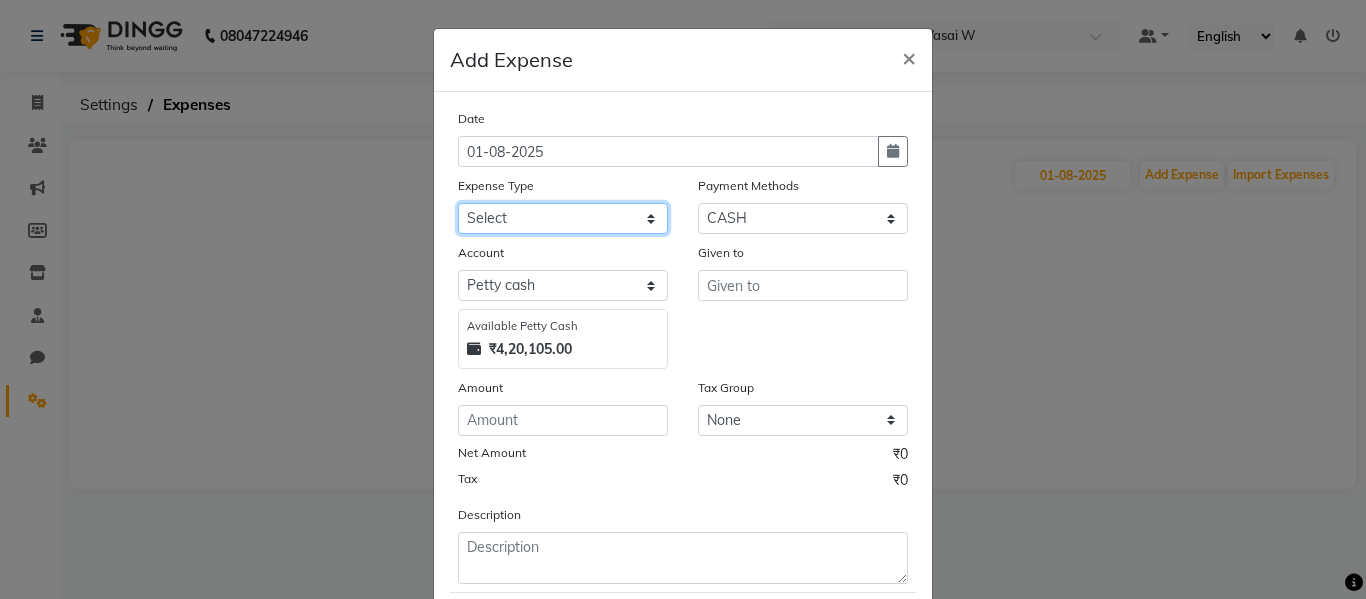 click on "Select Advance Salary Bank charges Car maintenance  Cash transfer to bank Cash transfer to hub chocolates for clients Client Snacks Clinical charges Equipment Fuel Govt fee Incentive Insurance International purchase Loan Repayment Maintenance Marketing Miscellaneous MRA Other Pantry Product Rent Salary Staff Snacks stationary Tax Tea & Refreshment Utilities" 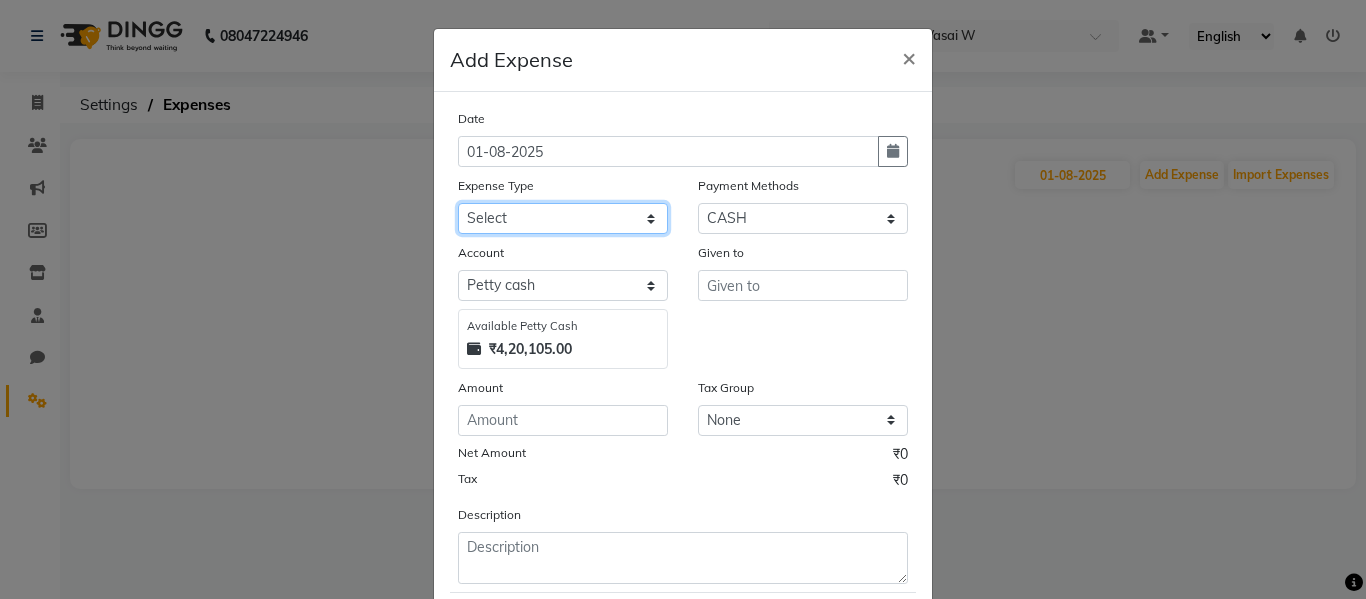 select on "22106" 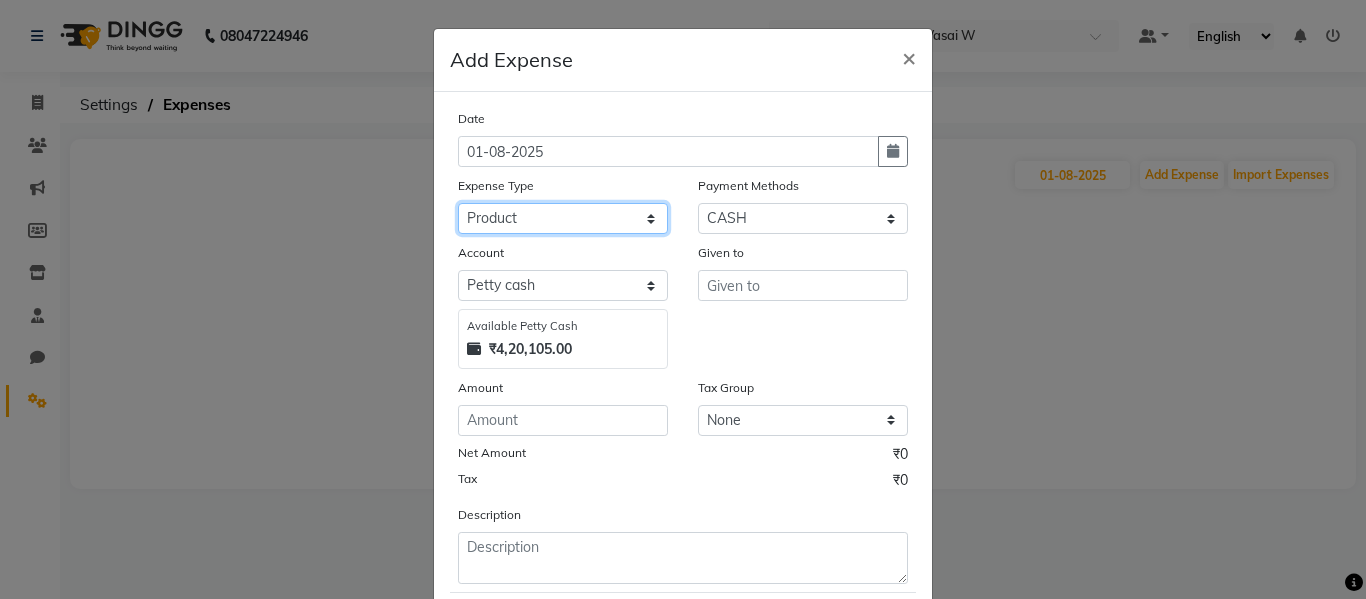click on "Select Advance Salary Bank charges Car maintenance  Cash transfer to bank Cash transfer to hub chocolates for clients Client Snacks Clinical charges Equipment Fuel Govt fee Incentive Insurance International purchase Loan Repayment Maintenance Marketing Miscellaneous MRA Other Pantry Product Rent Salary Staff Snacks stationary Tax Tea & Refreshment Utilities" 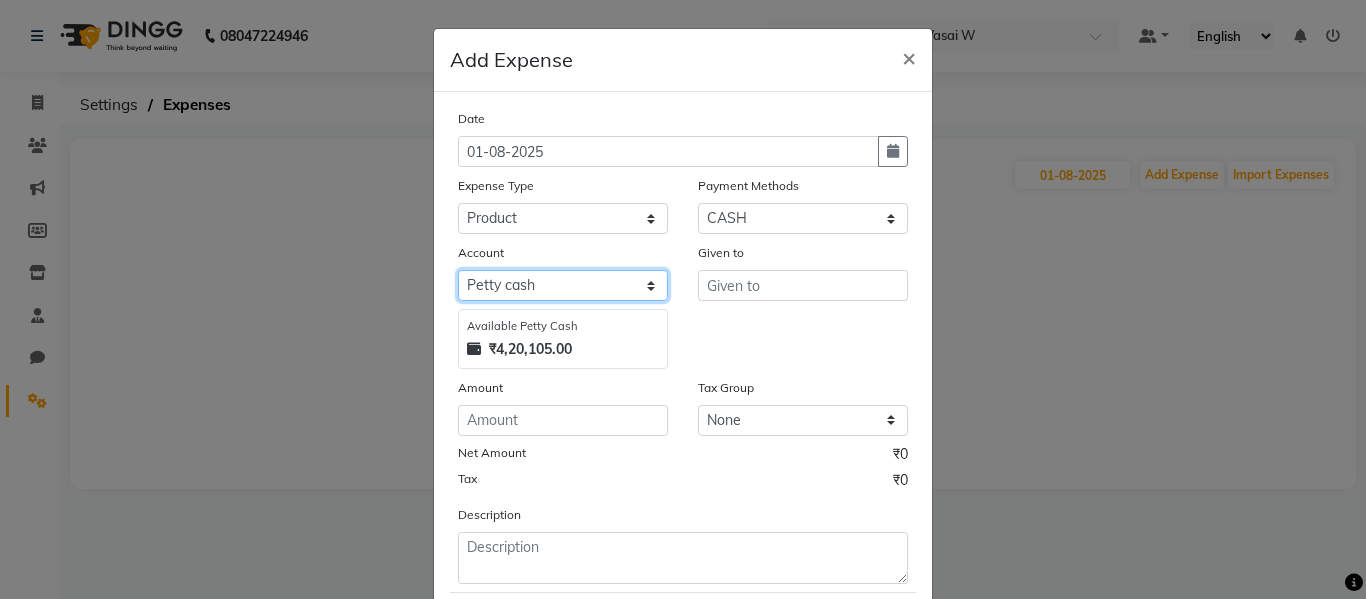 click on "Select Petty cash Default account" 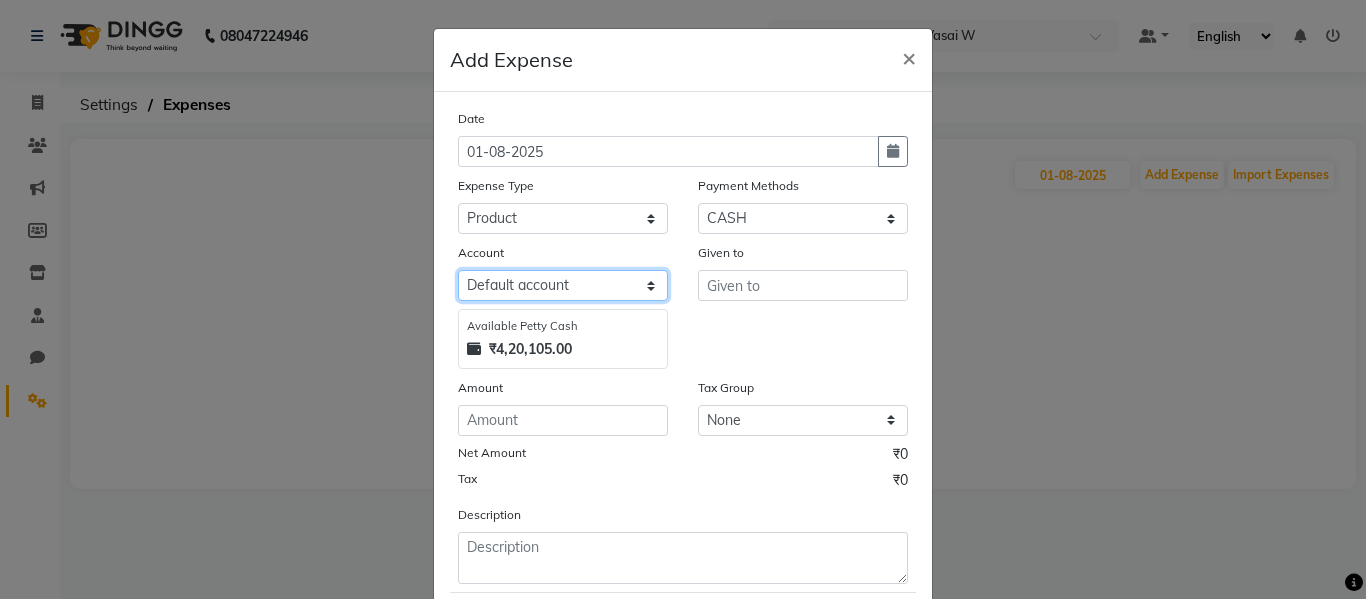 click on "Select Petty cash Default account" 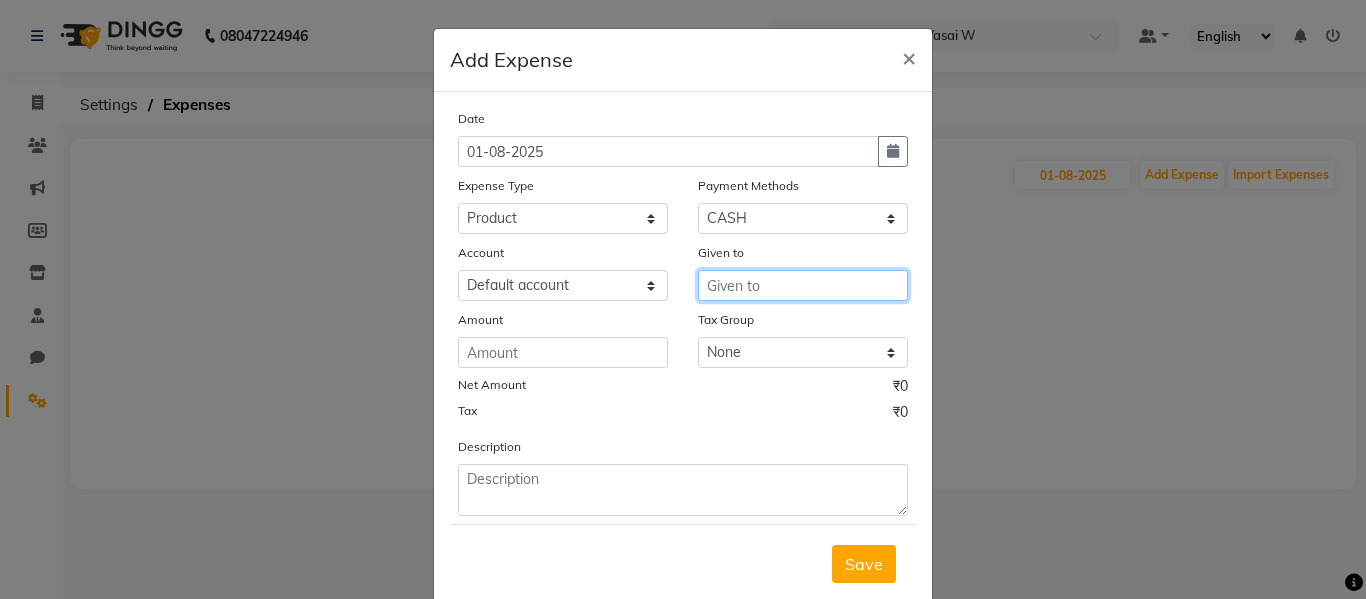 click at bounding box center [803, 285] 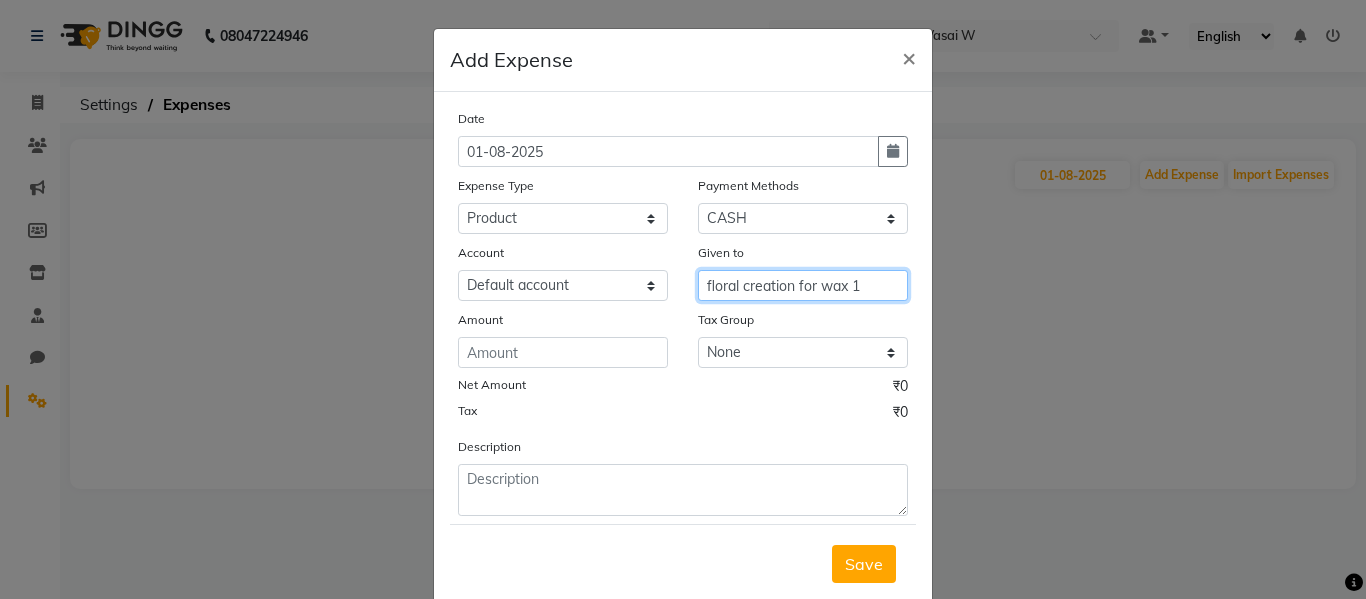 type on "floral creation for wax 1" 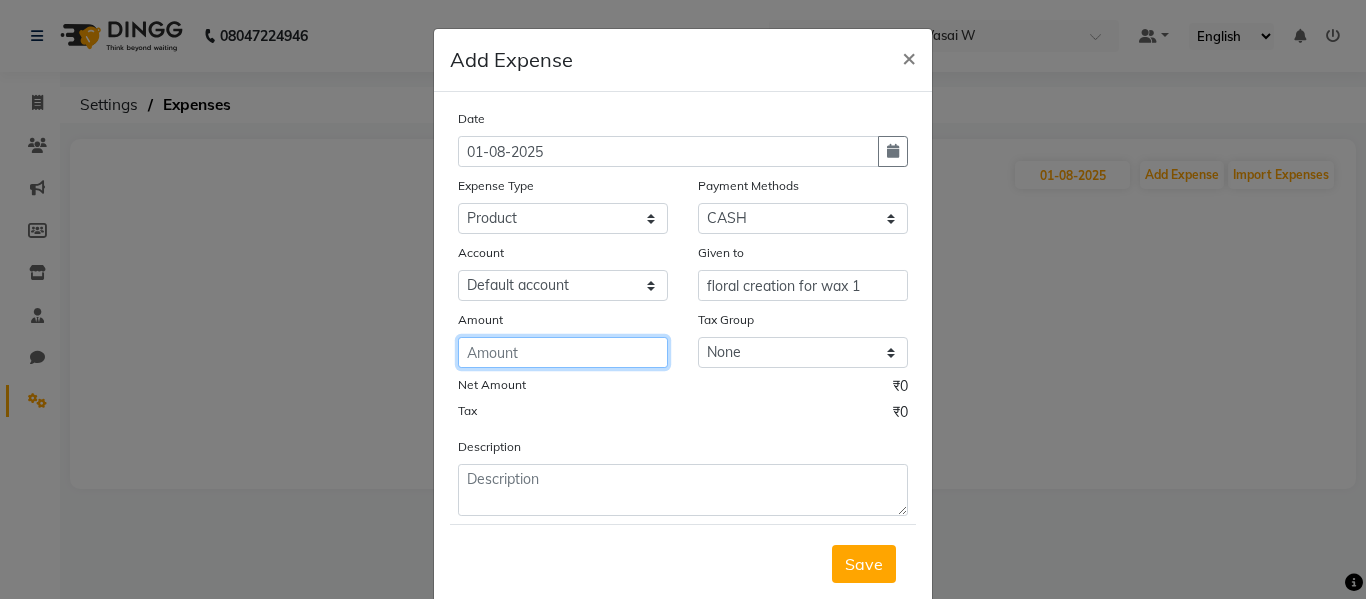 click 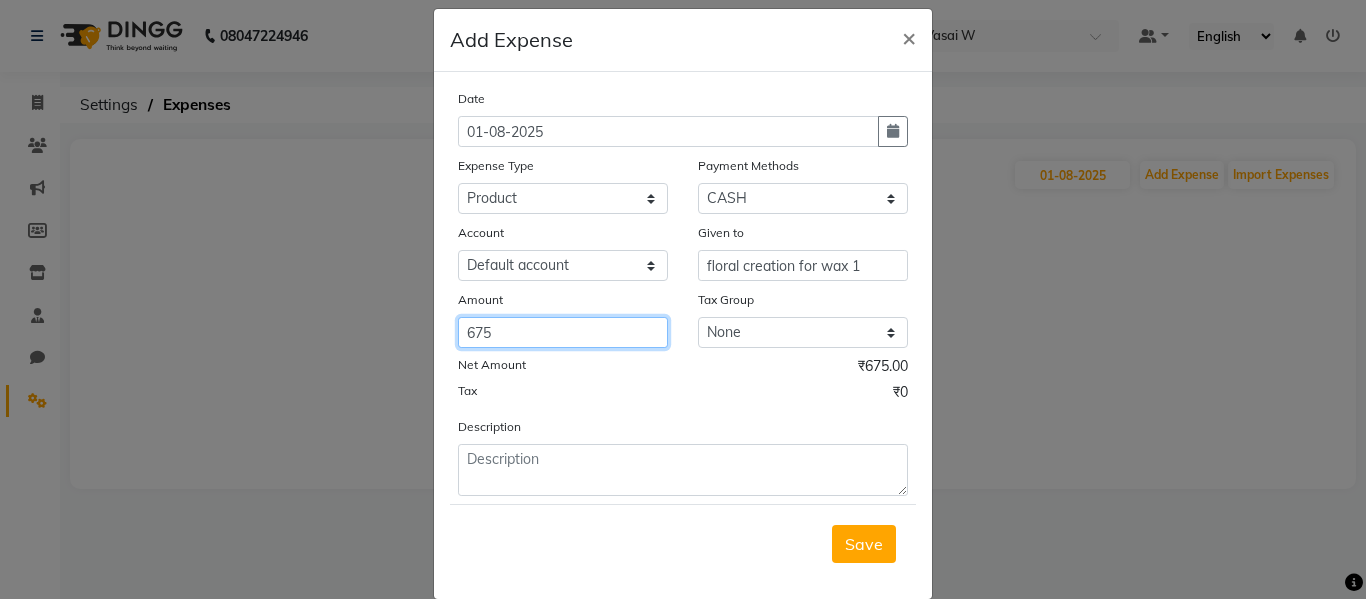 scroll, scrollTop: 49, scrollLeft: 0, axis: vertical 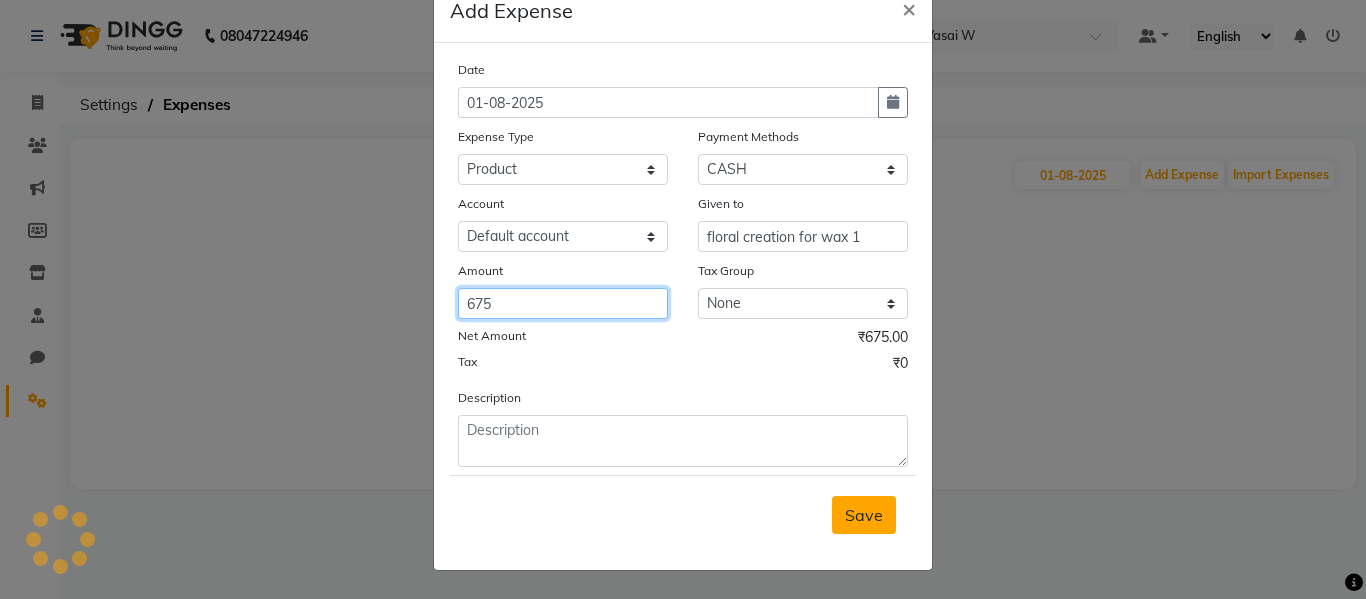 type on "675" 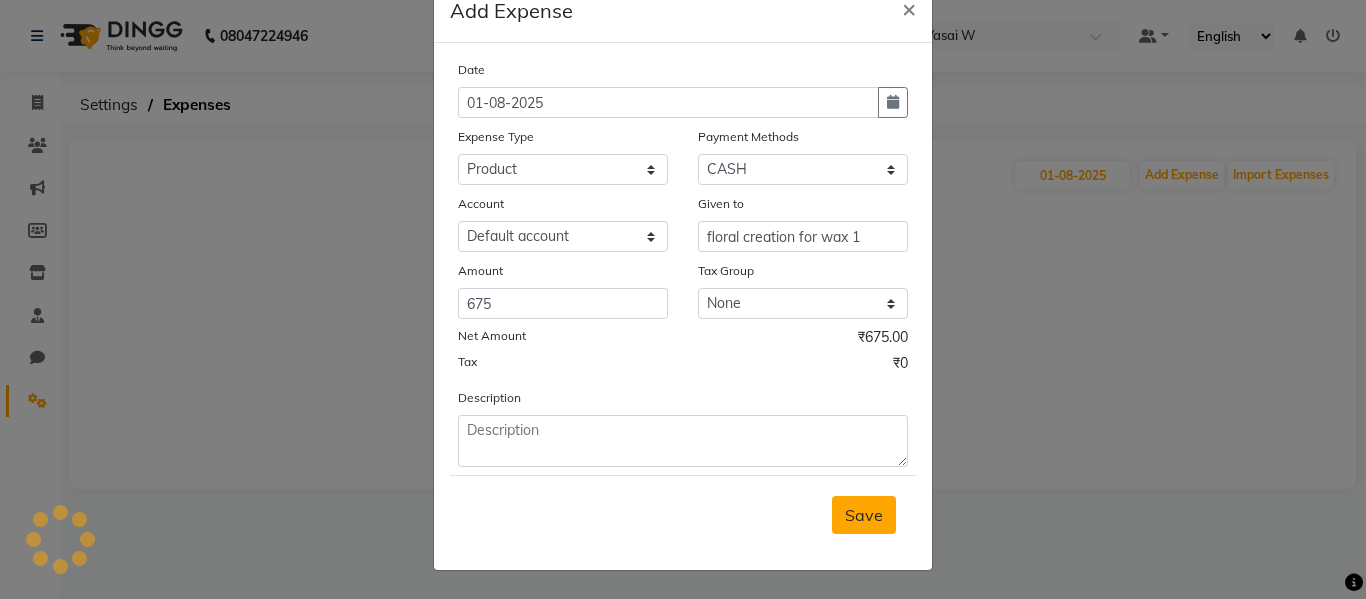 click on "Save" at bounding box center [864, 515] 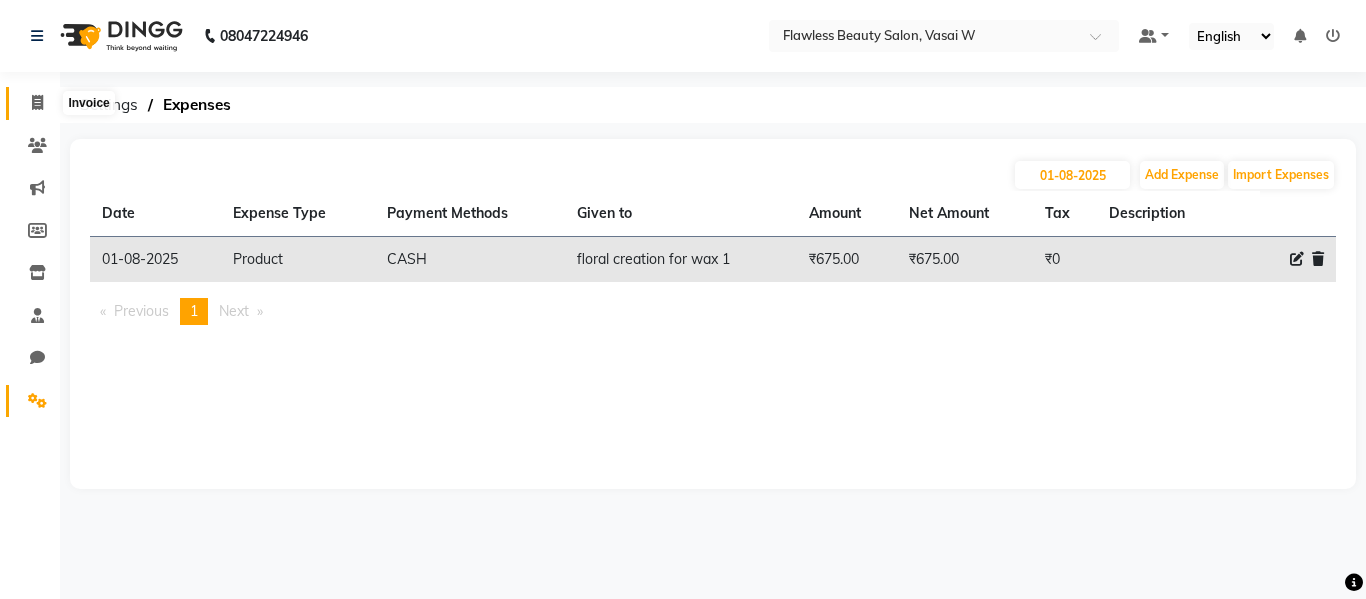 click 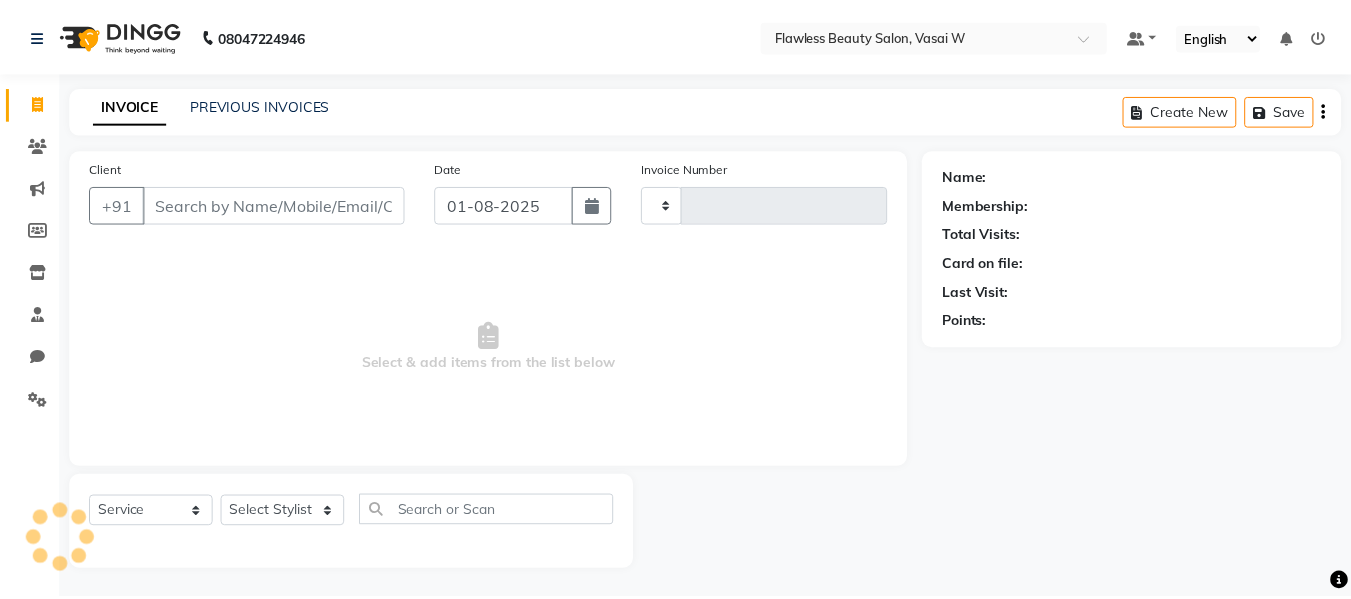 scroll, scrollTop: 2, scrollLeft: 0, axis: vertical 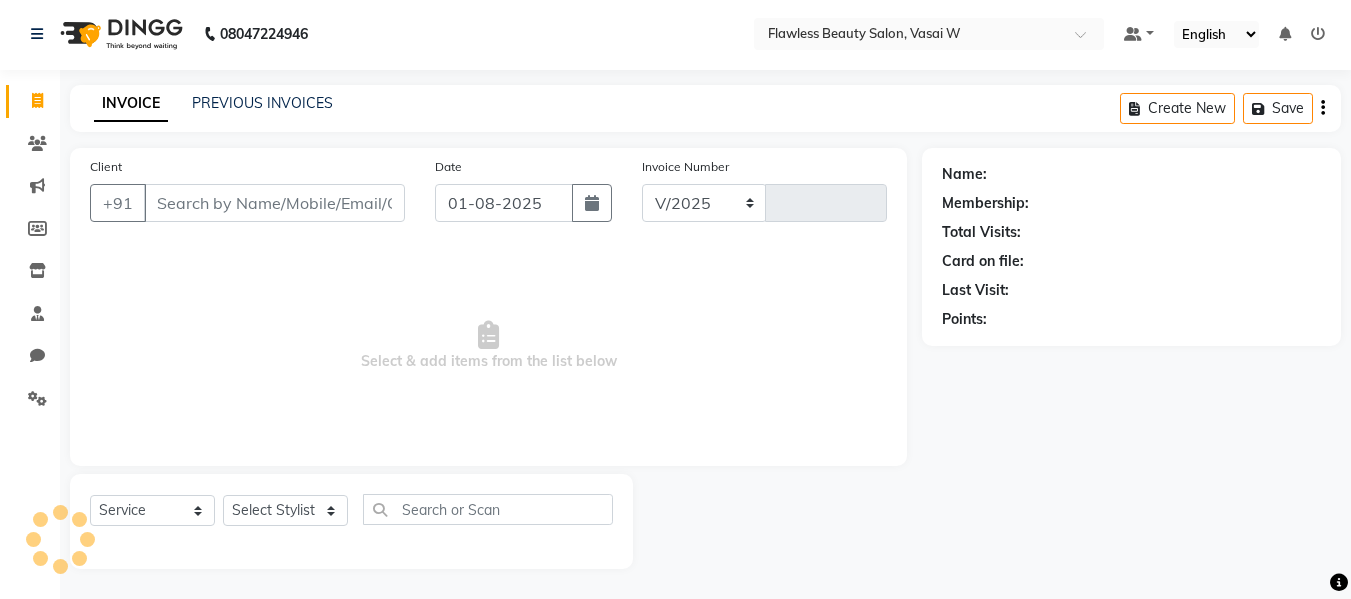 select on "8090" 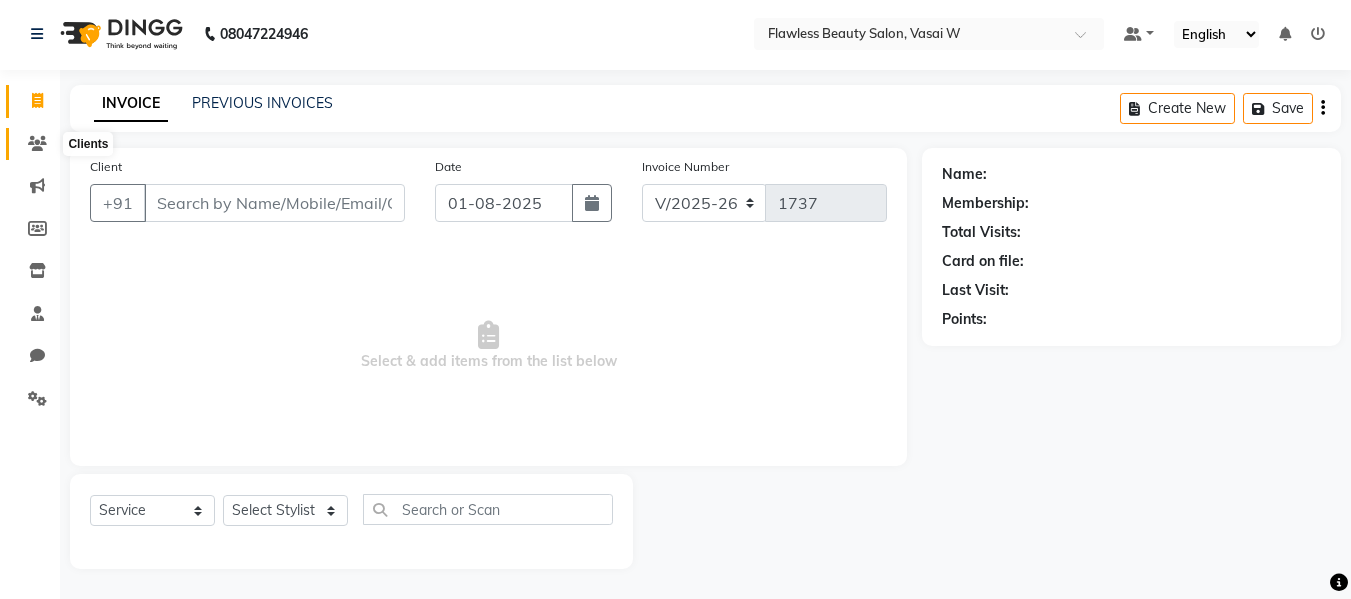 click 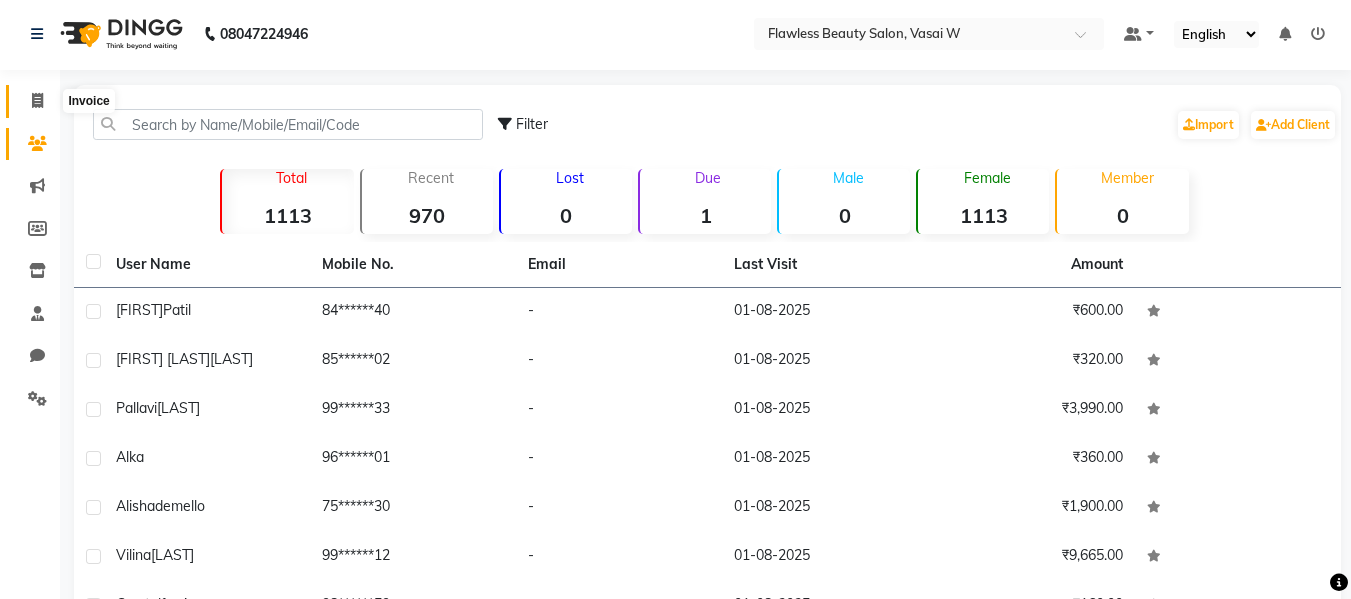 click 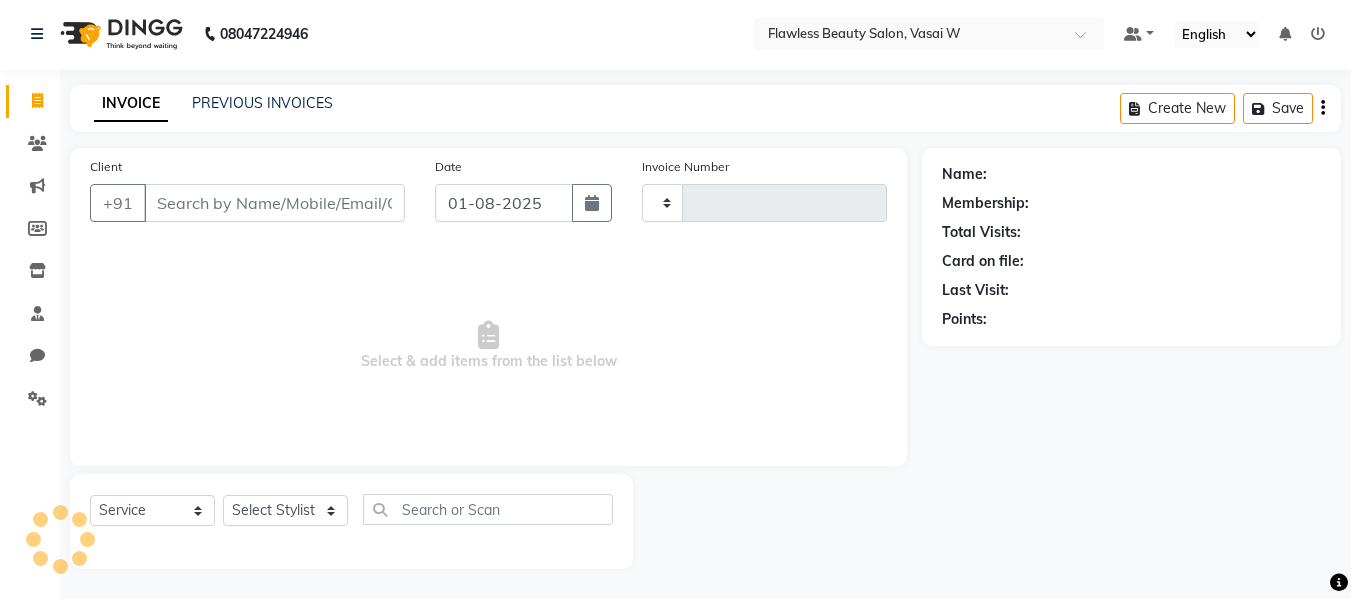 type on "1737" 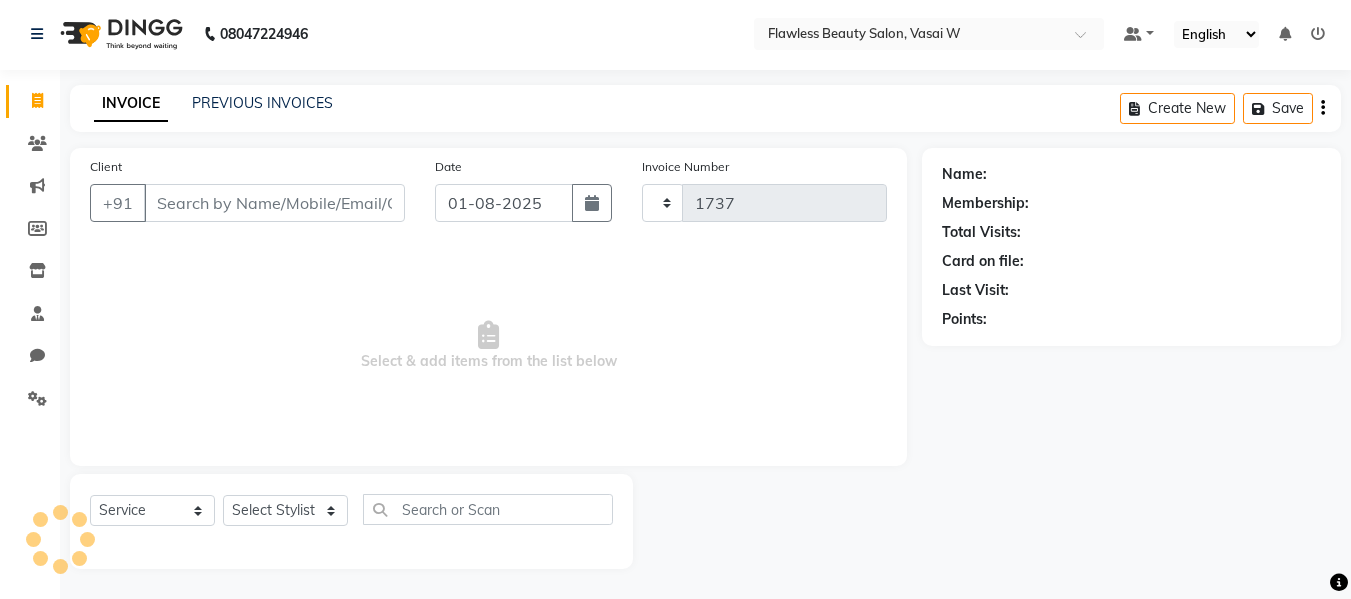 select on "8090" 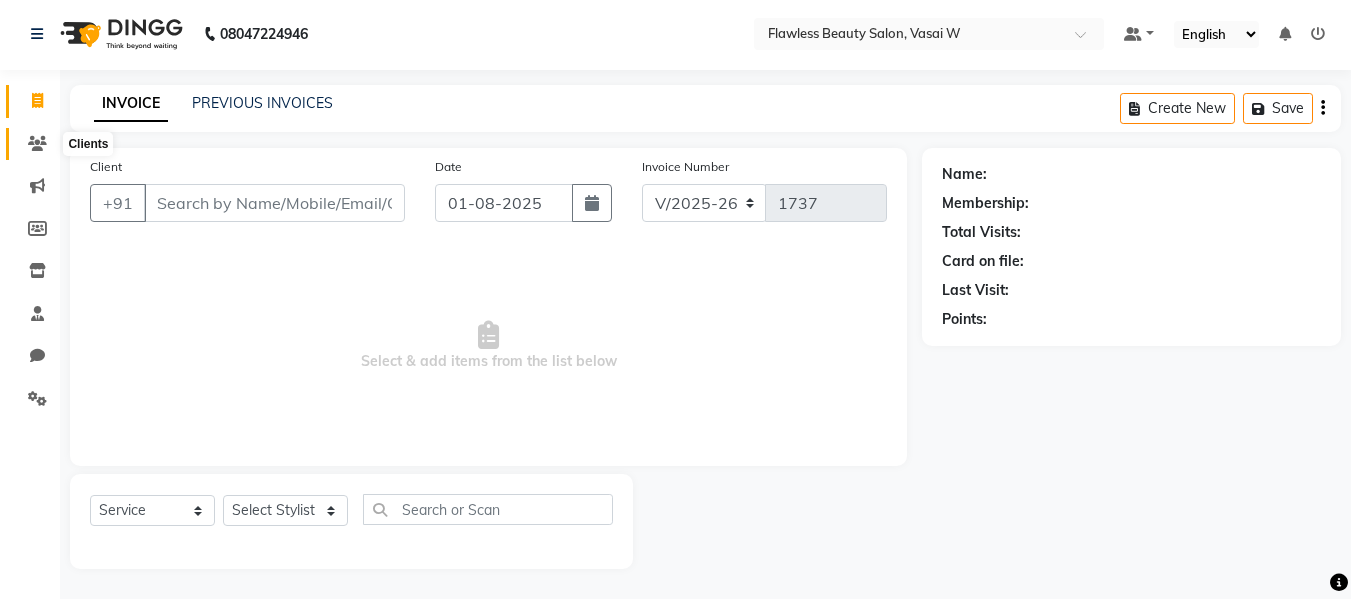 click 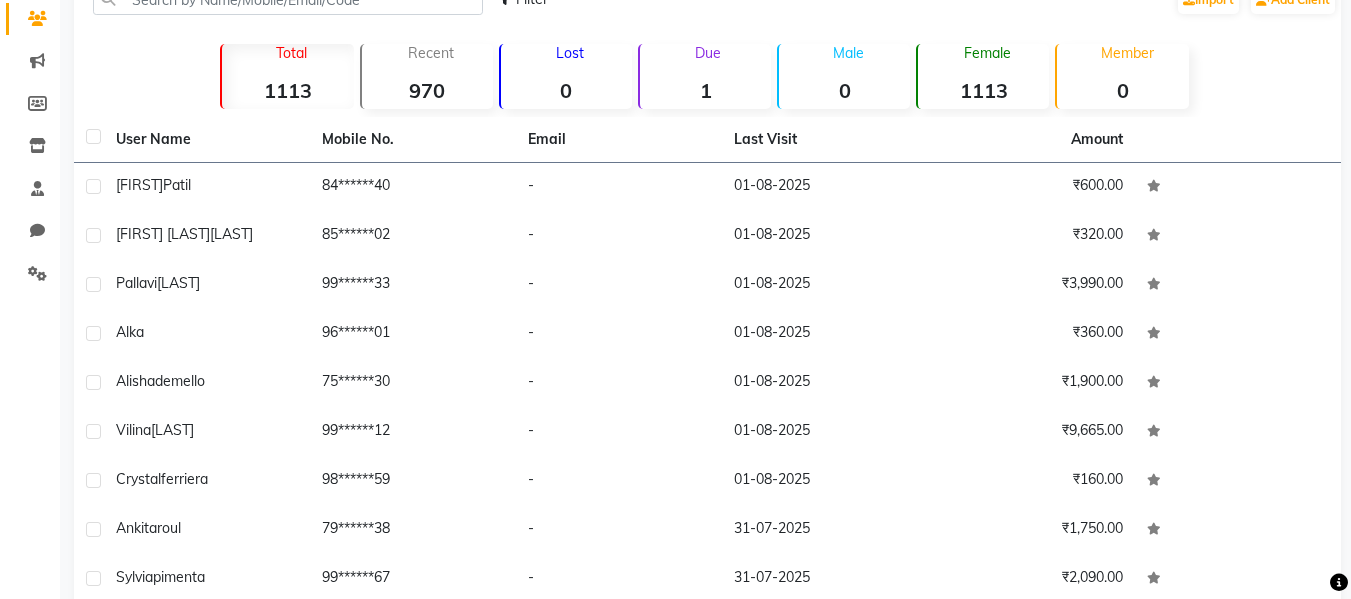 click on "[FIRST] [LAST]" 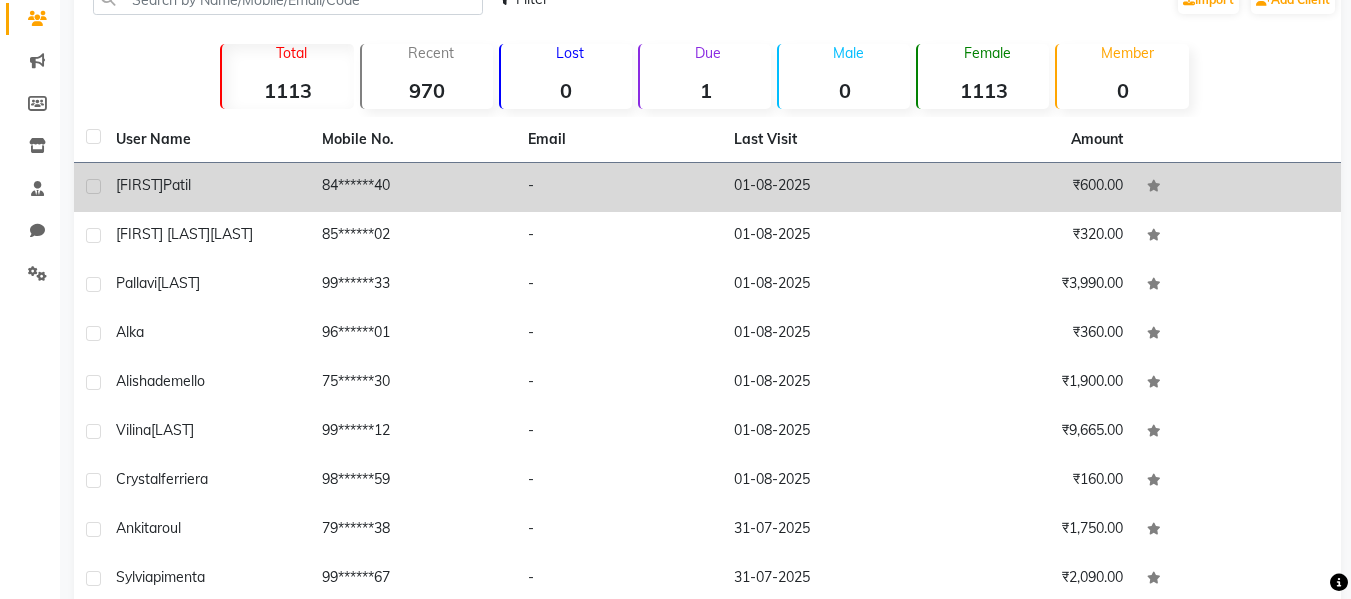 click on "84******40" 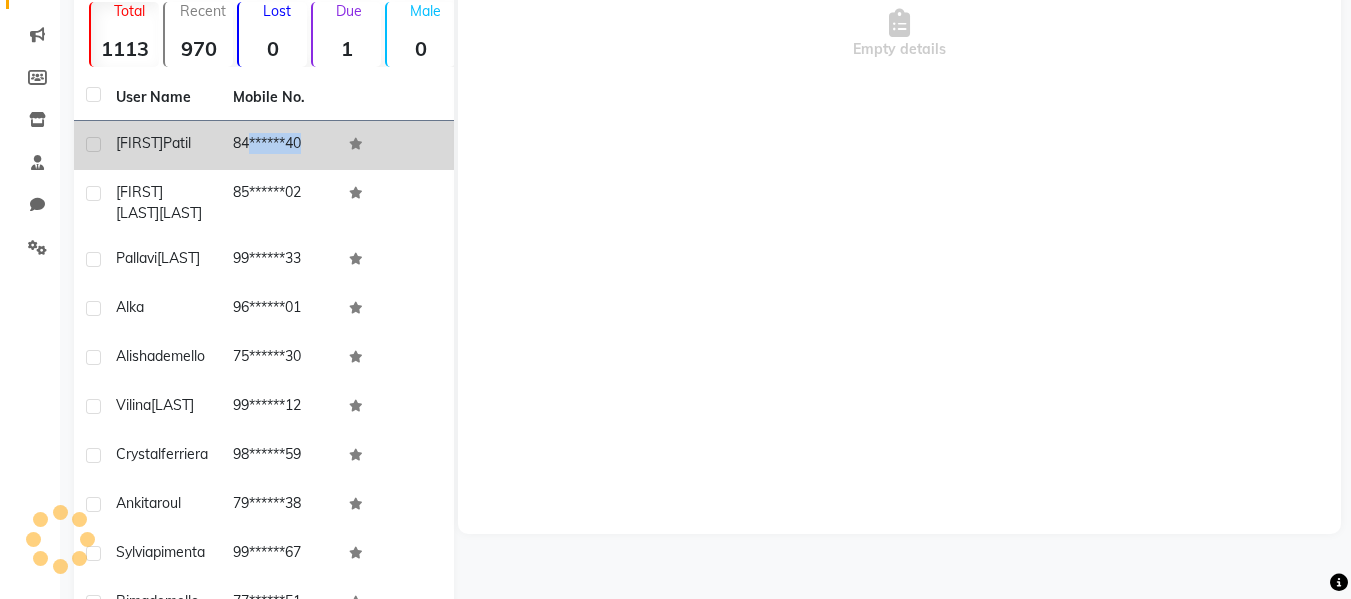 scroll, scrollTop: 160, scrollLeft: 0, axis: vertical 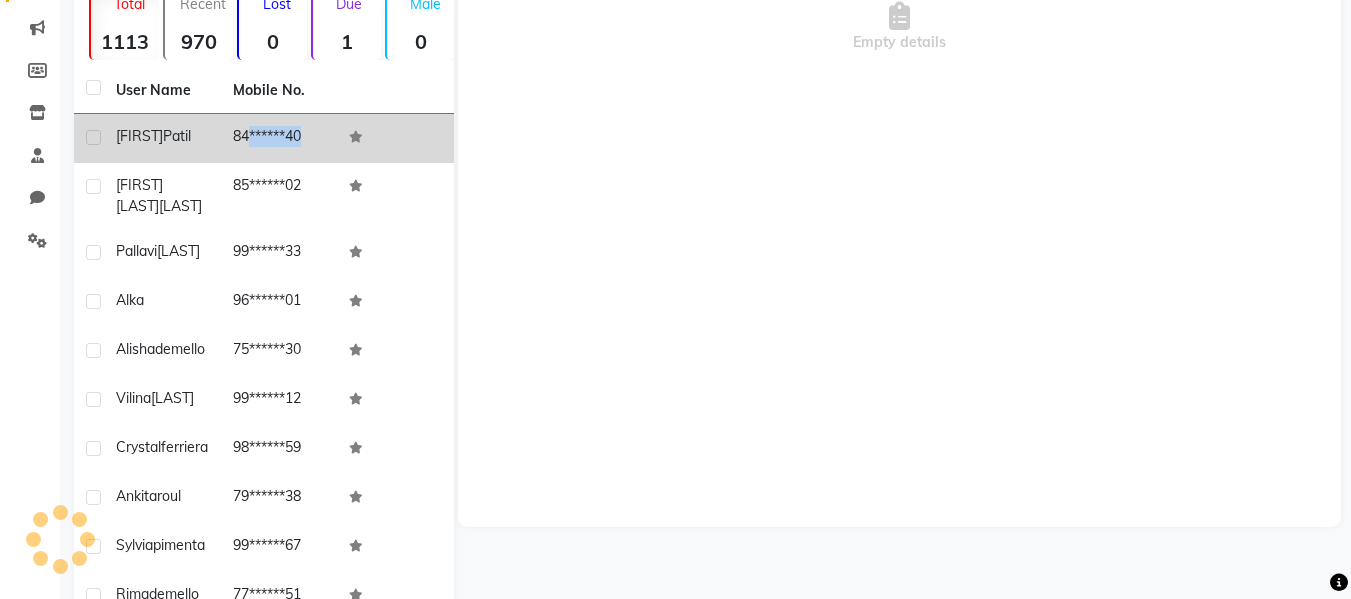 click on "[FIRST] [LAST]  [PHONE]  [FIRST] [LAST]   [PHONE]  [FIRST] [LAST]   [PHONE]  [FIRST] [LAST]  [PHONE]  [FIRST] [LAST]   [PHONE]  [FIRST] [LAST]   [PHONE]  [FIRST] [LAST]   [PHONE]  [FIRST] [LAST]   [PHONE]  [FIRST] [LAST]   [PHONE]  [FIRST] [LAST]   [PHONE]  [FIRST] [LAST]   [PHONE]  [FIRST] [LAST]   [PHONE]" 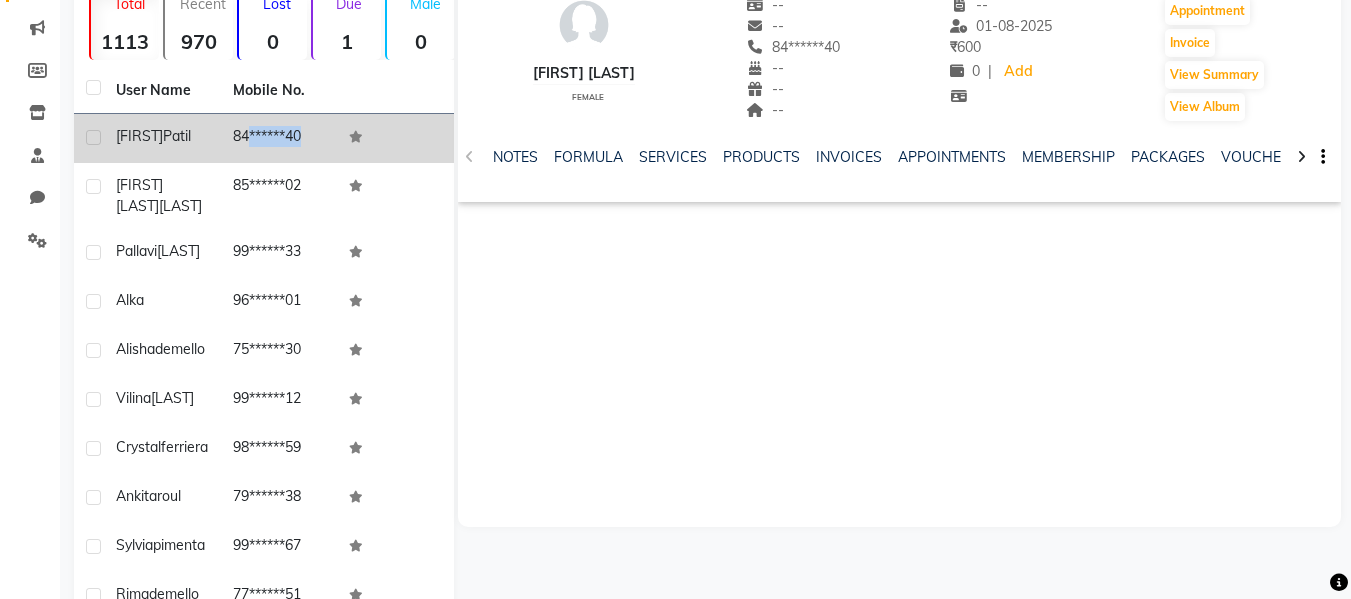scroll, scrollTop: 1, scrollLeft: 0, axis: vertical 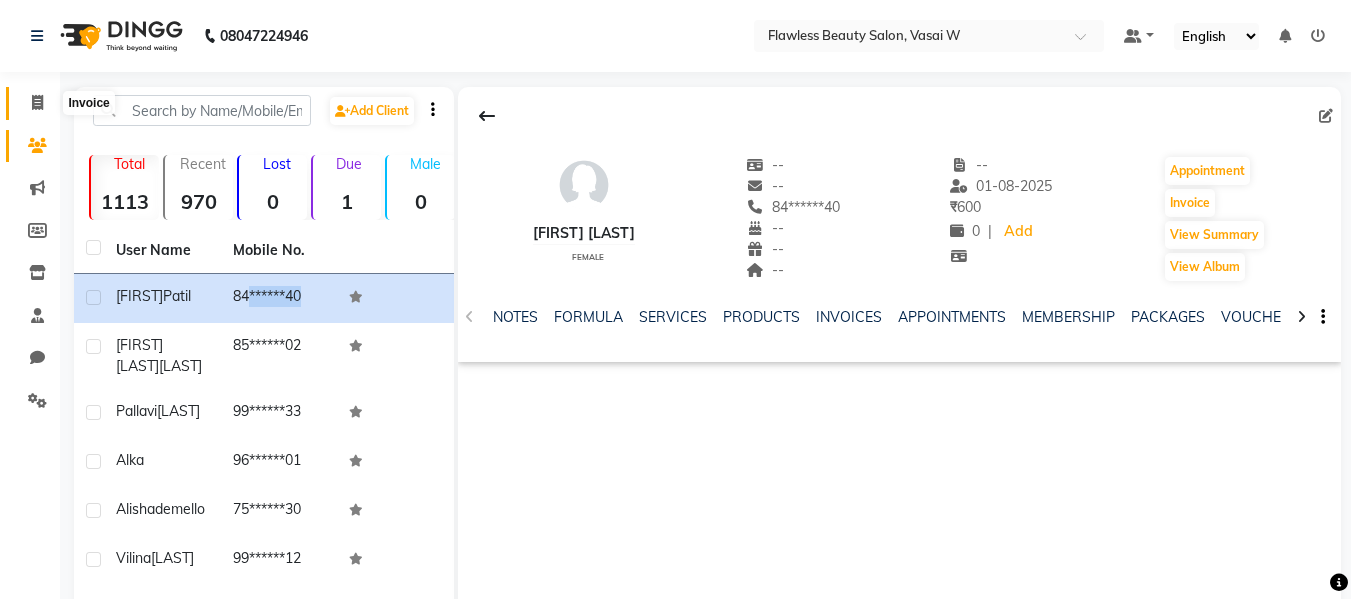 click 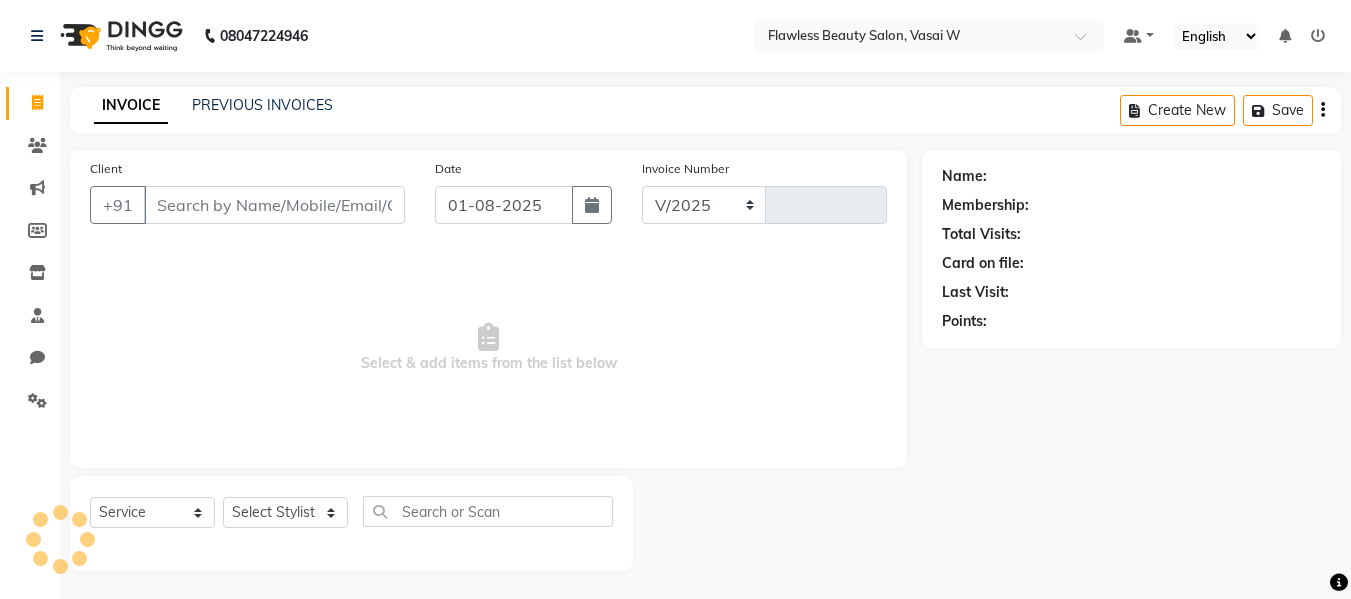select on "8090" 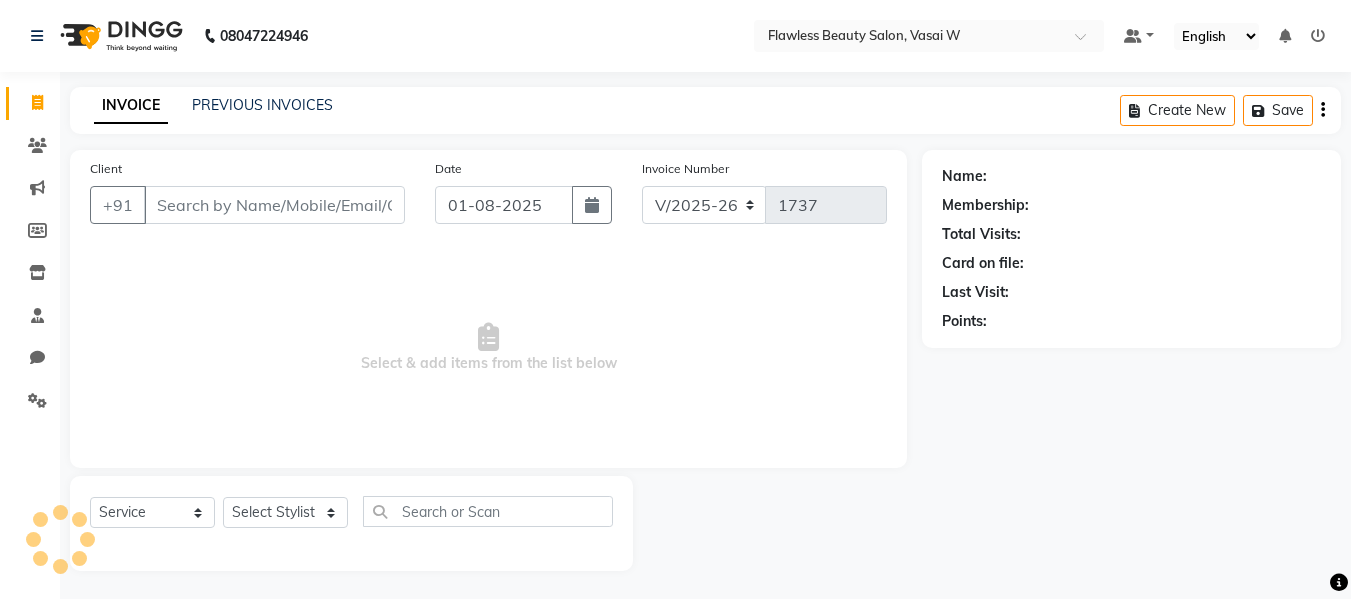 scroll, scrollTop: 2, scrollLeft: 0, axis: vertical 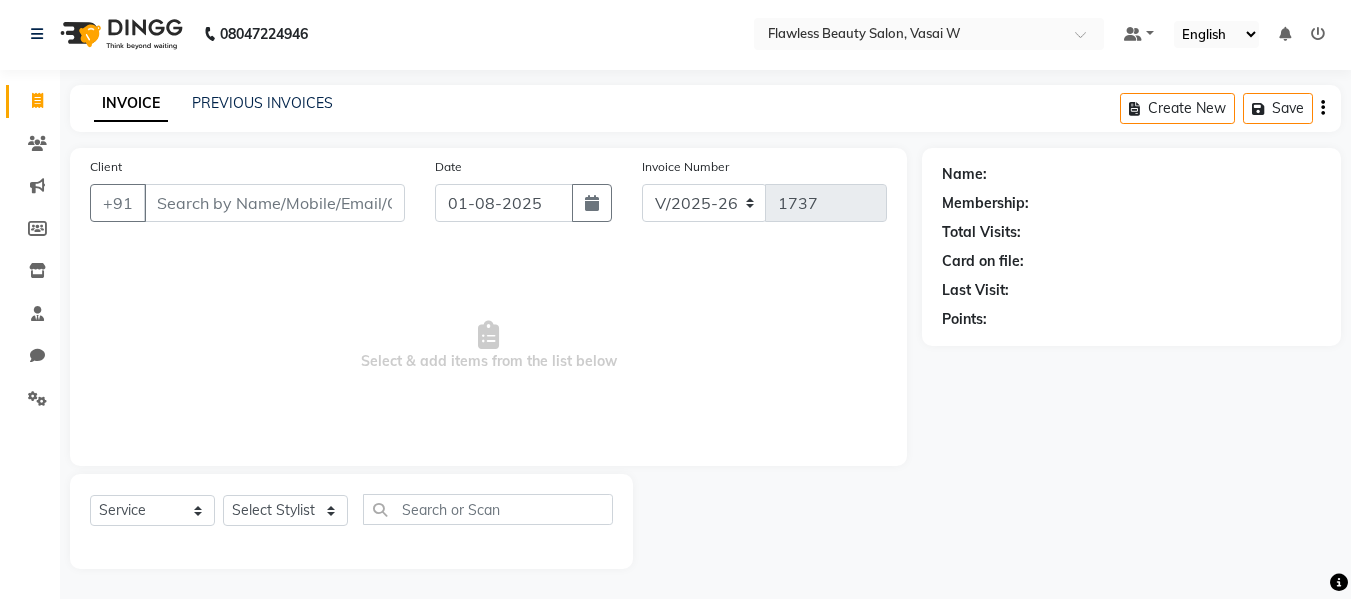 click 